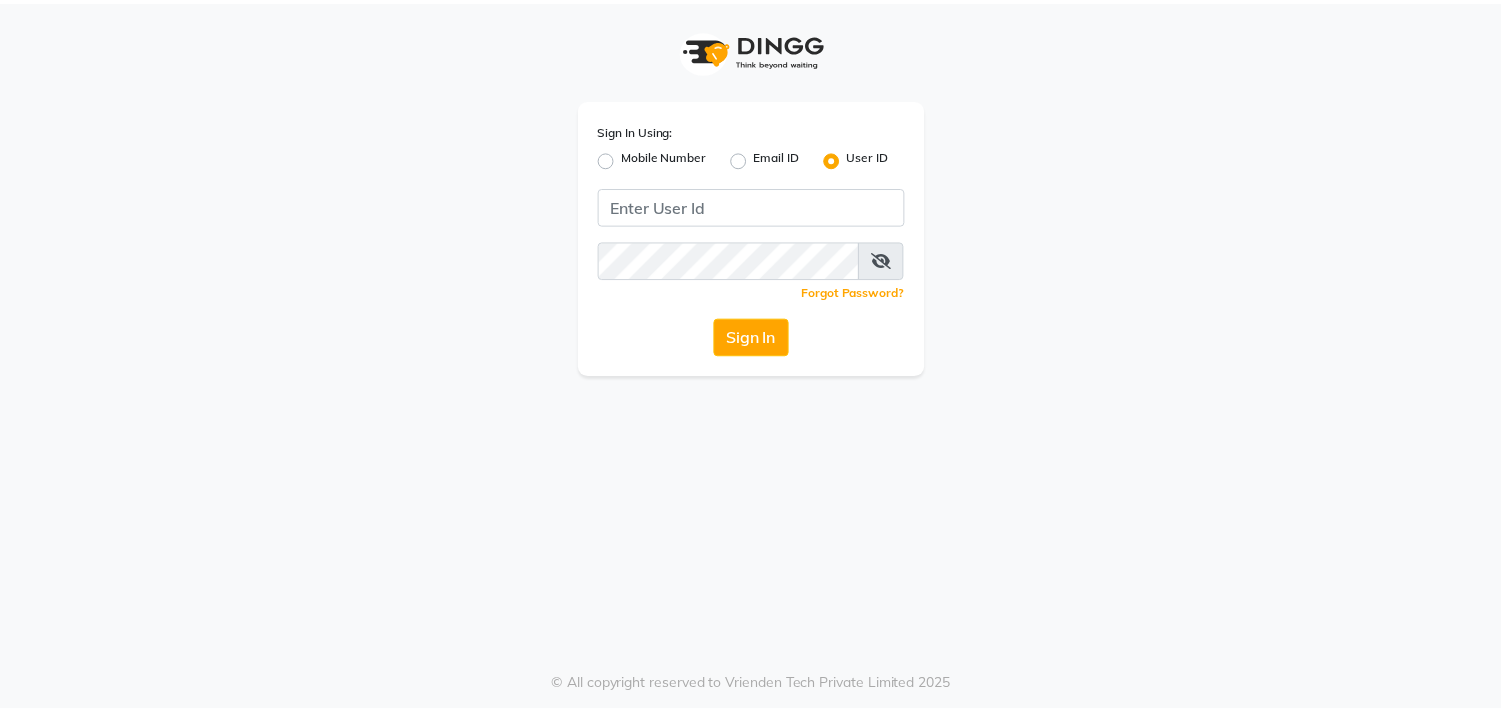 scroll, scrollTop: 0, scrollLeft: 0, axis: both 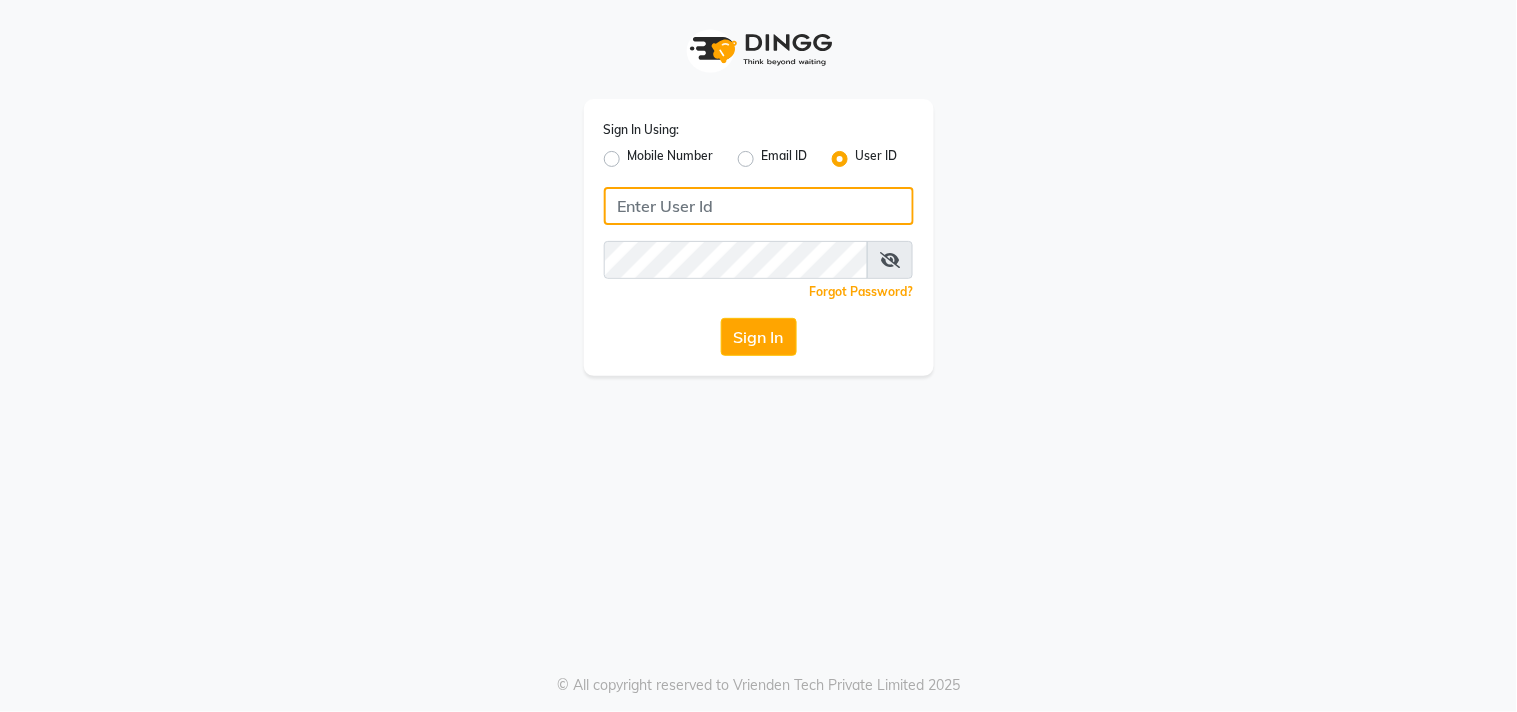 click 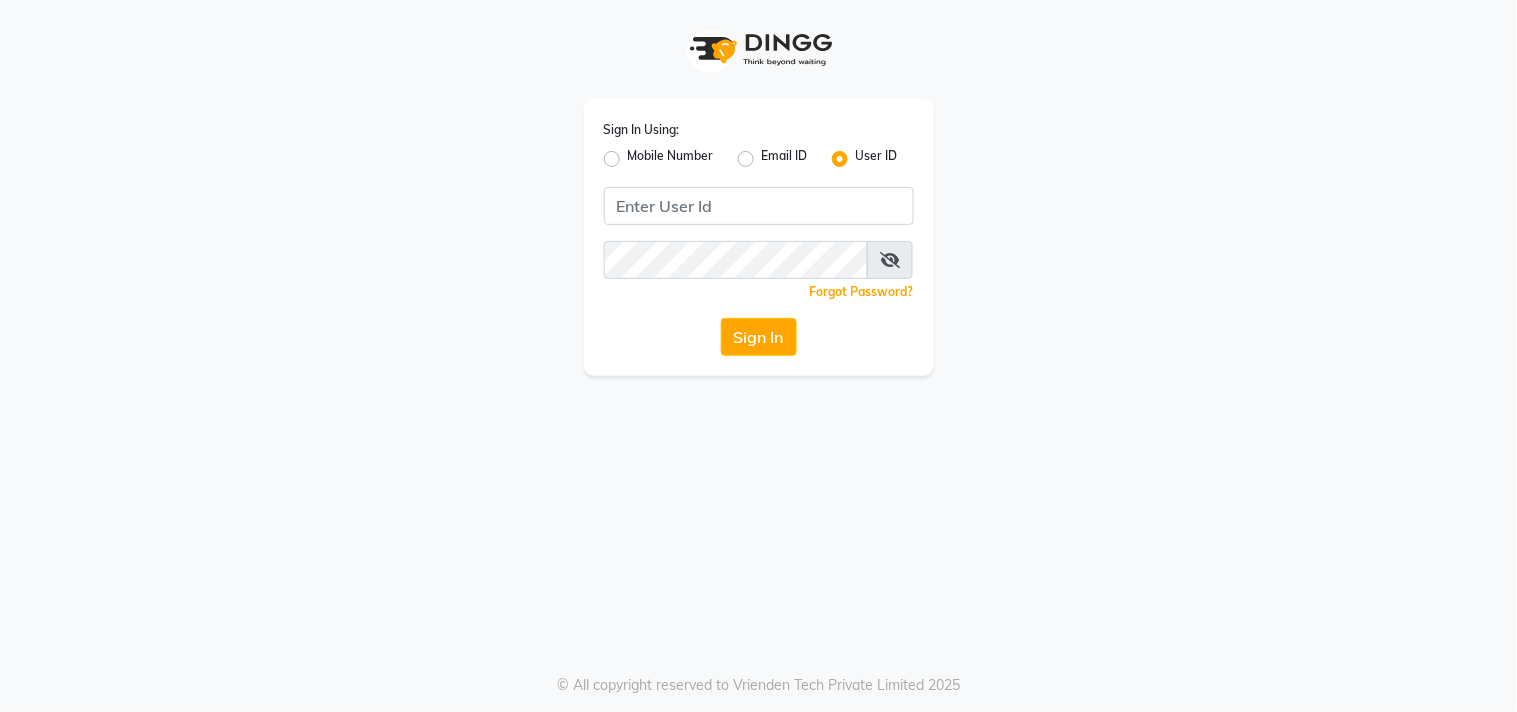 click on "Mobile Number" 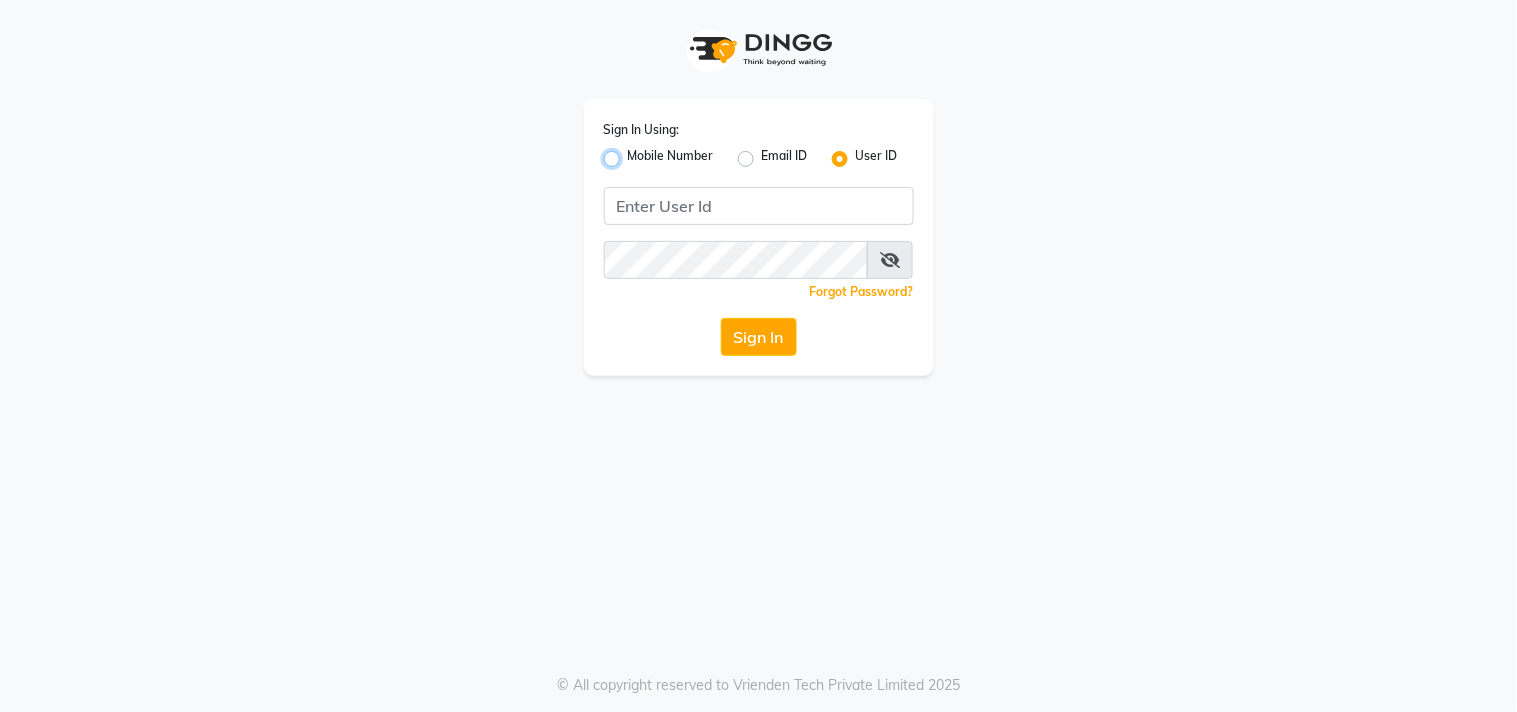 click on "Mobile Number" at bounding box center [634, 153] 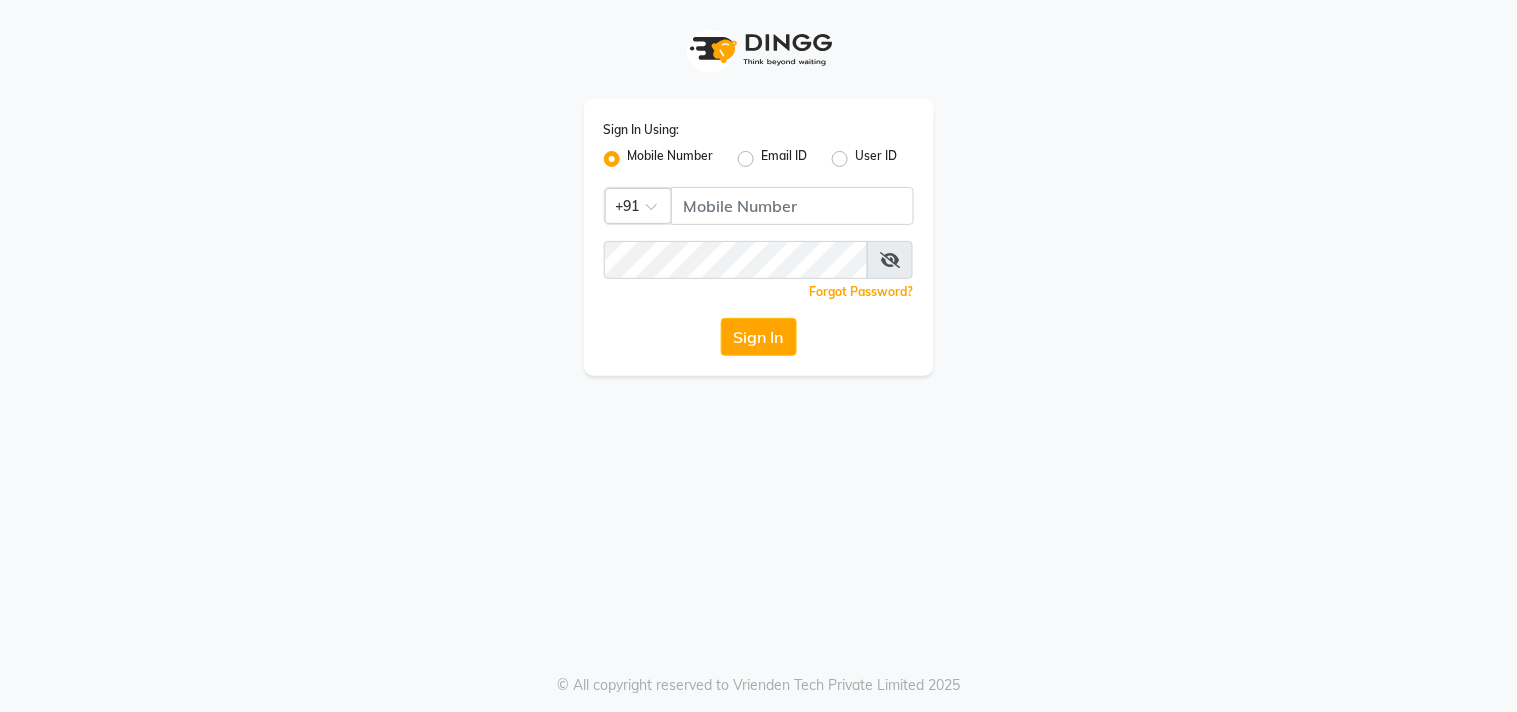 click on "User ID" 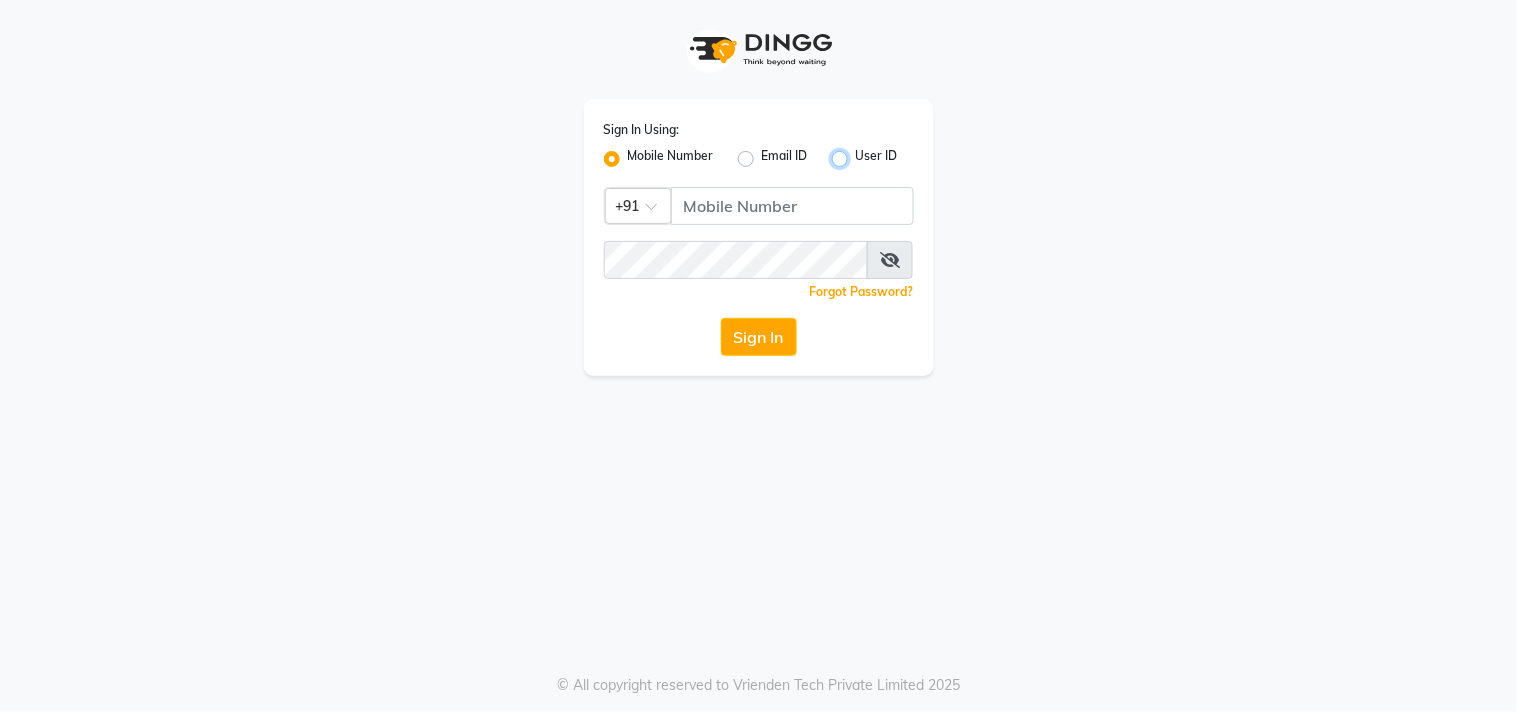 radio on "true" 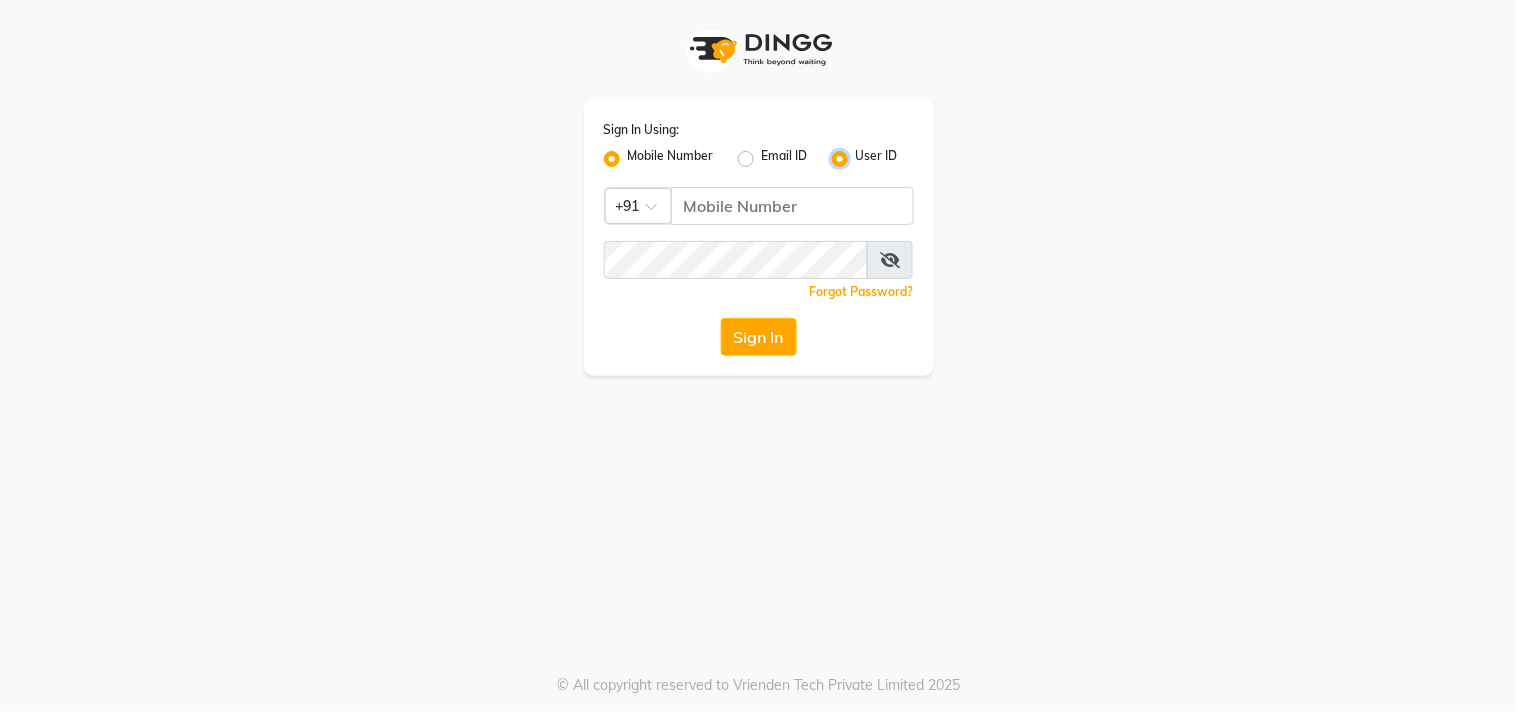 radio on "false" 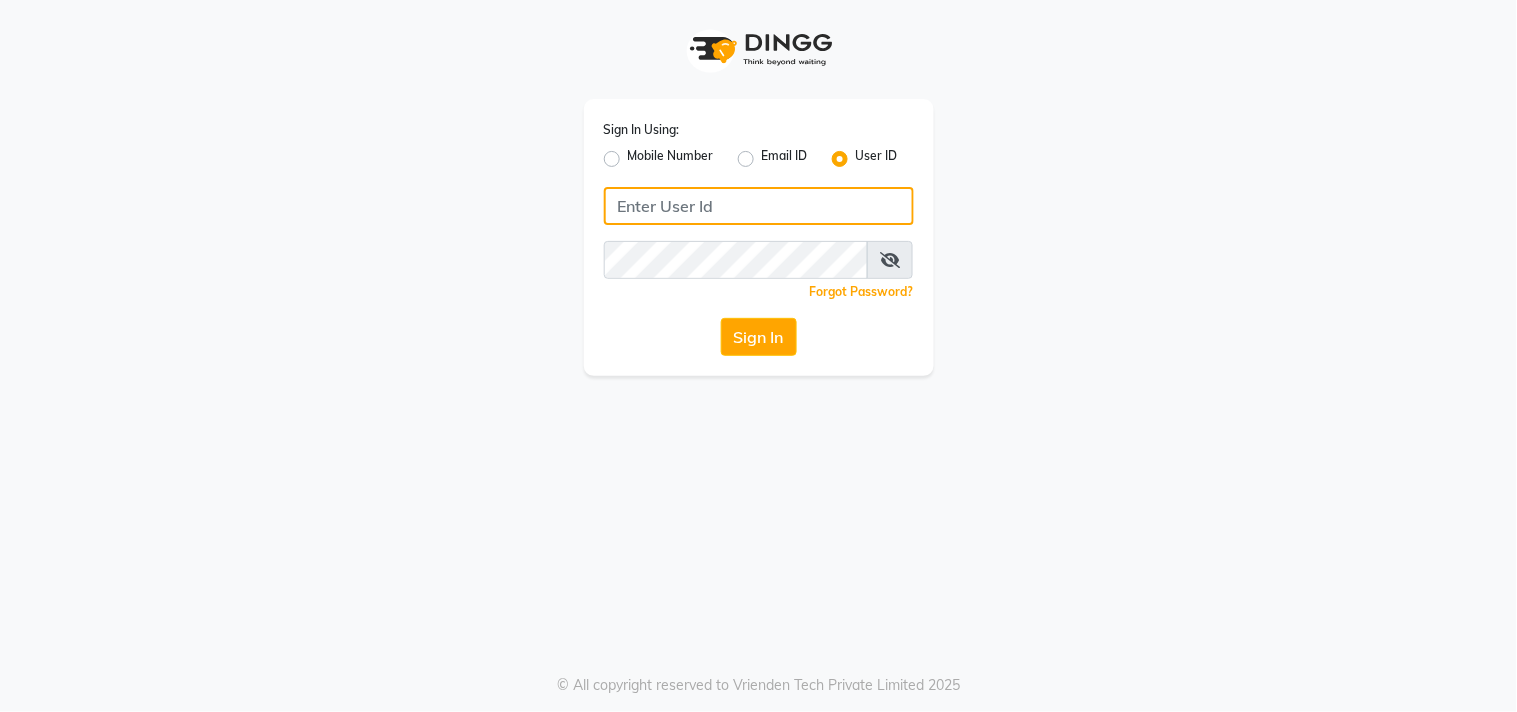 click 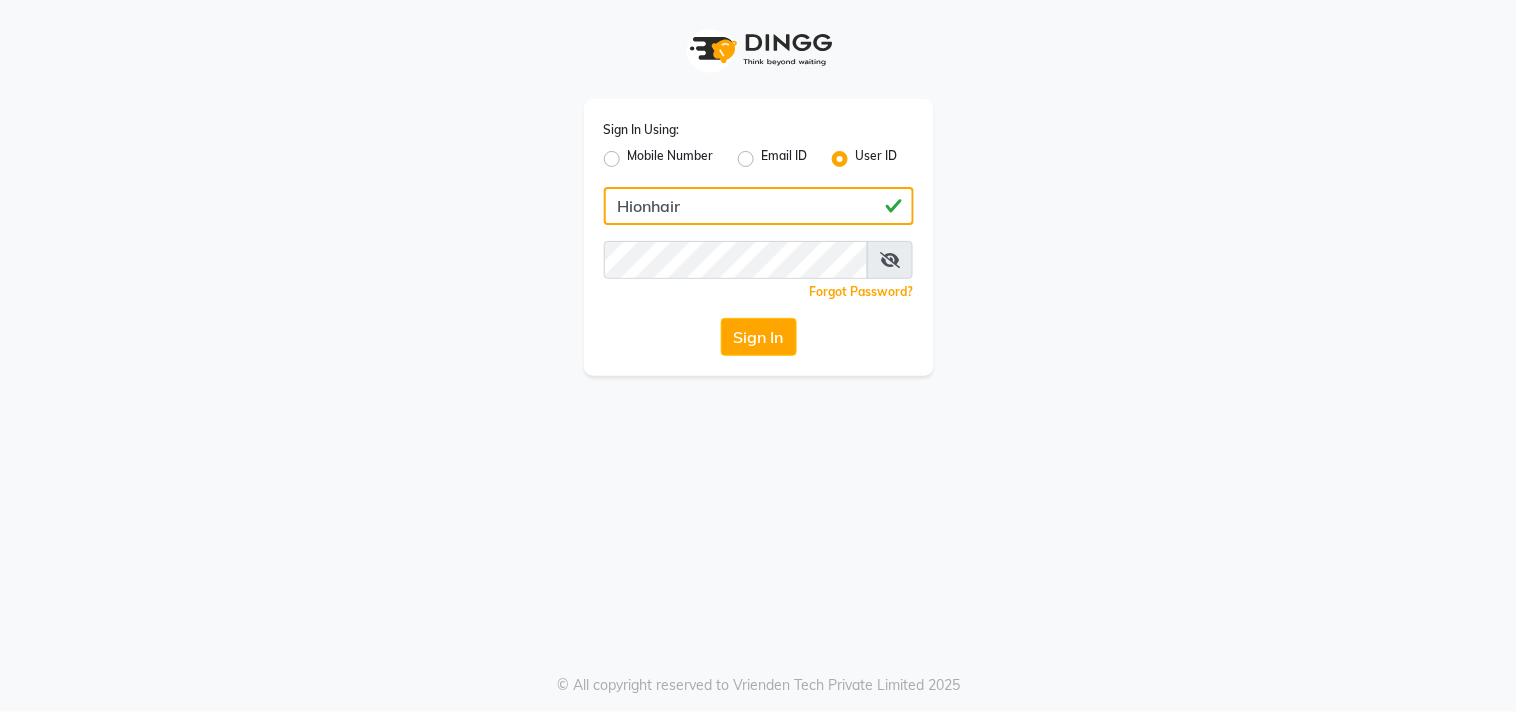 type on "Hionhair" 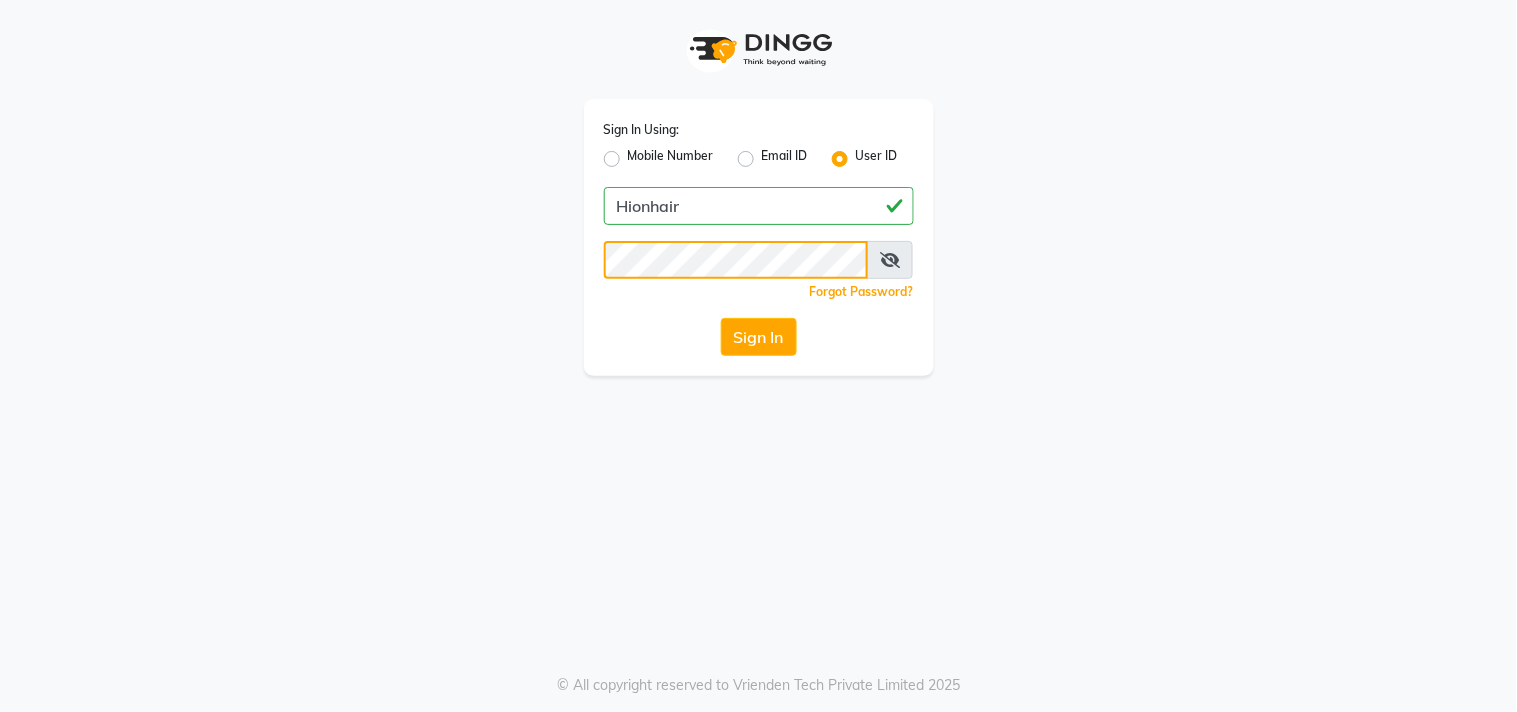click on "Sign In" 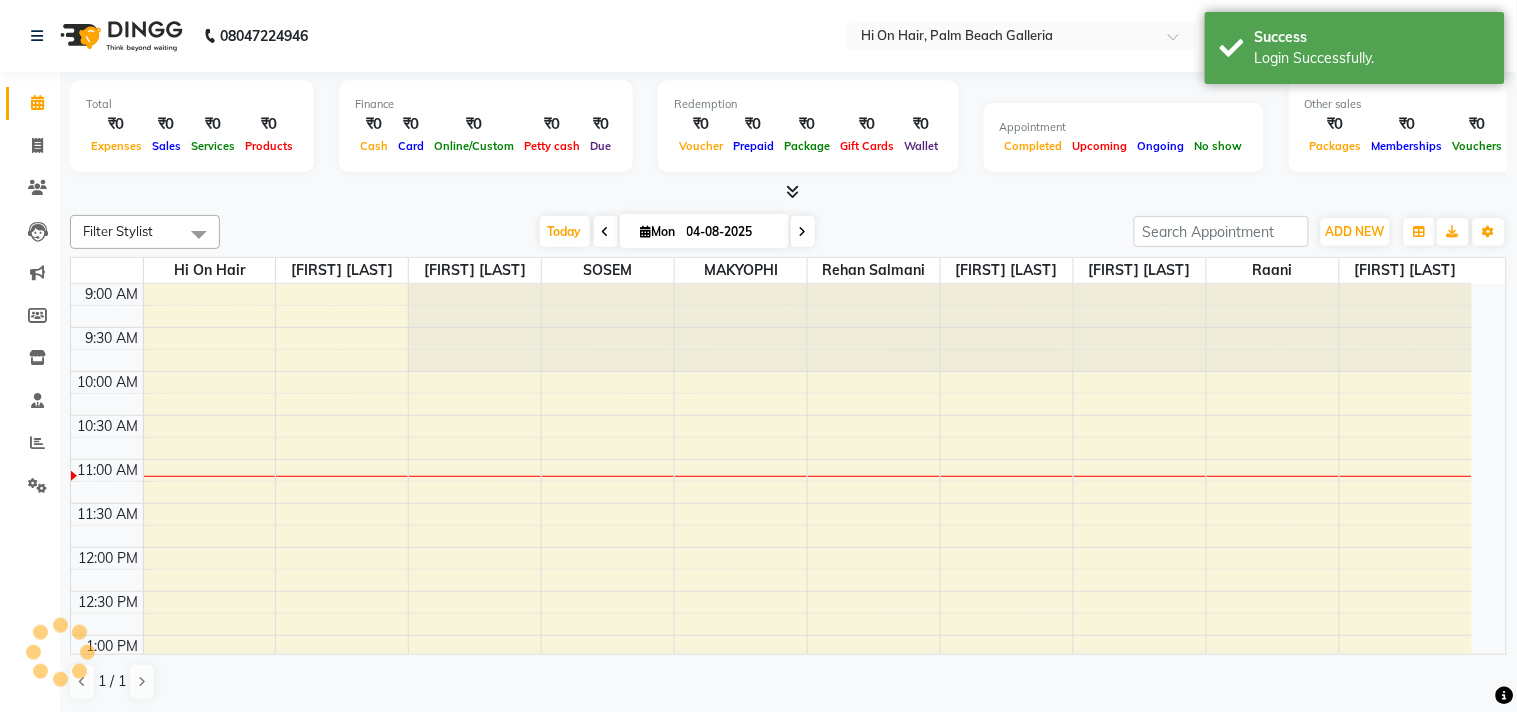 select on "en" 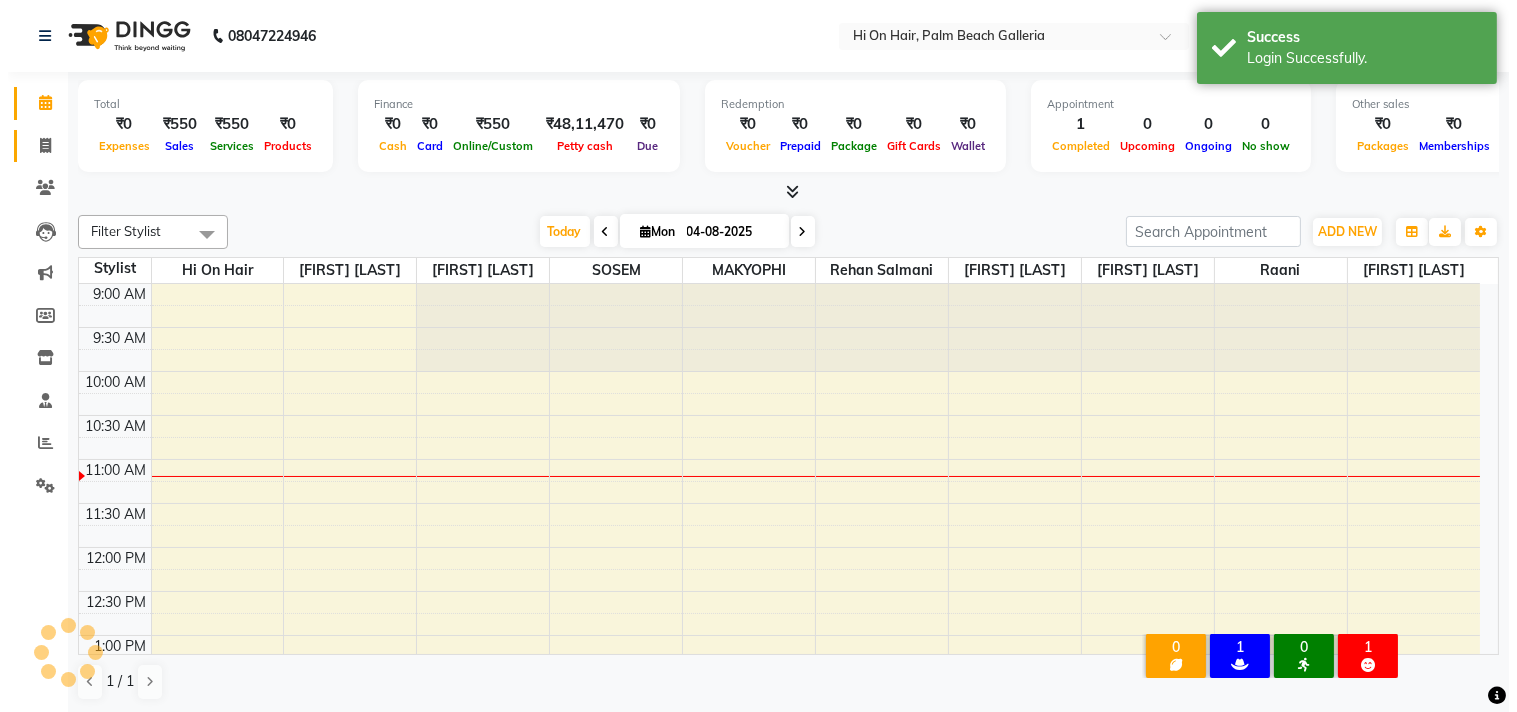 scroll, scrollTop: 0, scrollLeft: 0, axis: both 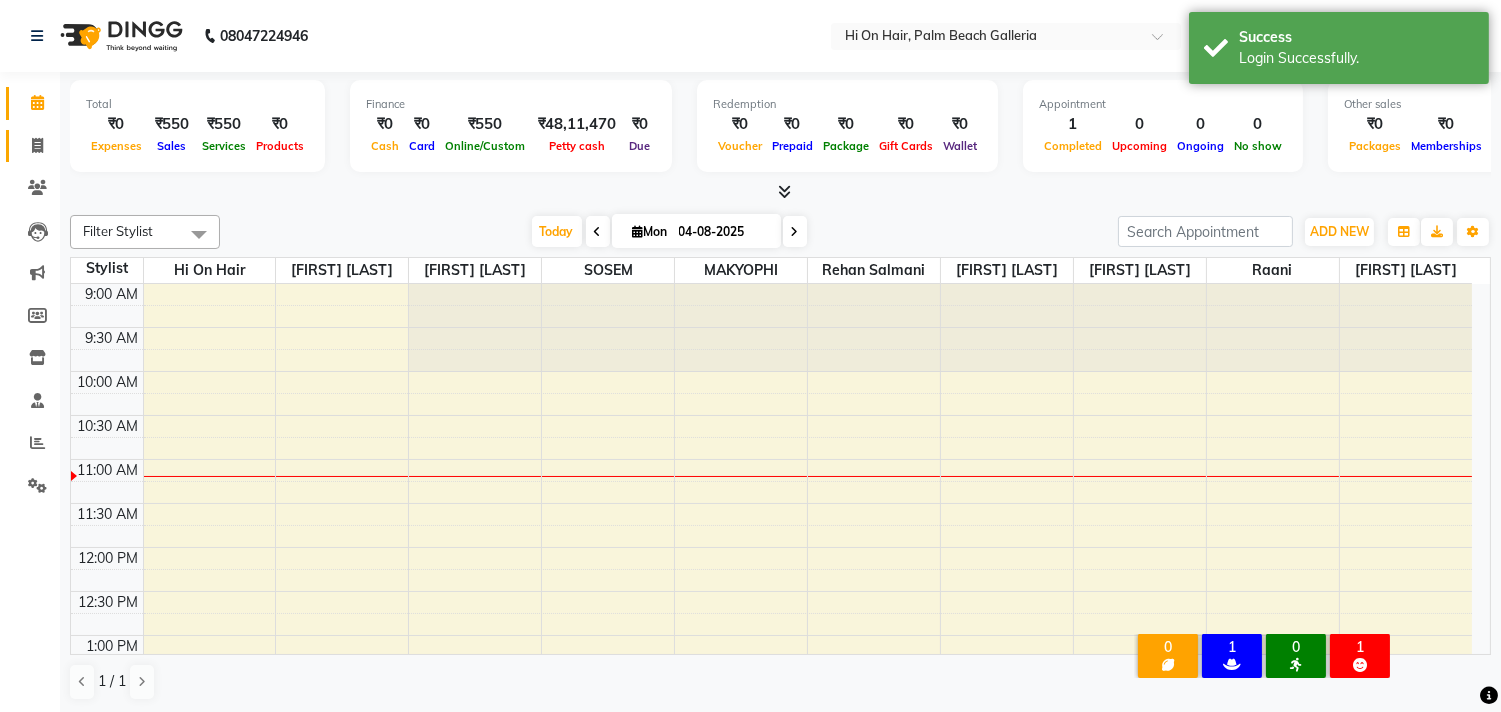 click 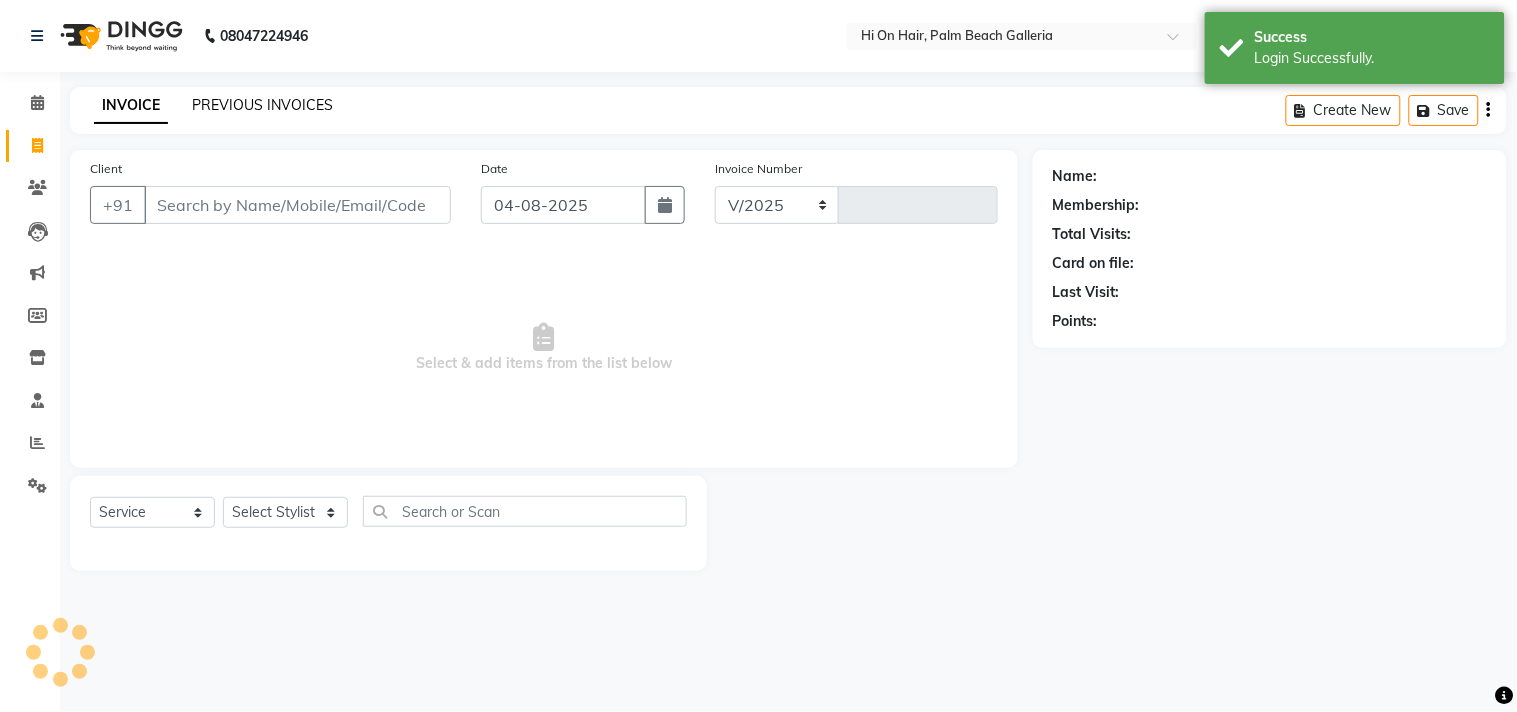 select on "535" 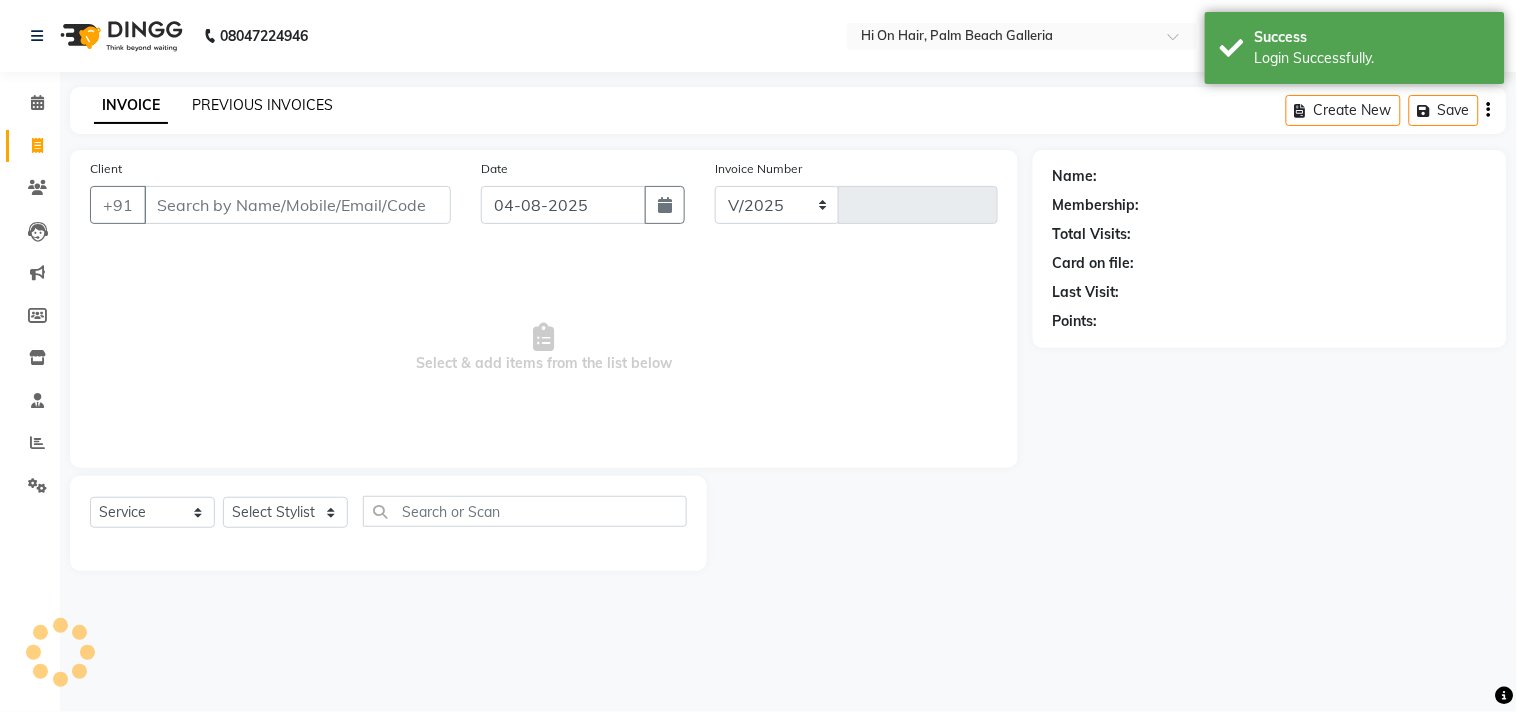 type on "1500" 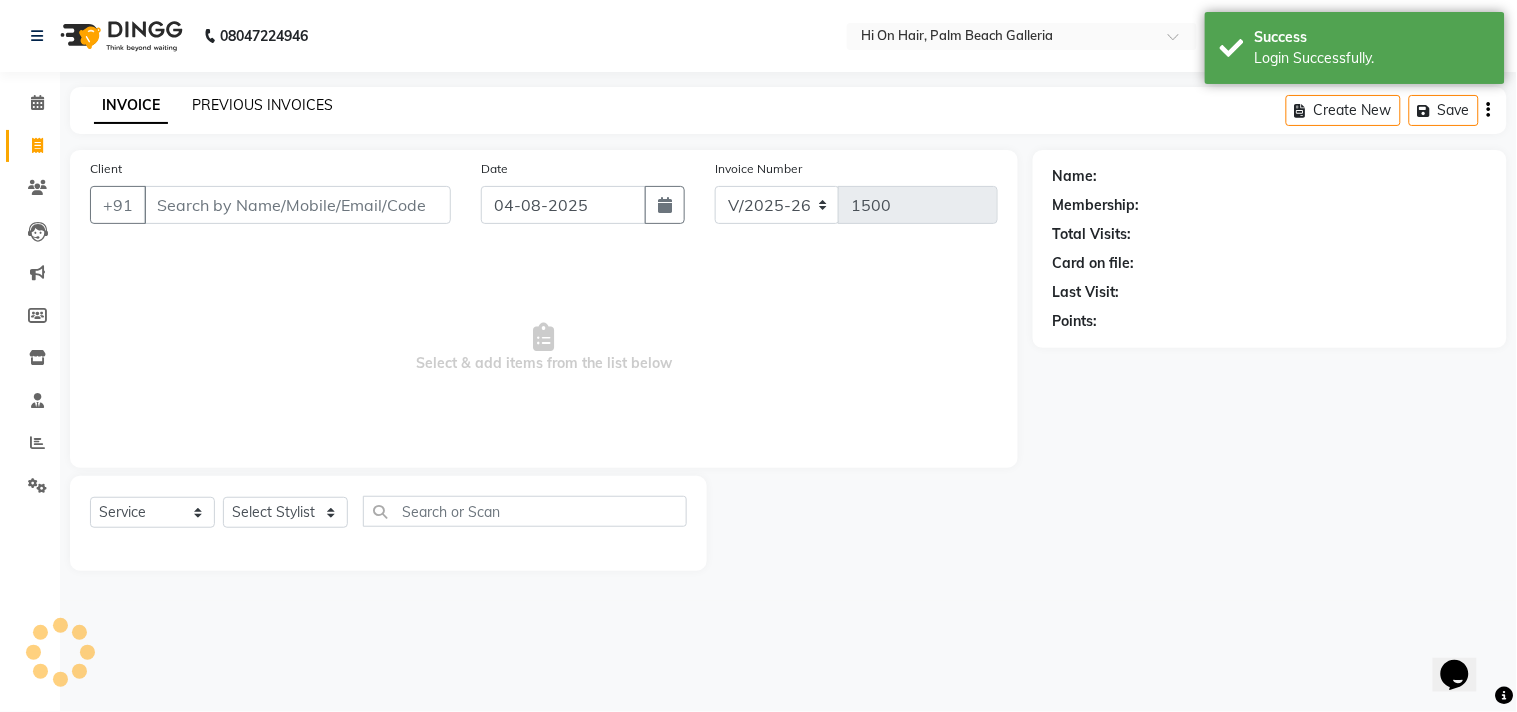 click on "PREVIOUS INVOICES" 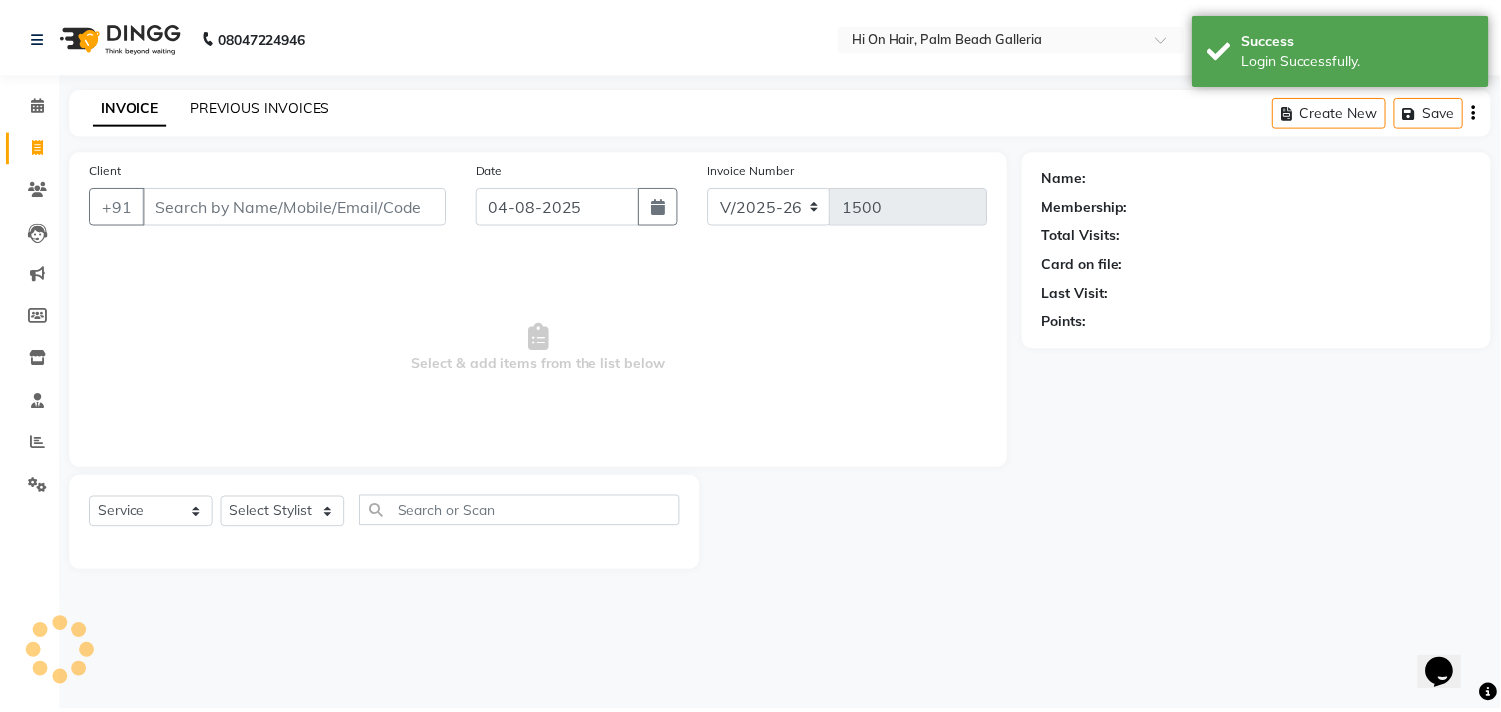 scroll, scrollTop: 0, scrollLeft: 0, axis: both 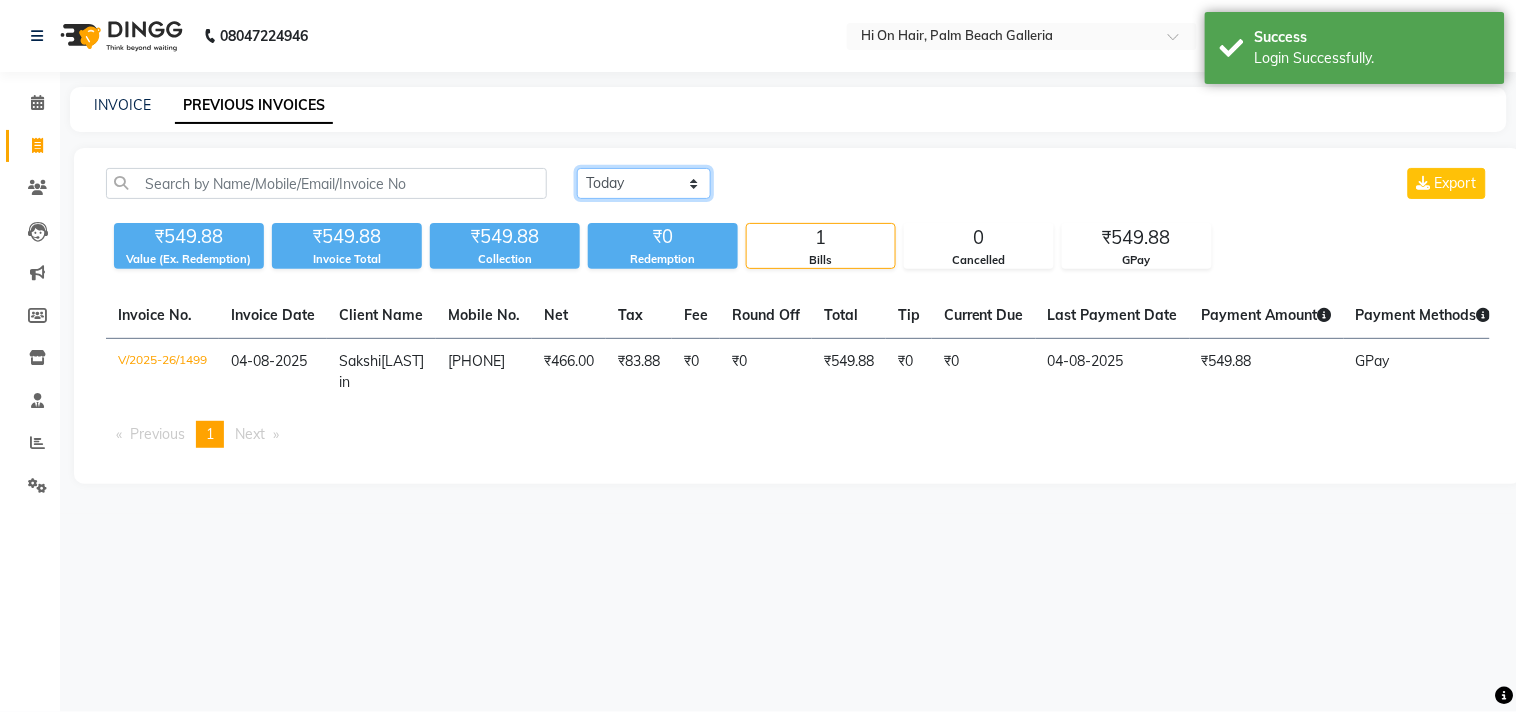 click on "Today Yesterday Custom Range" 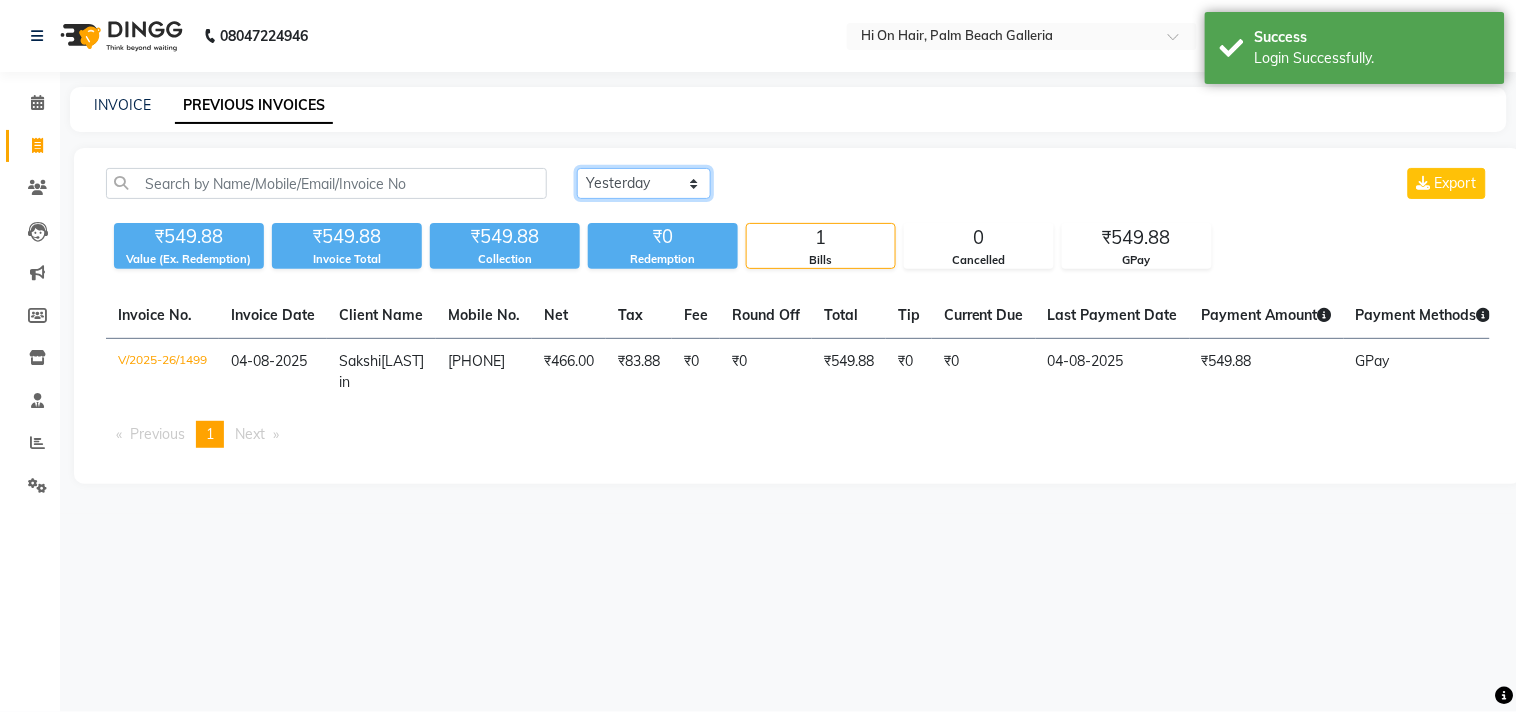click on "Today Yesterday Custom Range" 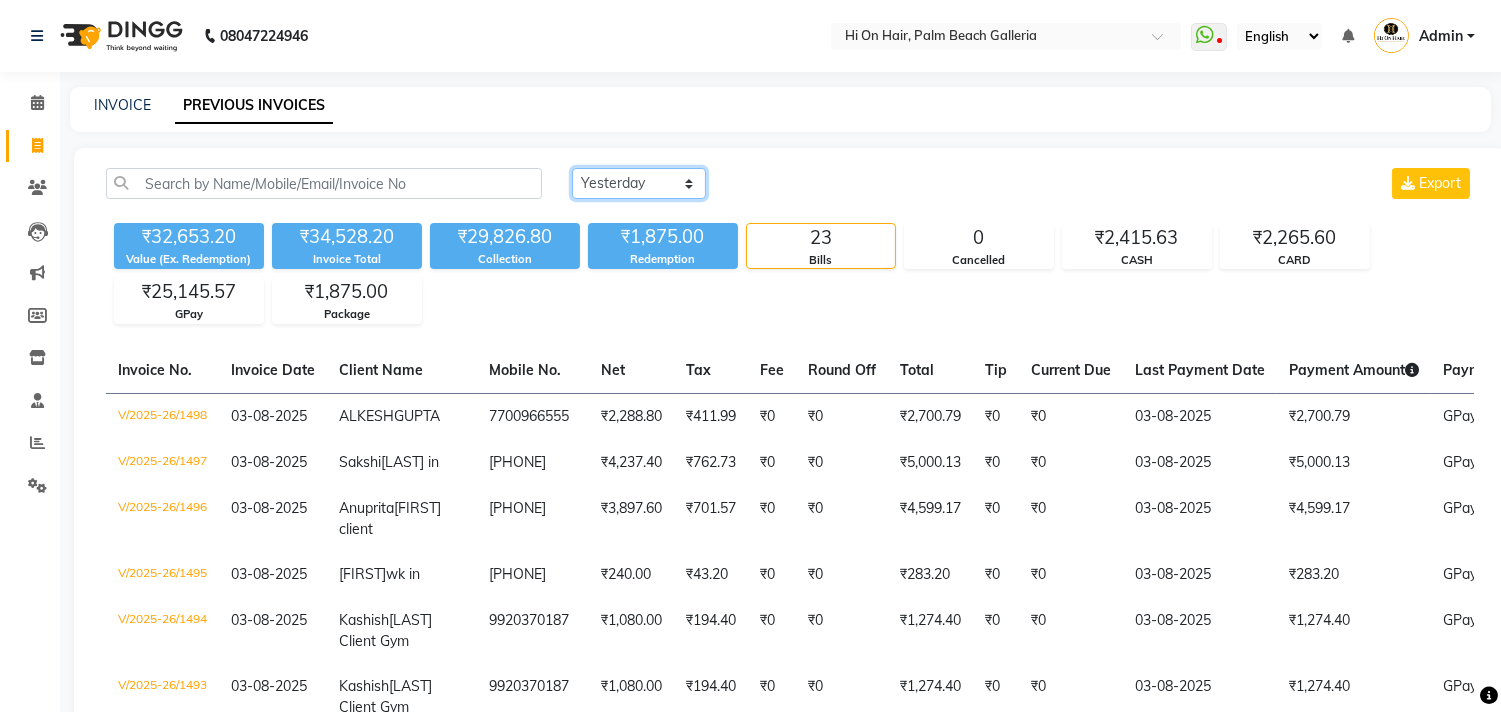 click on "Today Yesterday Custom Range" 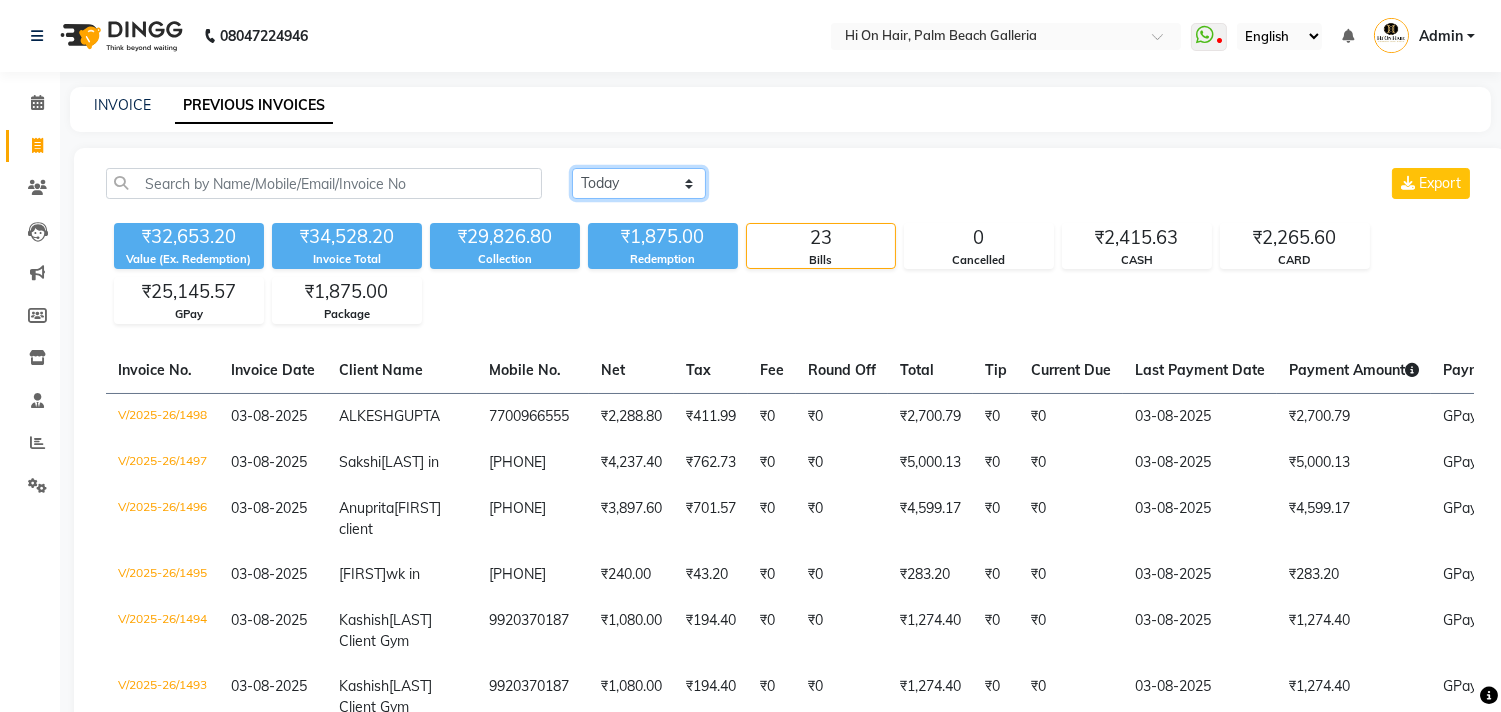 click on "Today Yesterday Custom Range" 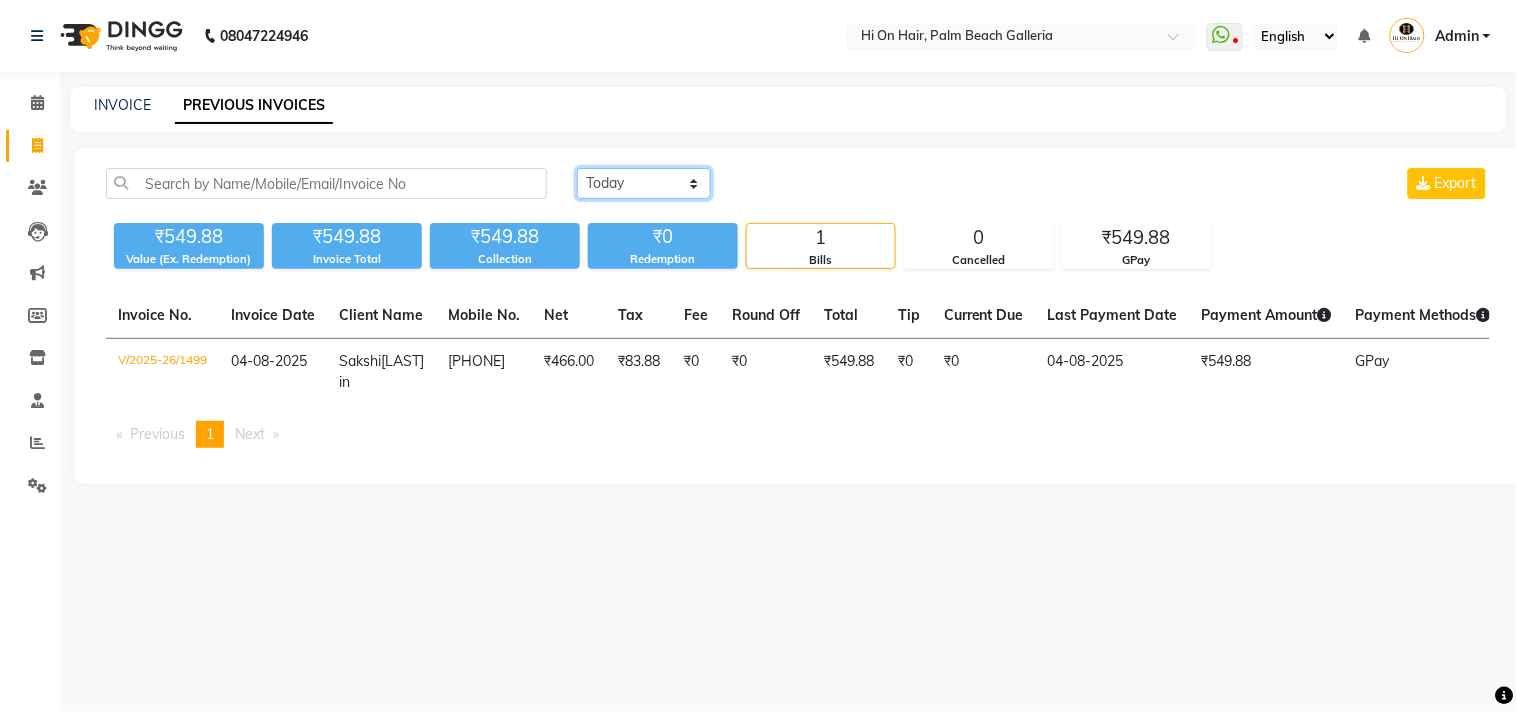 click on "Today Yesterday Custom Range" 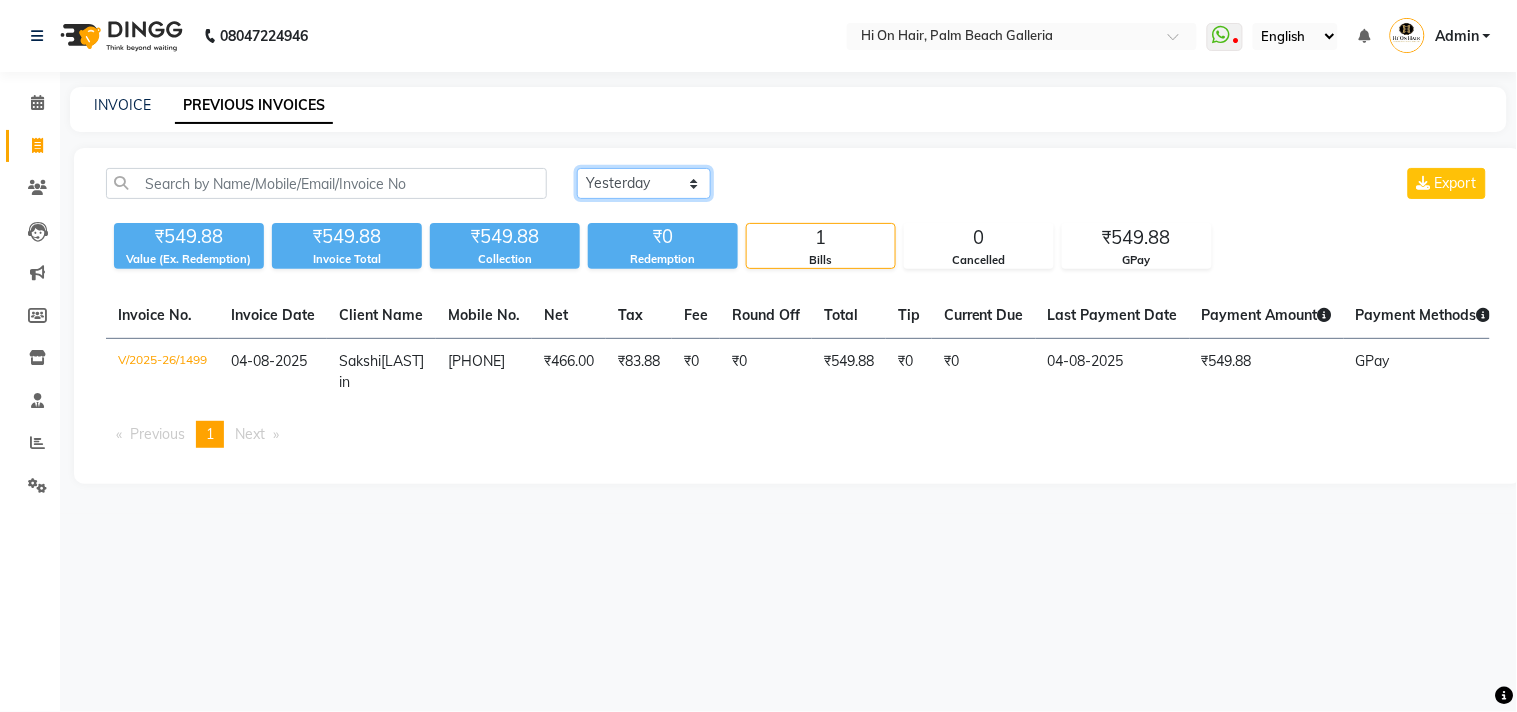 click on "Today Yesterday Custom Range" 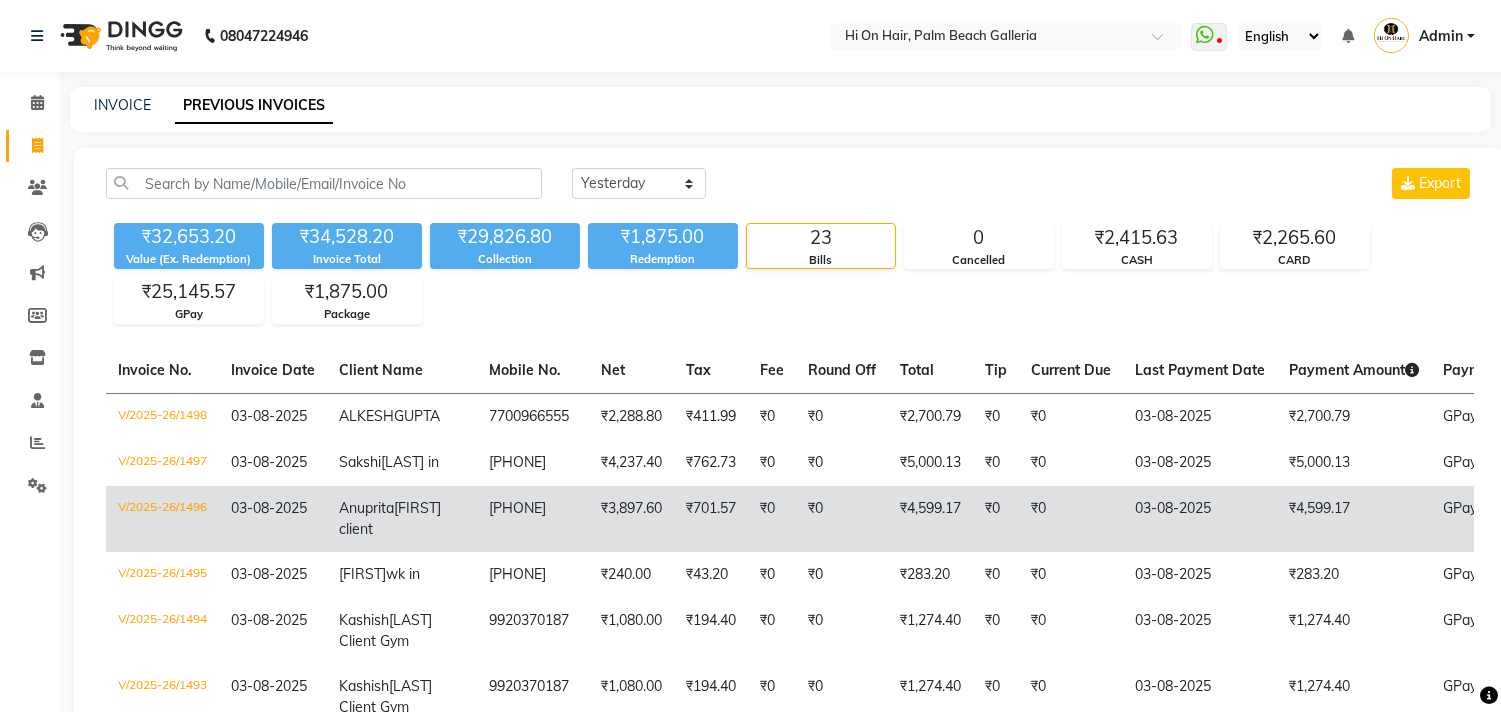 click on "Anuprita  anusha client" 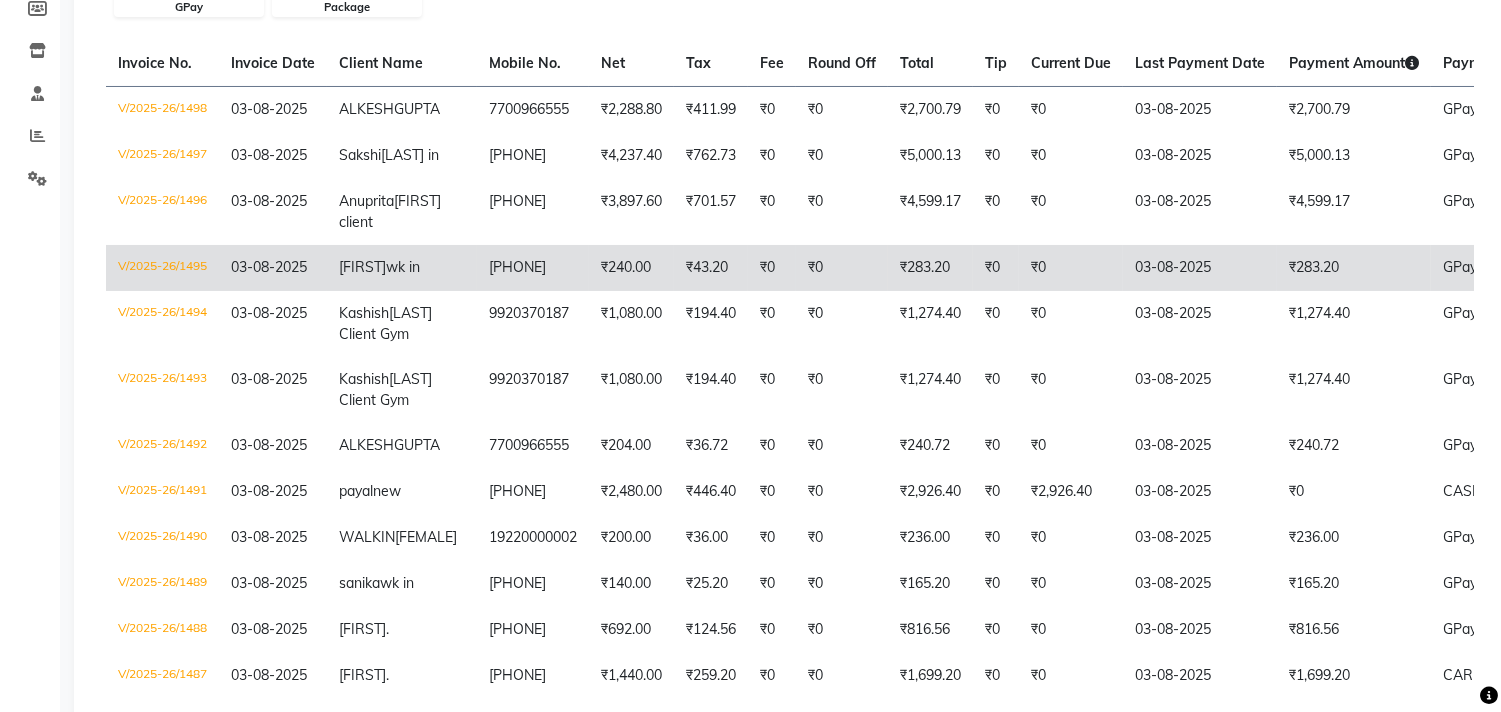 scroll, scrollTop: 555, scrollLeft: 0, axis: vertical 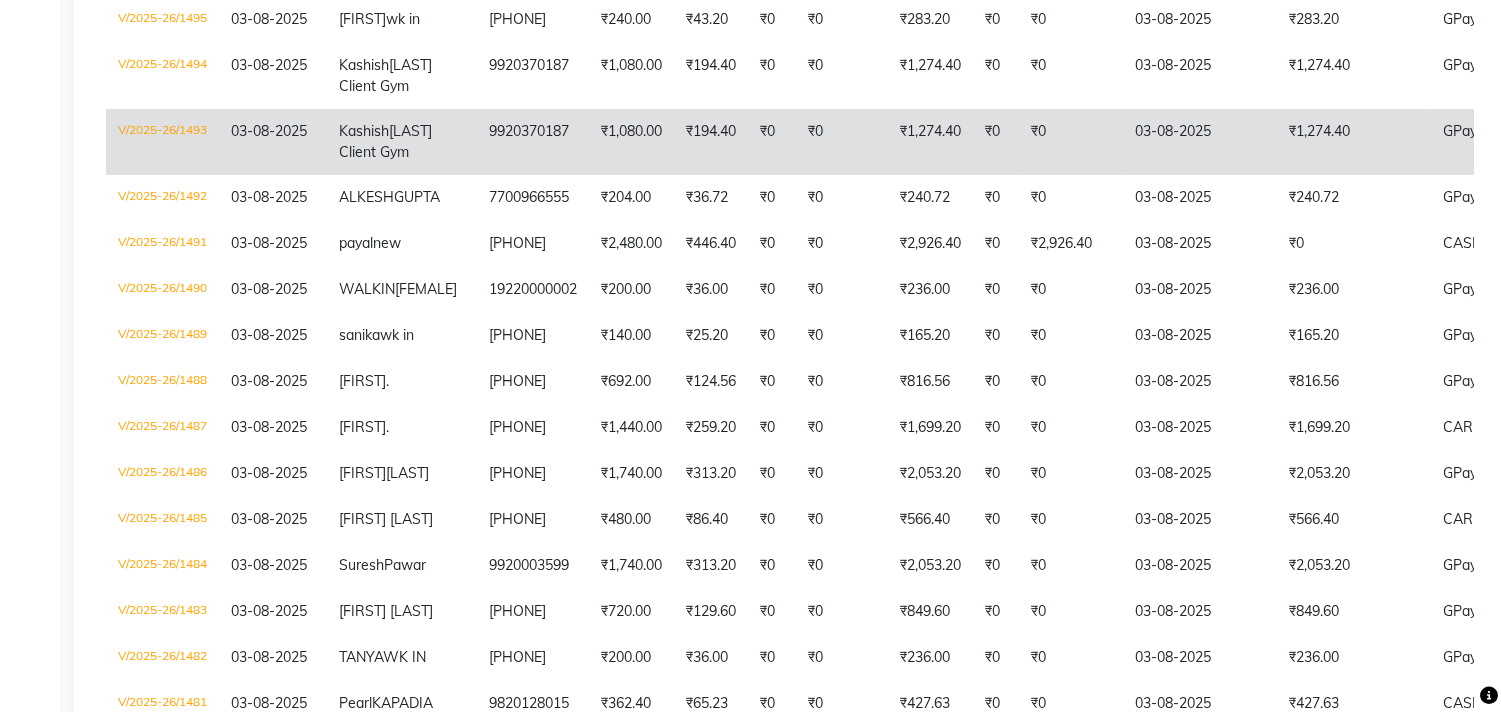 click on "[NAME] Client Gym" 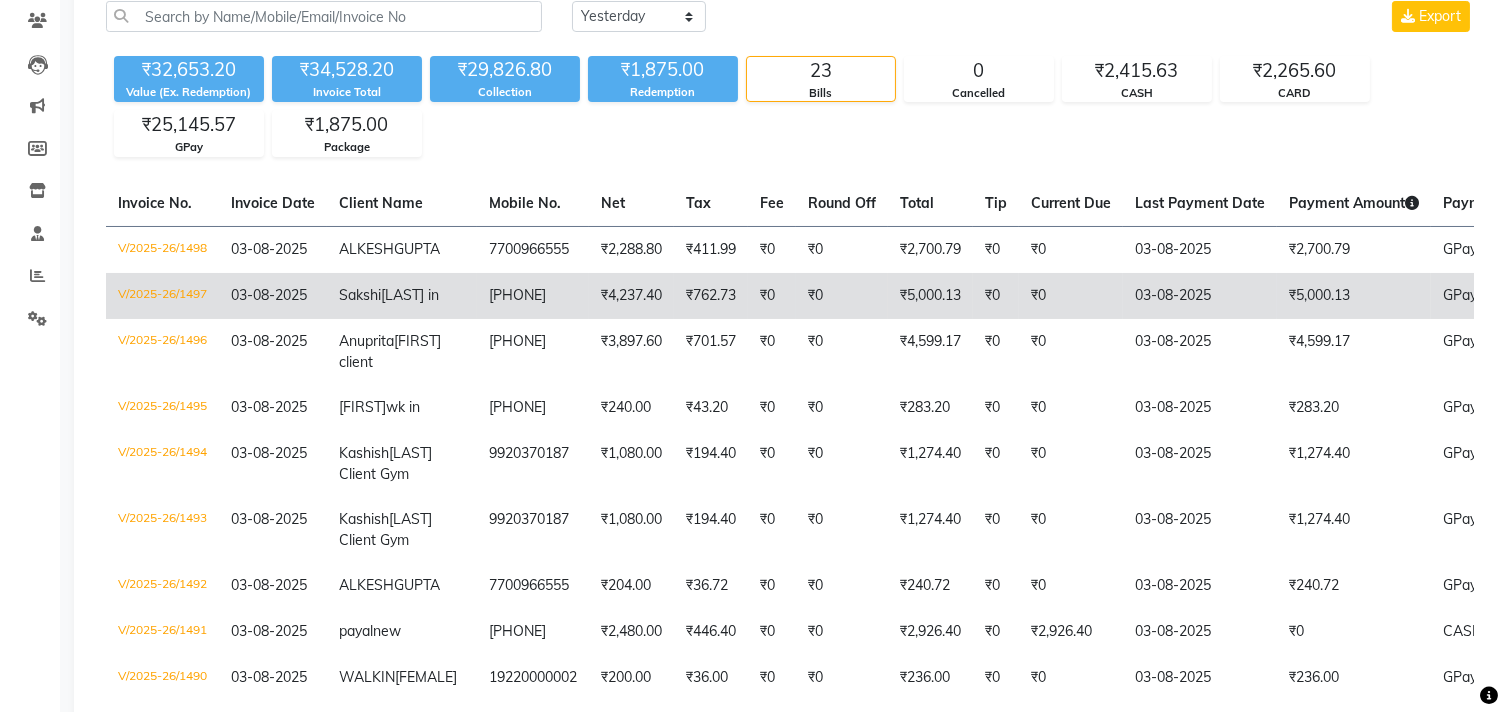 scroll, scrollTop: 222, scrollLeft: 0, axis: vertical 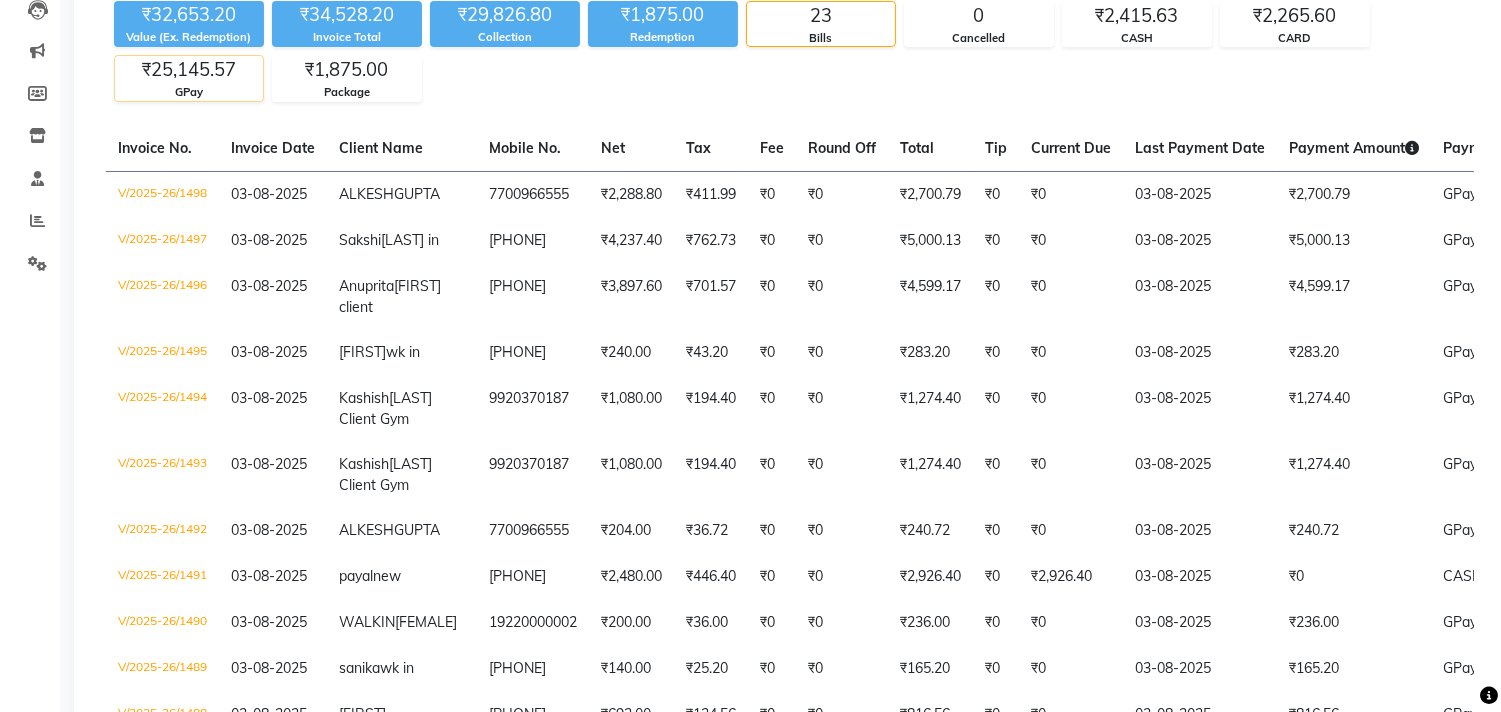 click on "₹25,145.57" 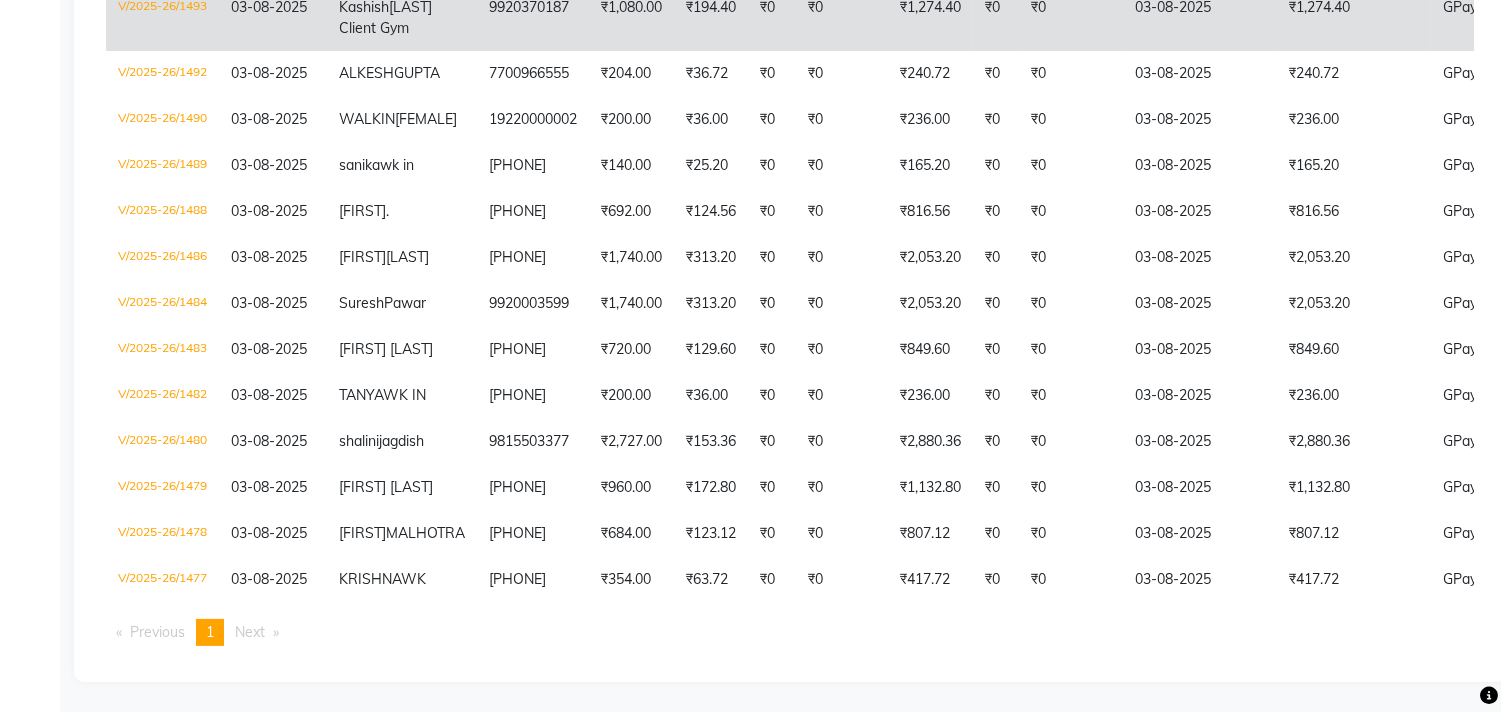 scroll, scrollTop: 977, scrollLeft: 0, axis: vertical 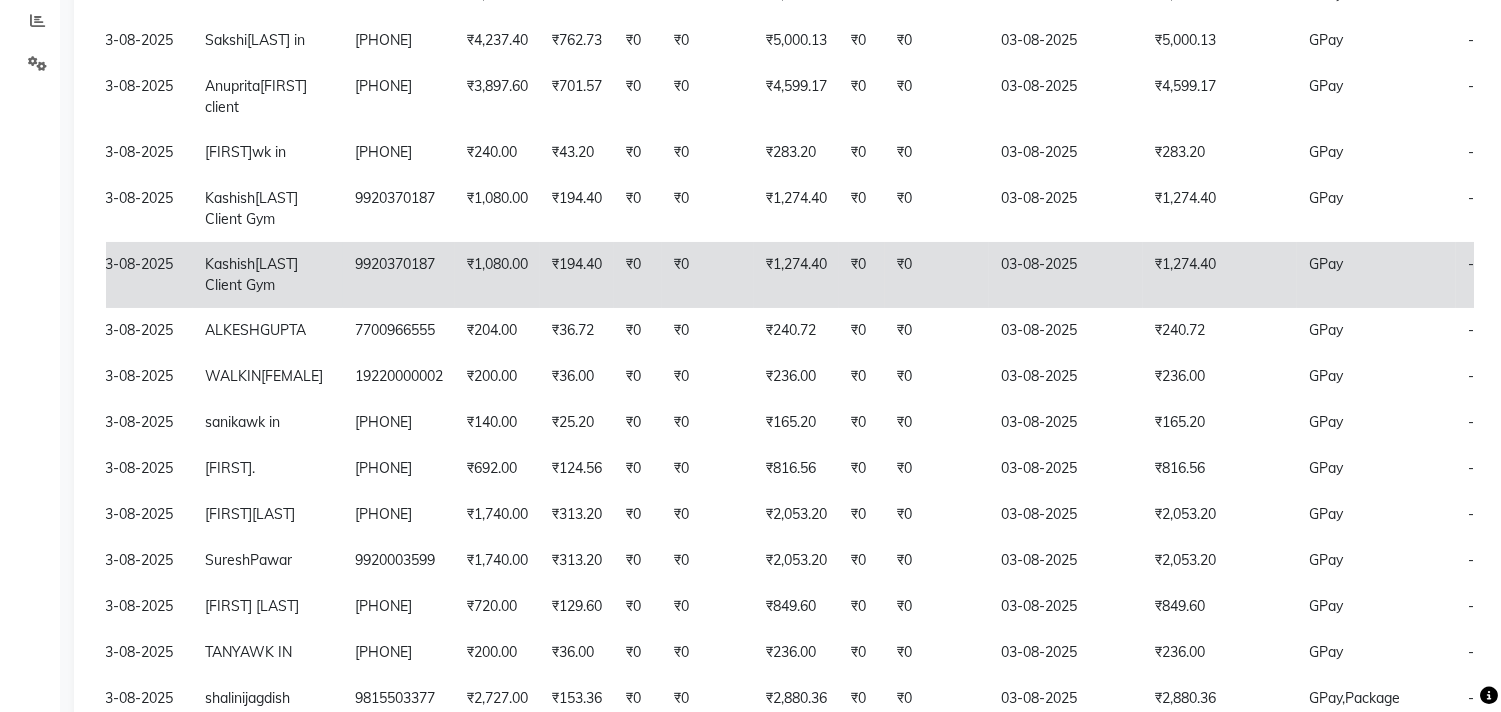 click on "Kashish  Chavan Client Gym" 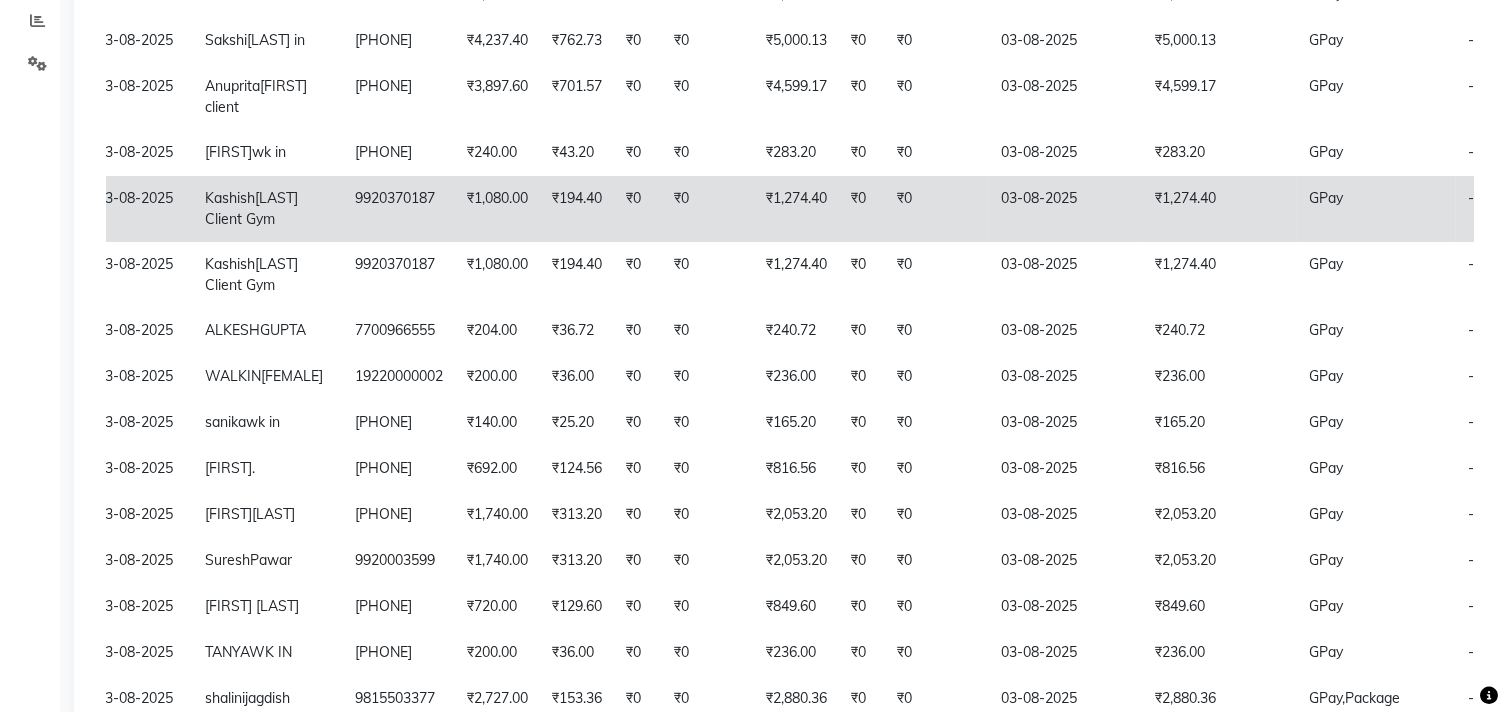 click on "9920370187" 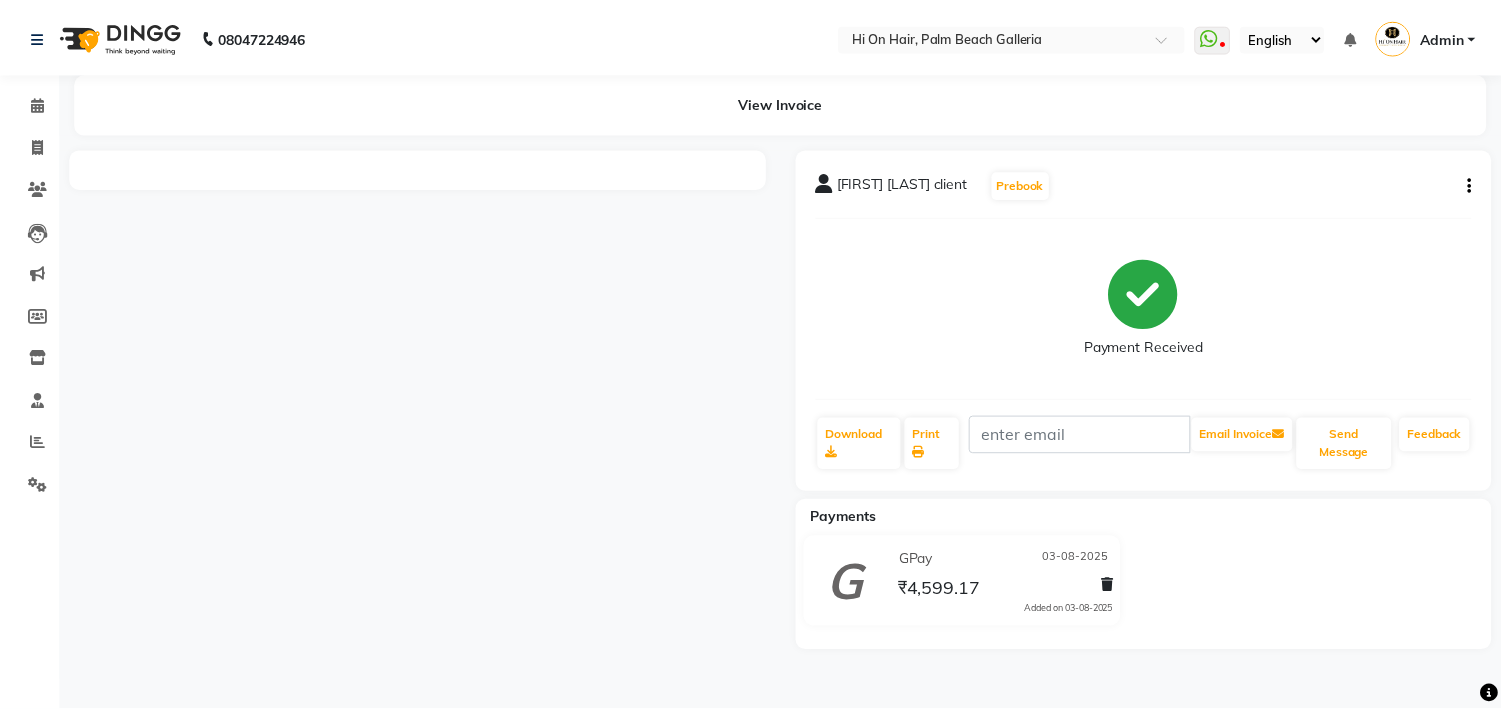 scroll, scrollTop: 0, scrollLeft: 0, axis: both 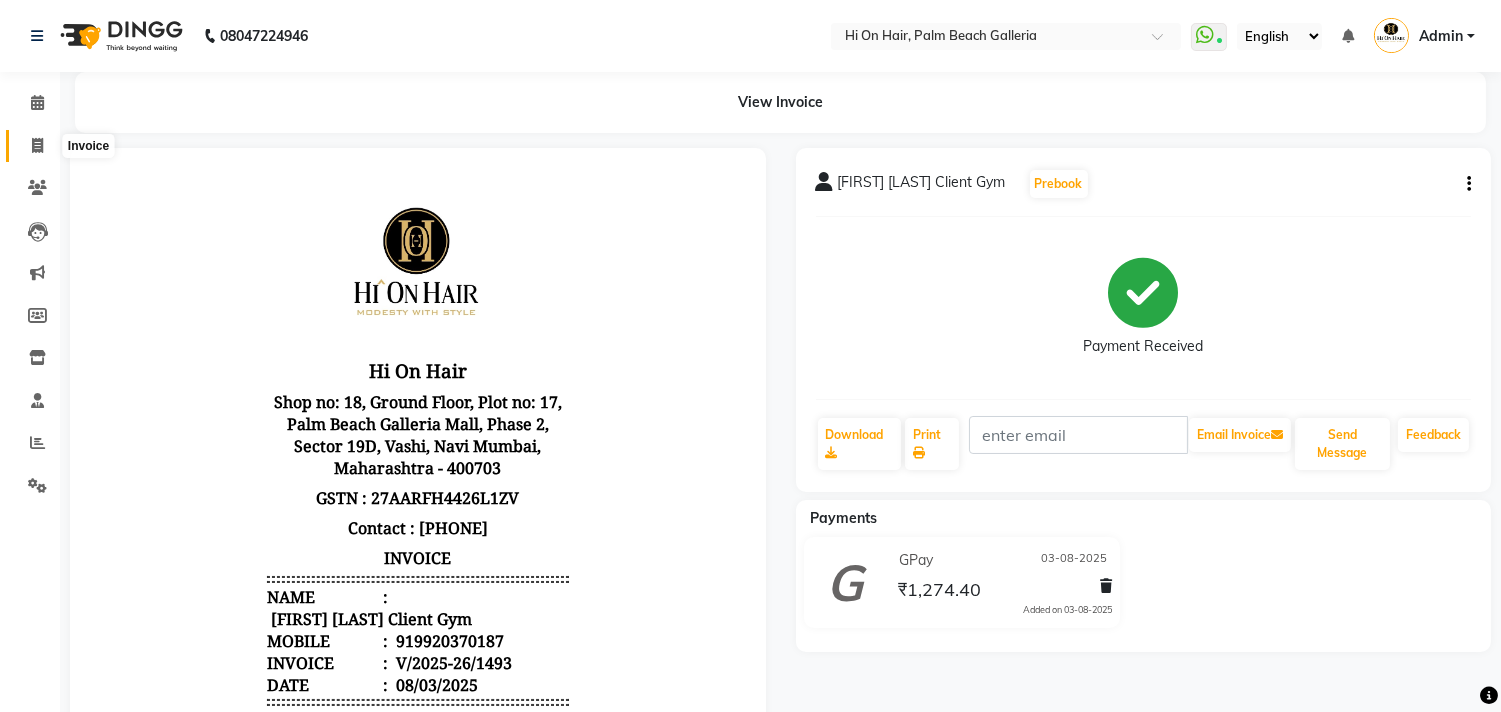 click 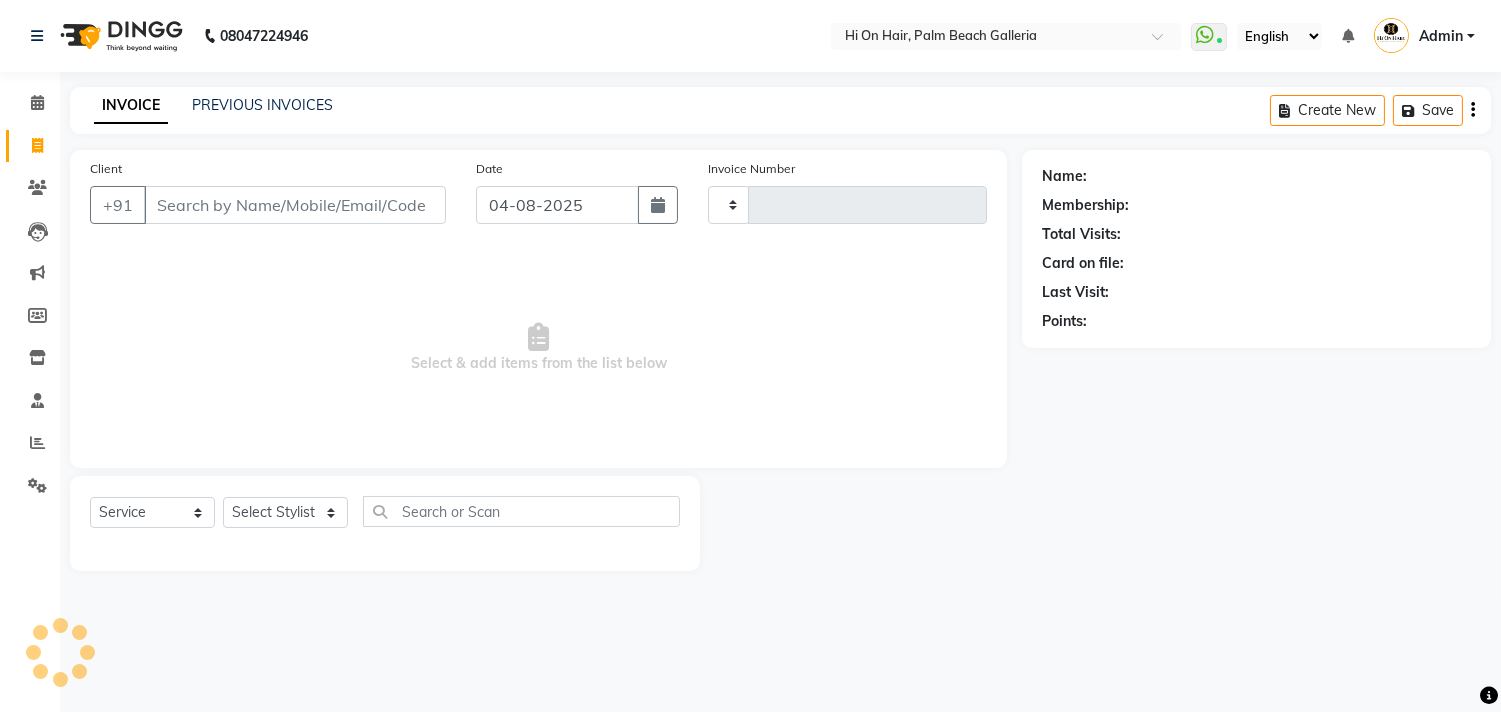 type on "1500" 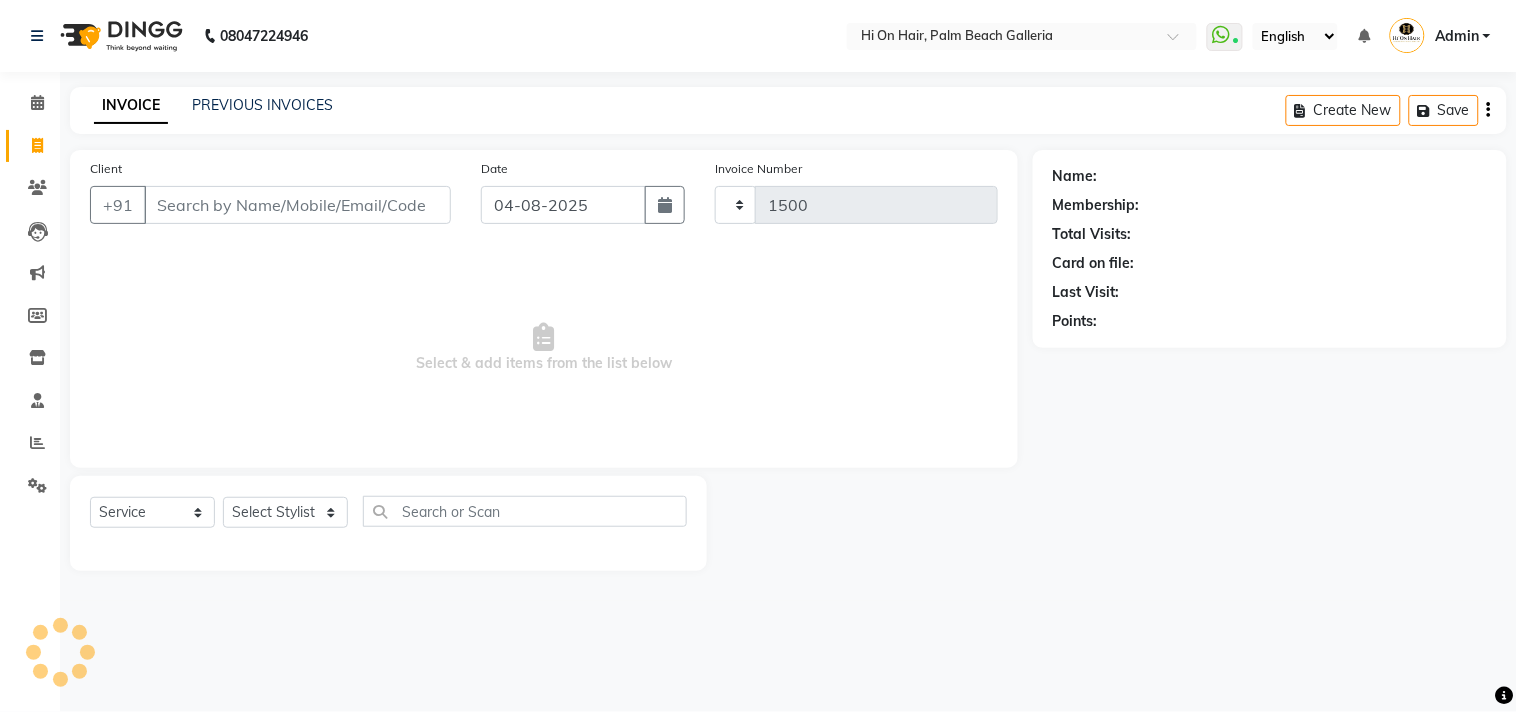 select on "535" 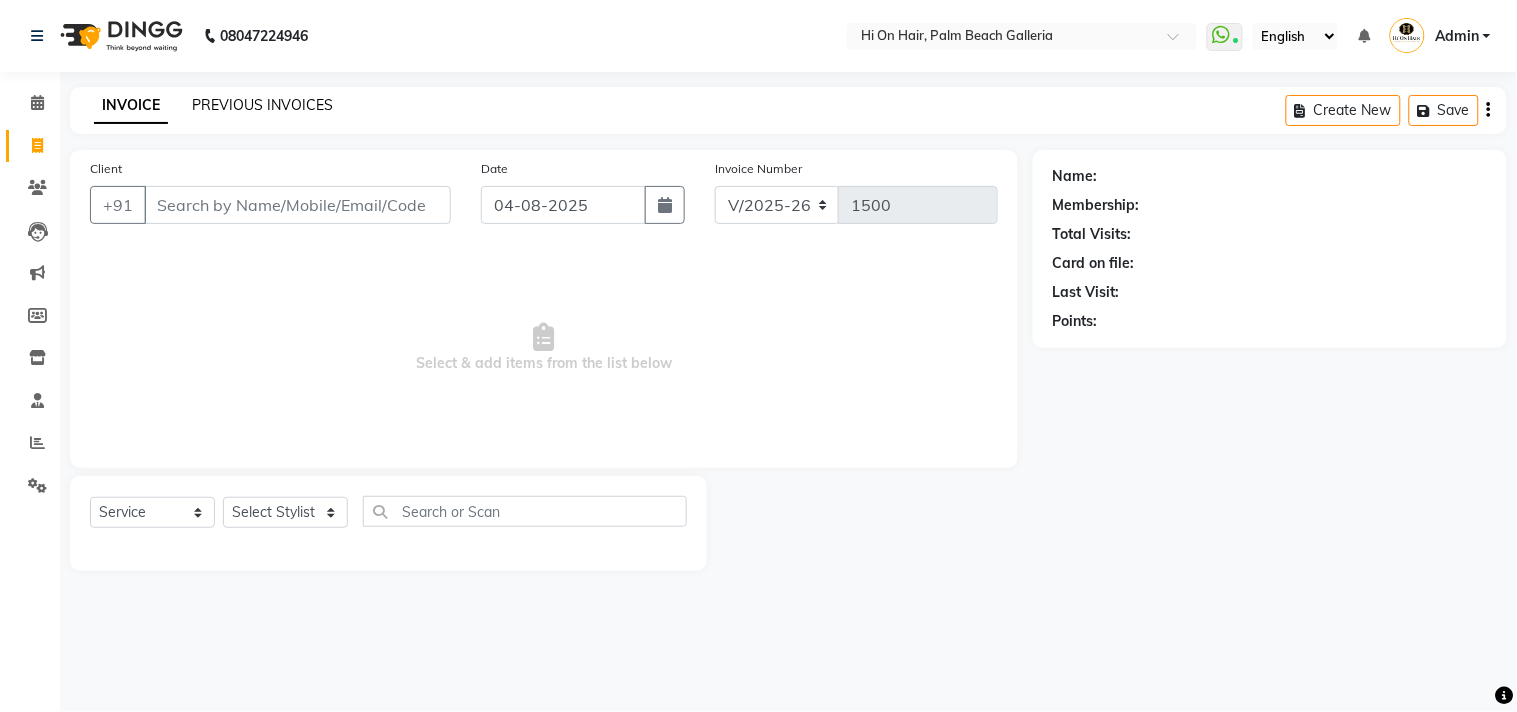 click on "PREVIOUS INVOICES" 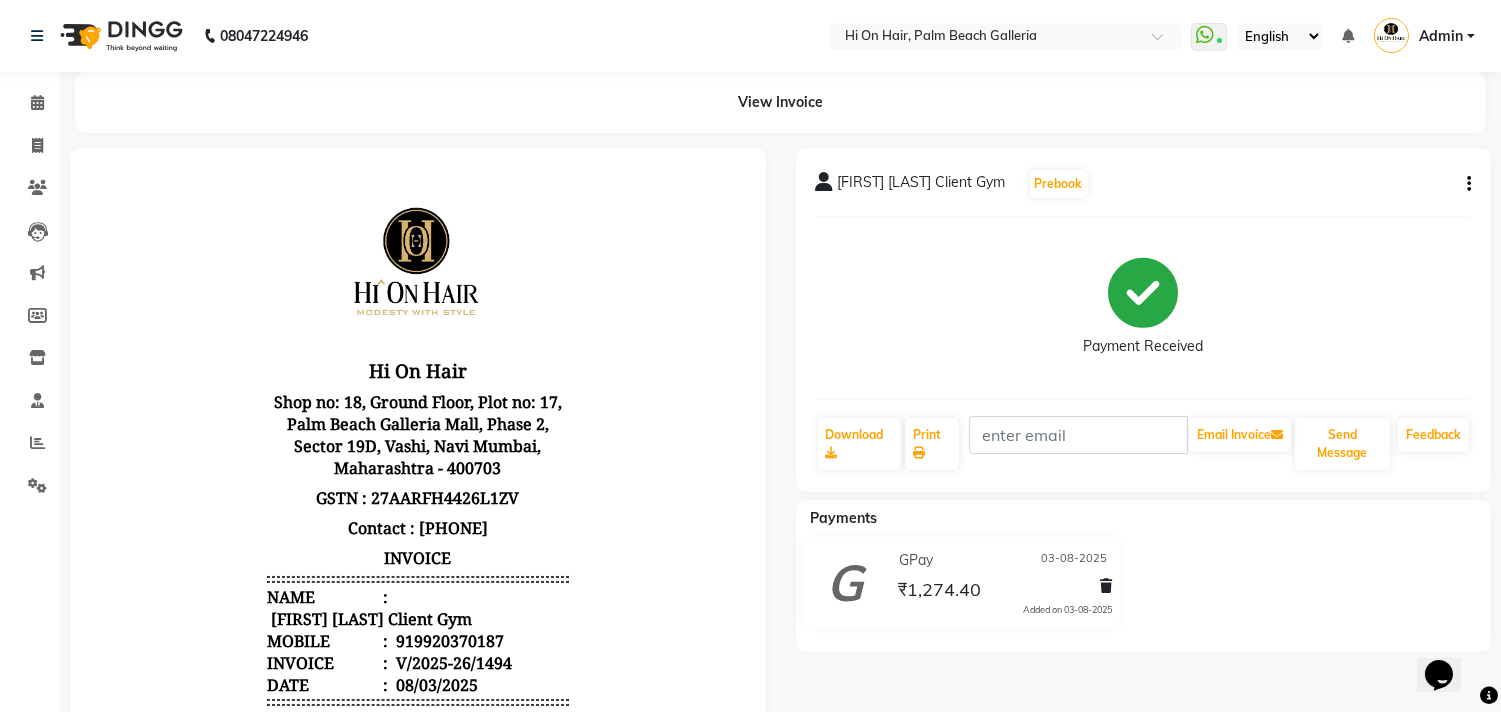 scroll, scrollTop: 0, scrollLeft: 0, axis: both 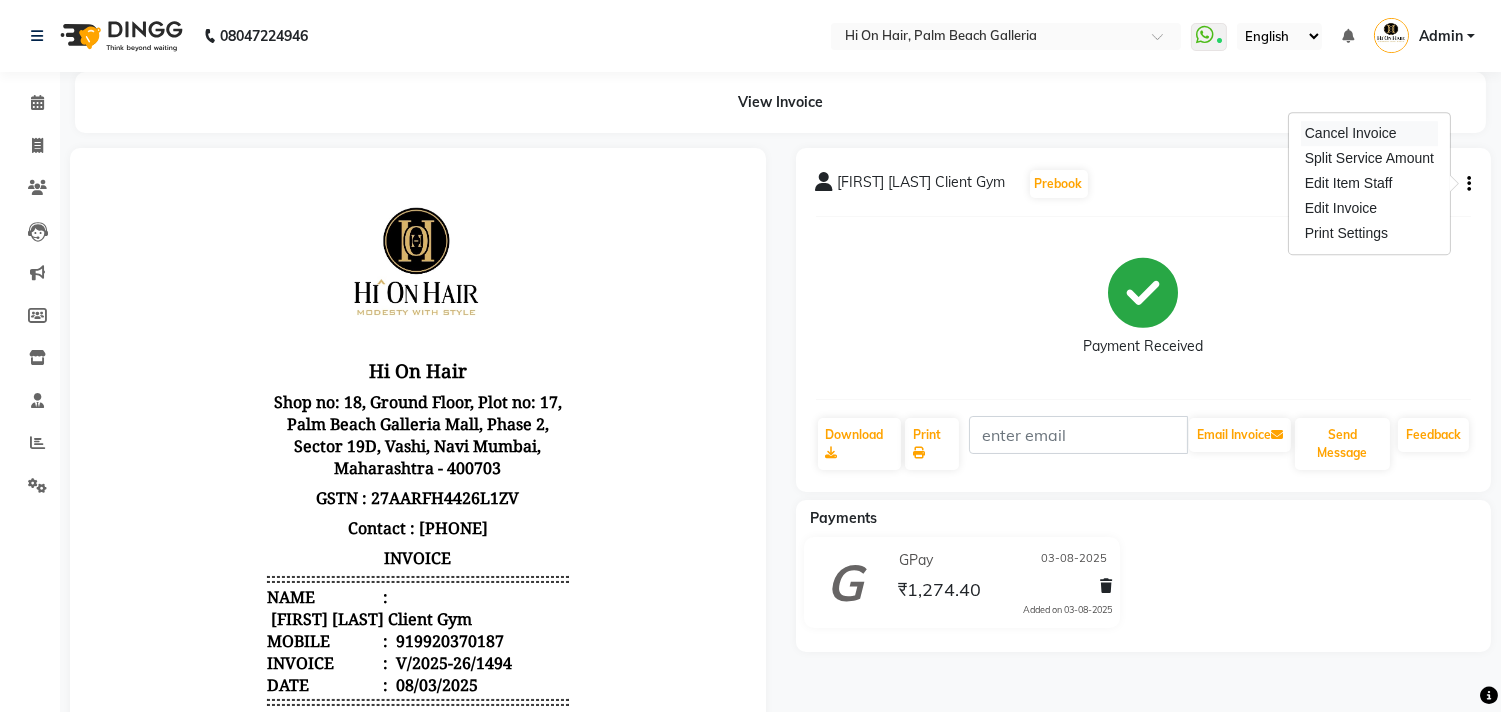 click on "Cancel Invoice" at bounding box center (1369, 133) 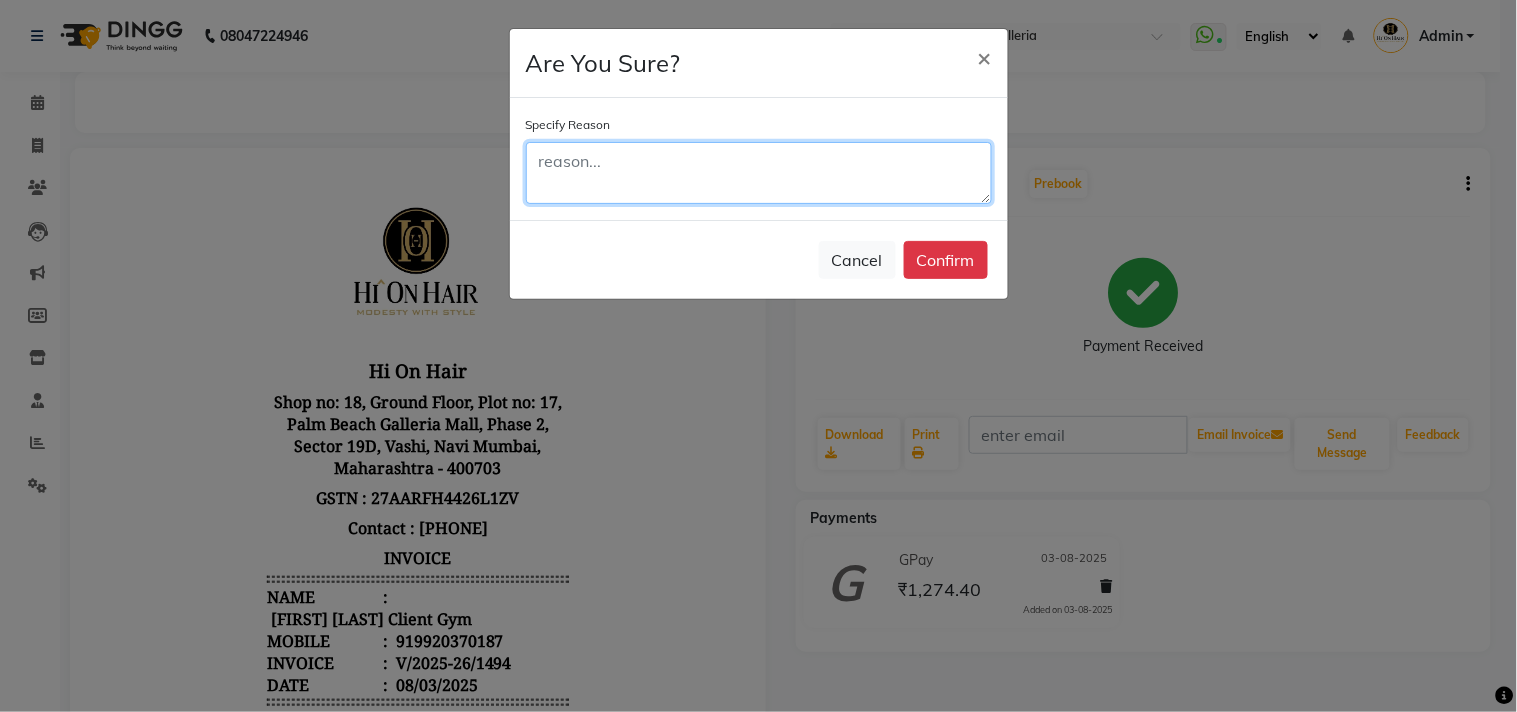 click 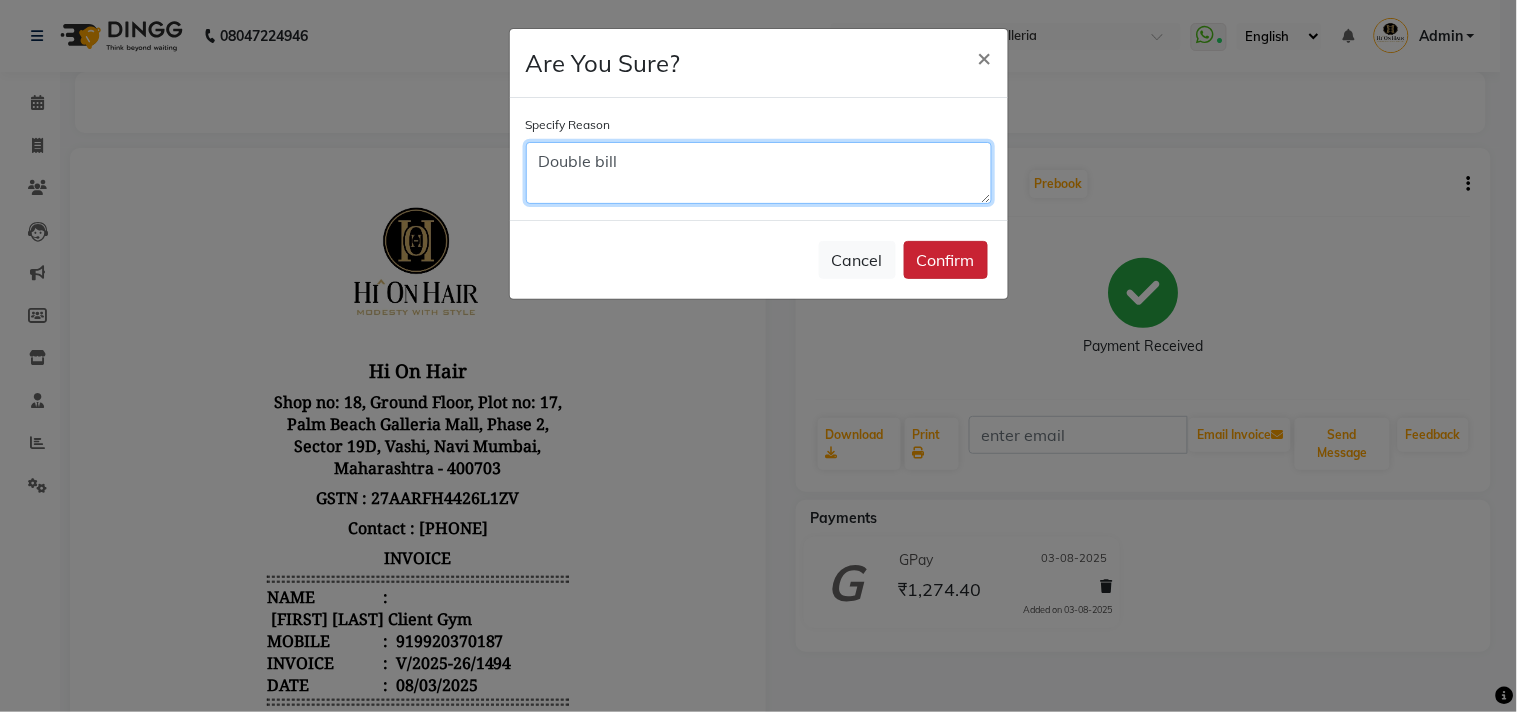 type on "Double bill" 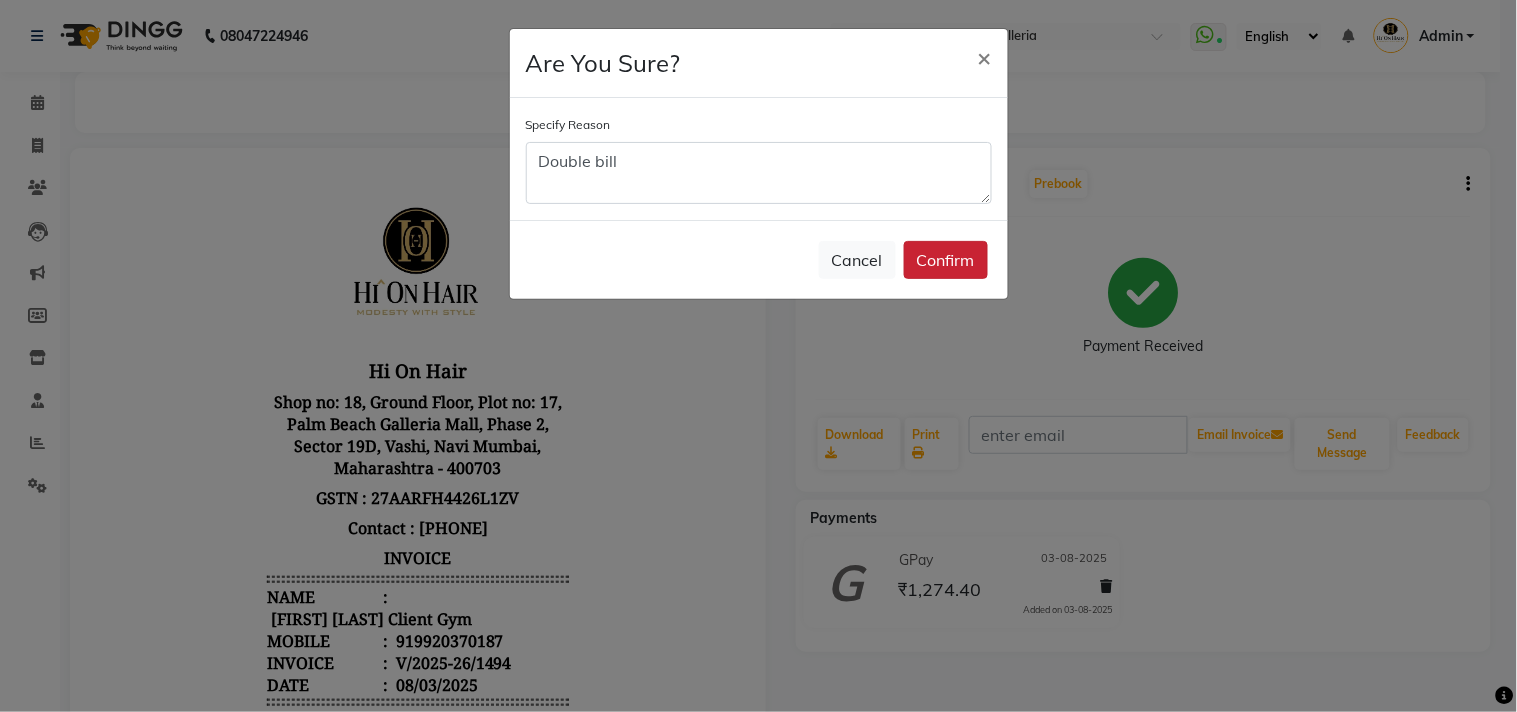 click on "Confirm" 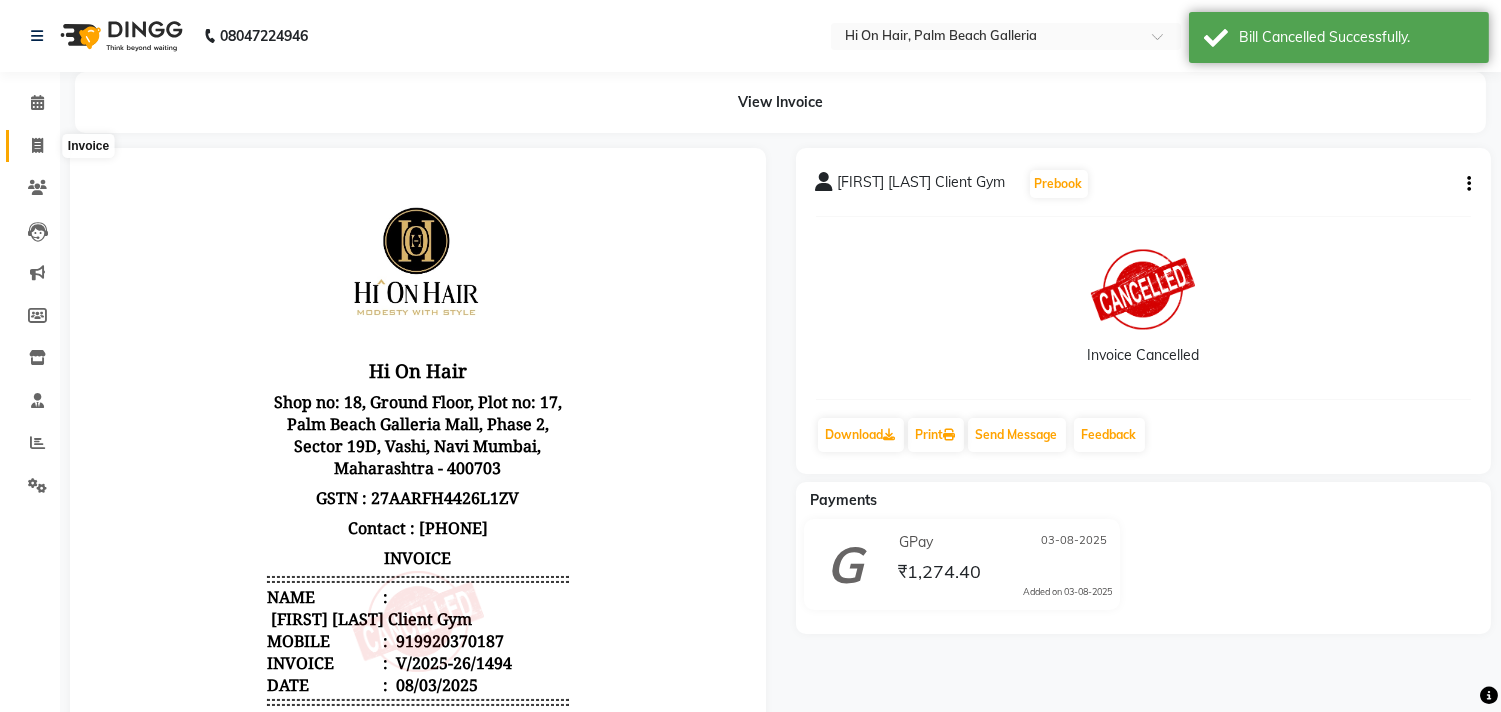 click 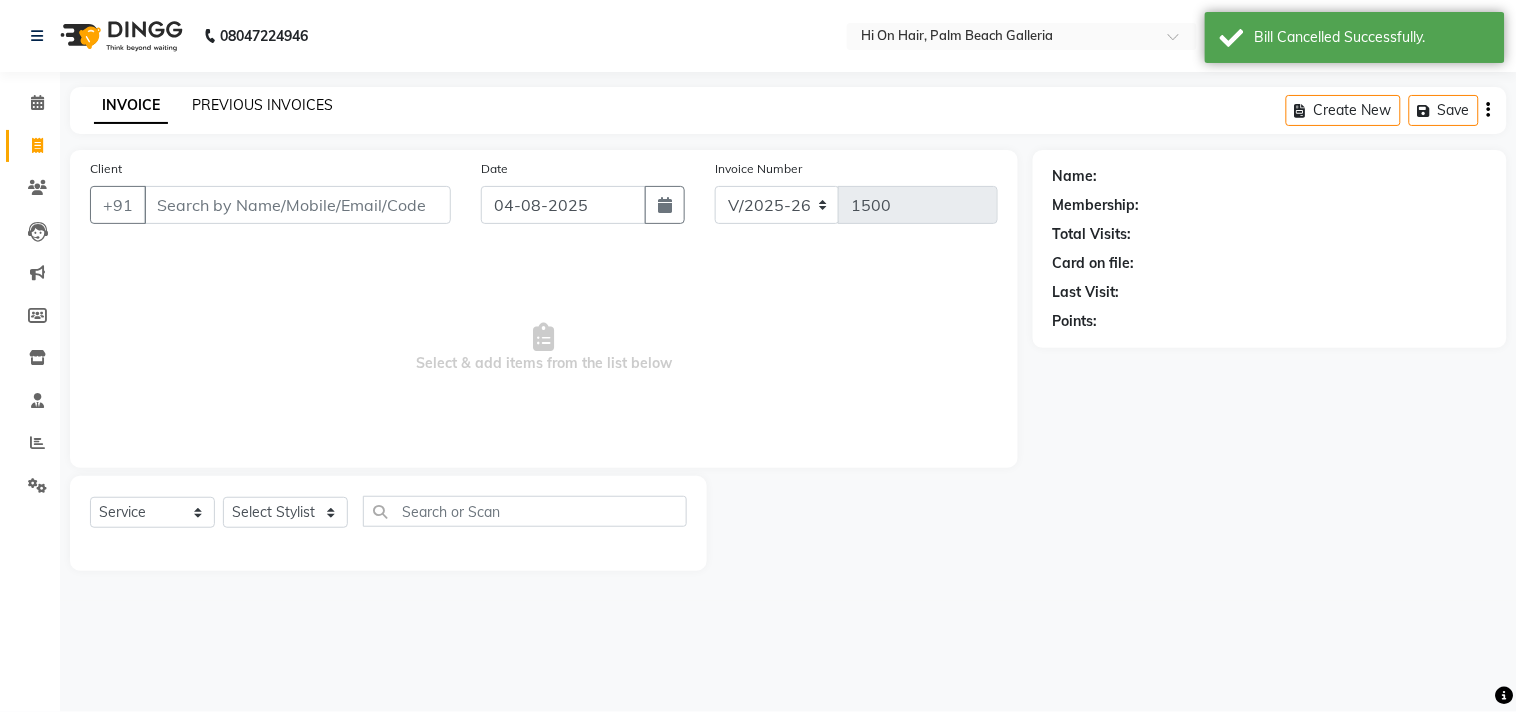 click on "PREVIOUS INVOICES" 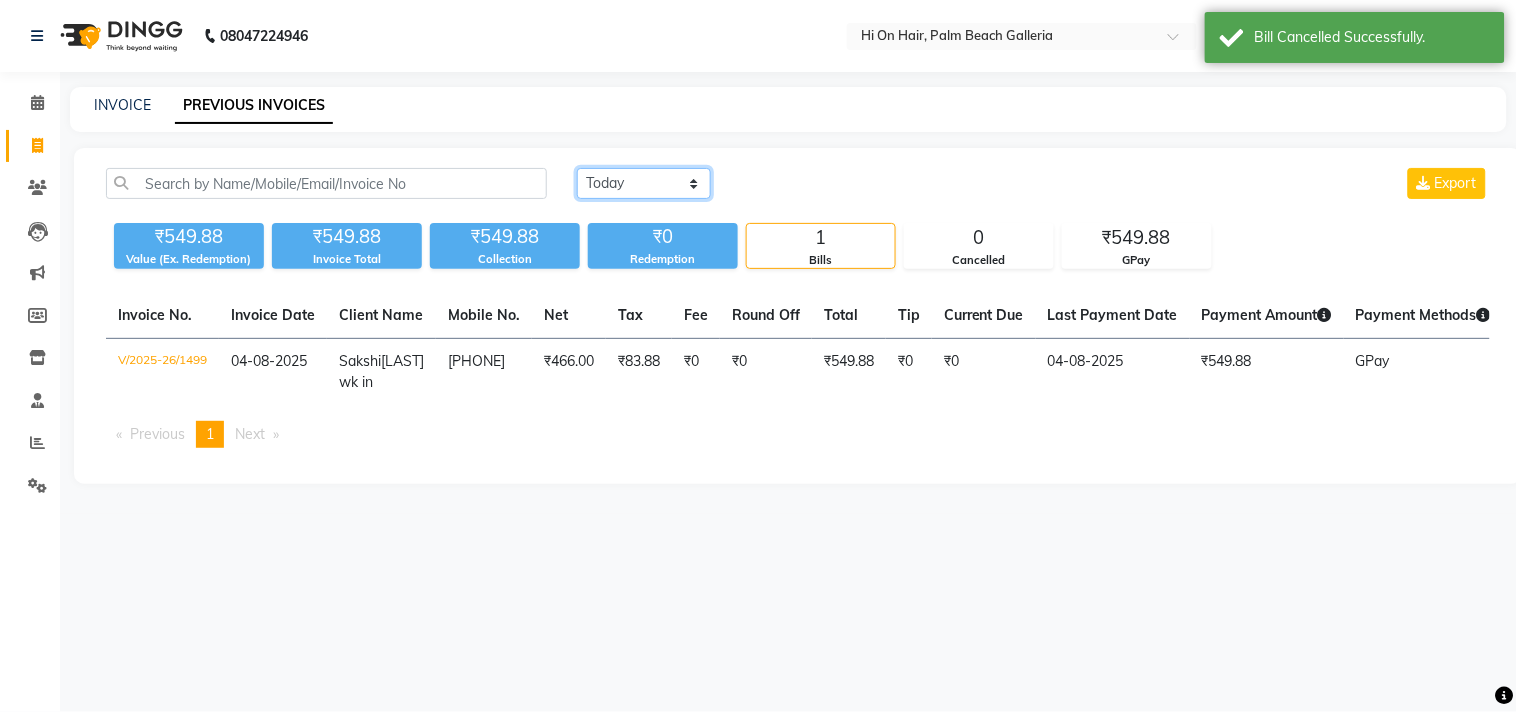 click on "Today Yesterday Custom Range" 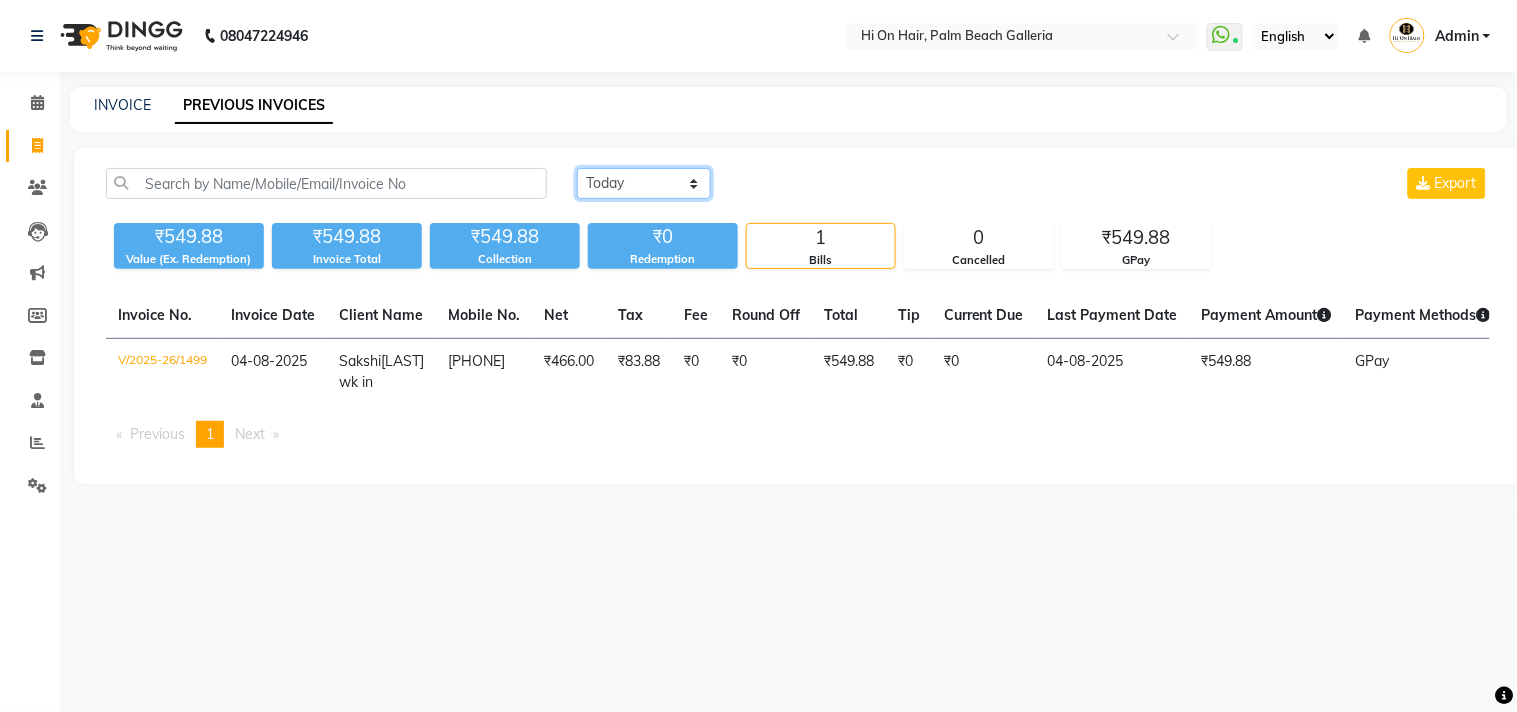 select on "yesterday" 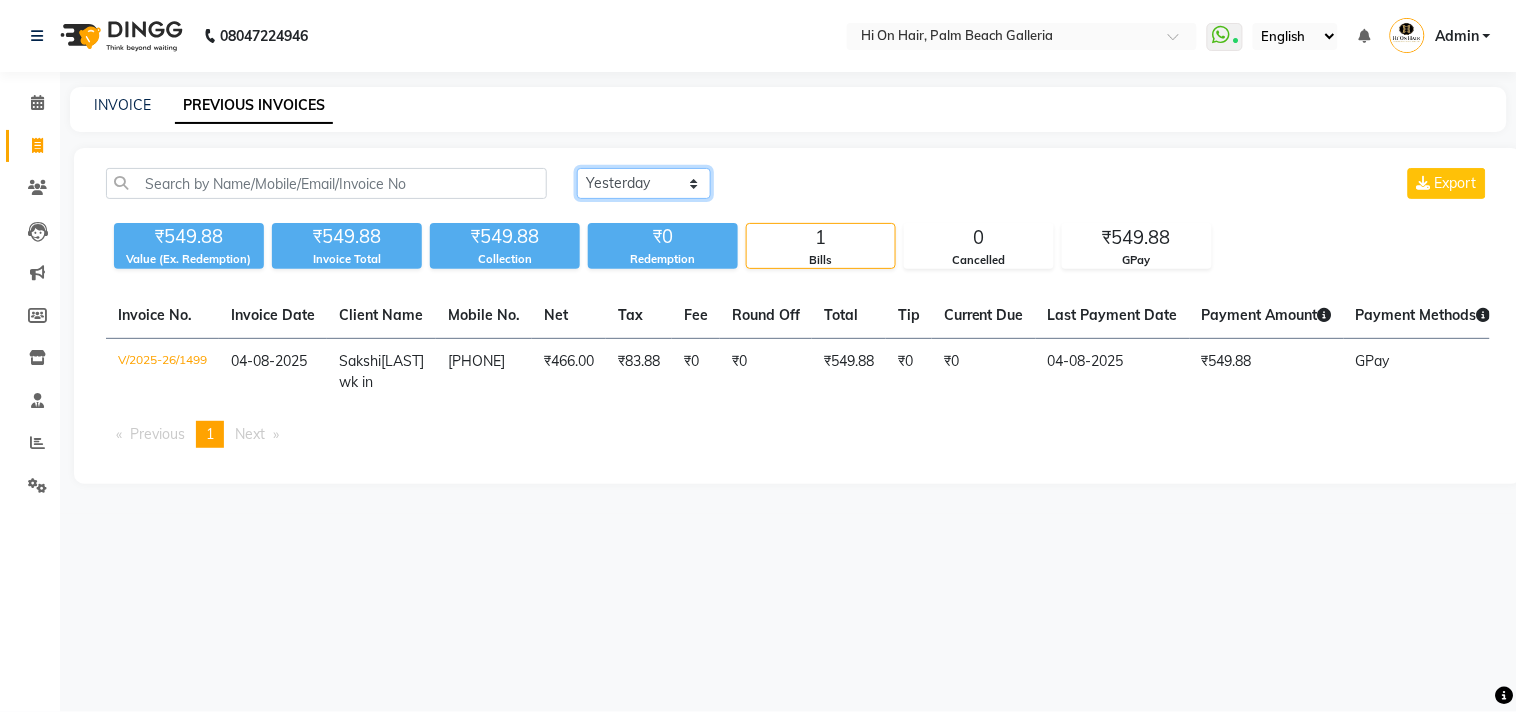 click on "Today Yesterday Custom Range" 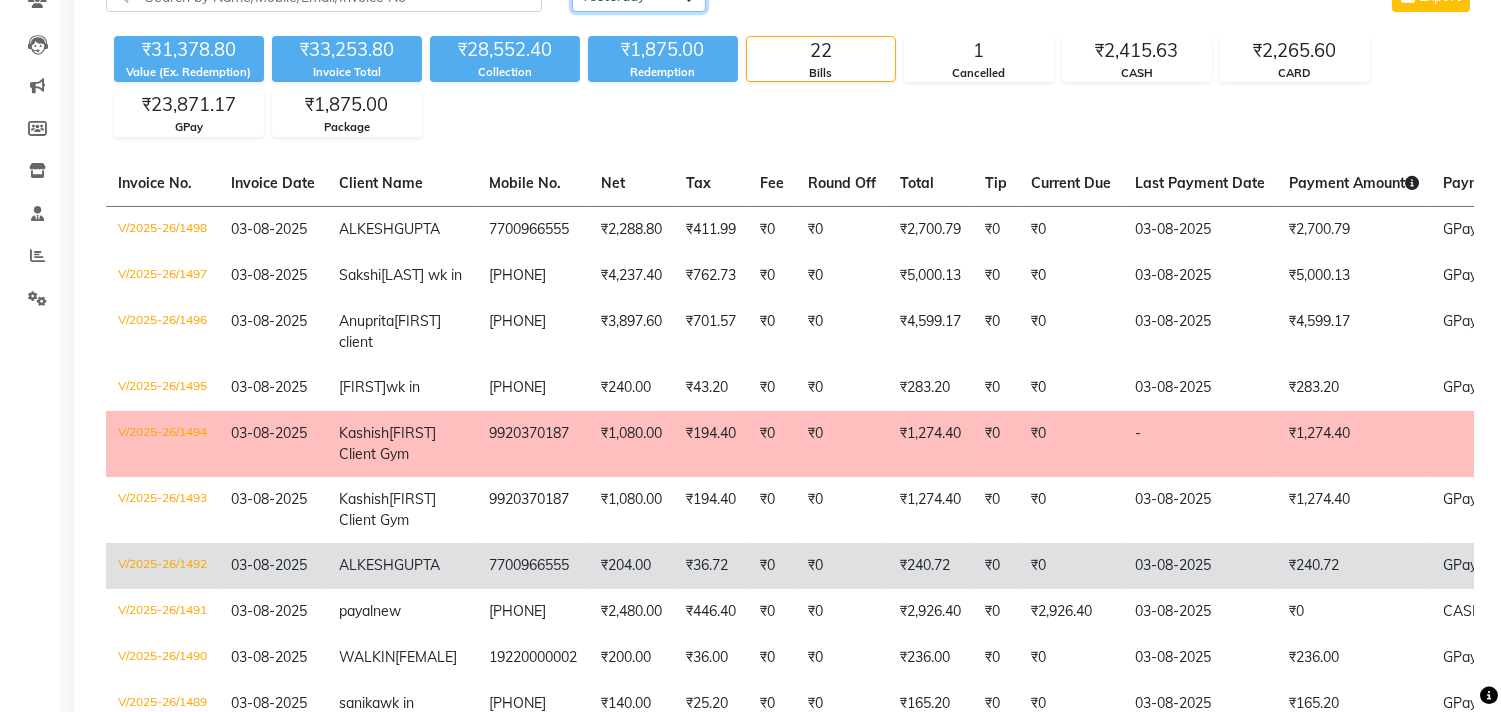 scroll, scrollTop: 111, scrollLeft: 0, axis: vertical 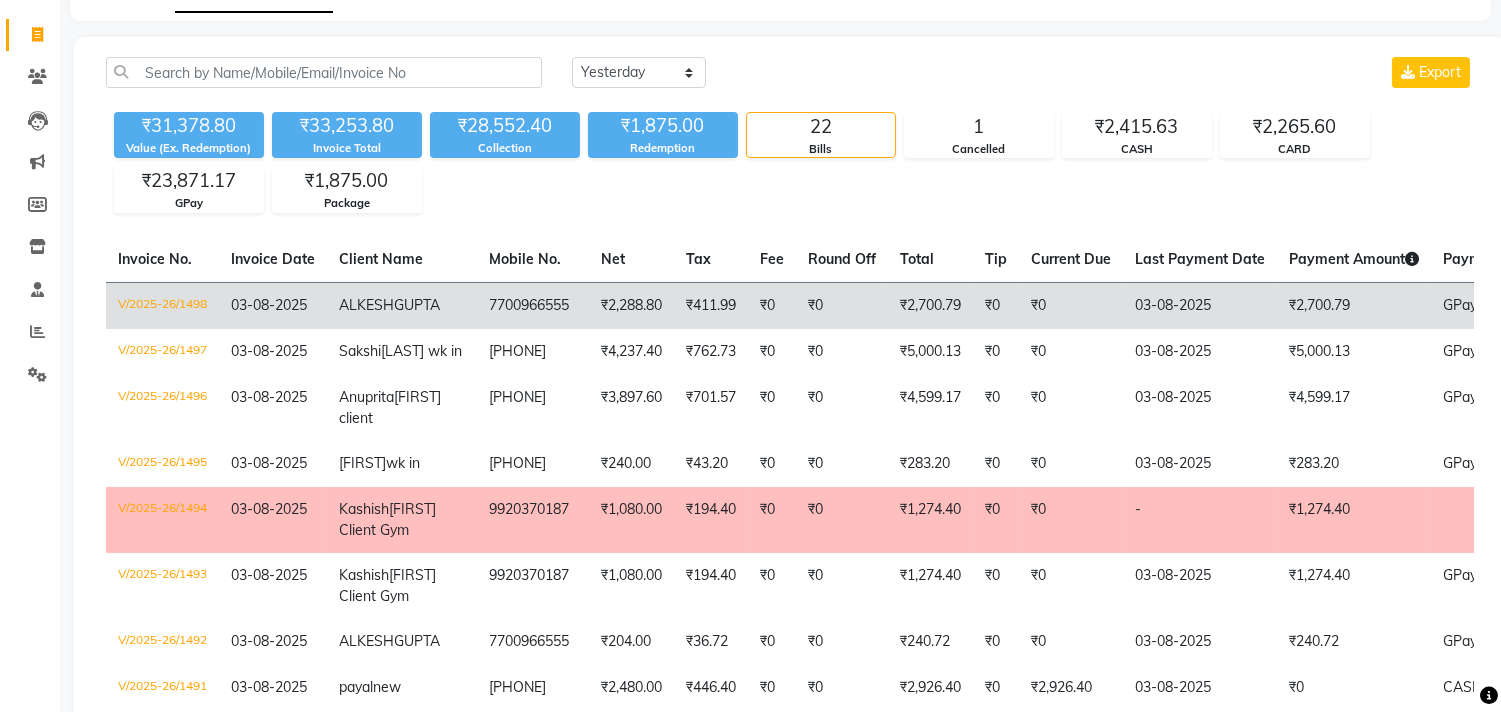 click on "ALKESH  GUPTA" 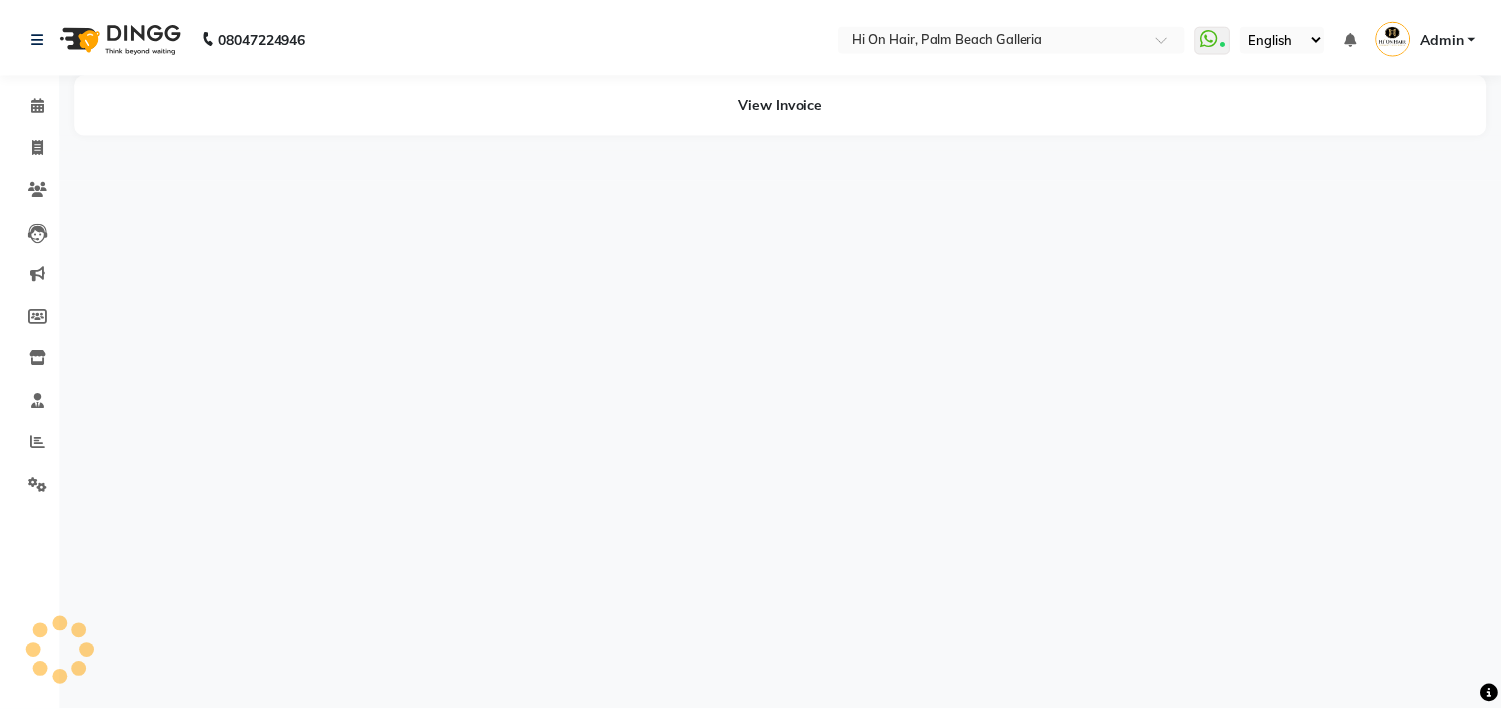 scroll, scrollTop: 0, scrollLeft: 0, axis: both 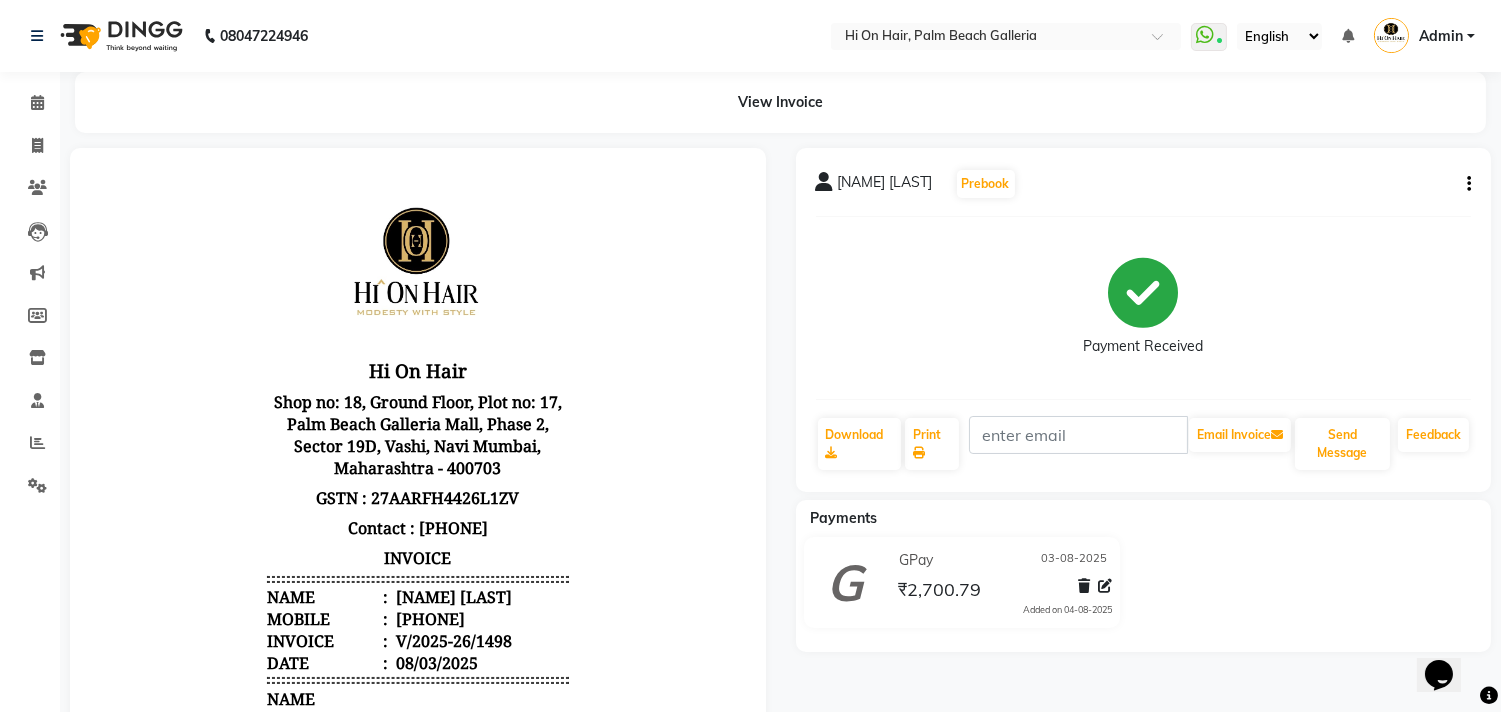 click 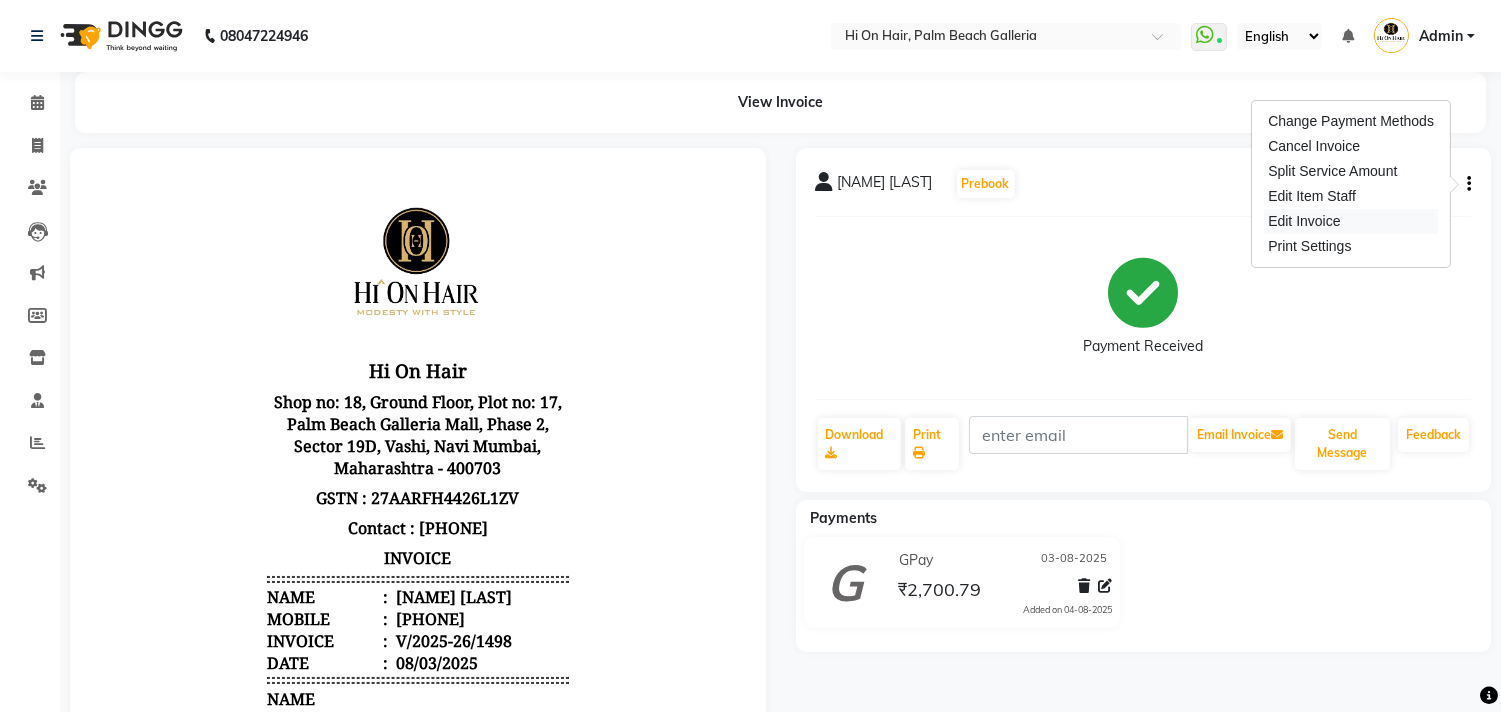 click on "Edit Invoice" at bounding box center (1351, 221) 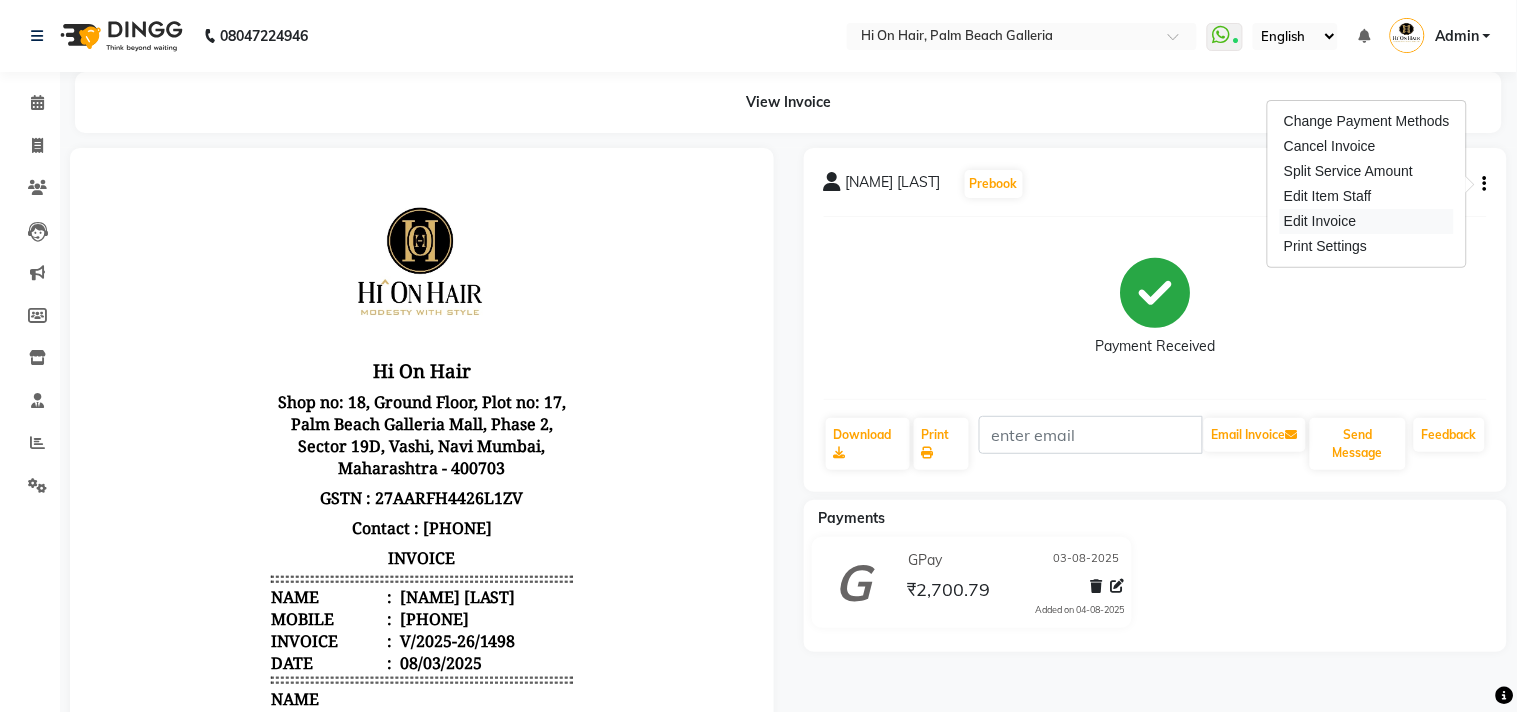 select on "service" 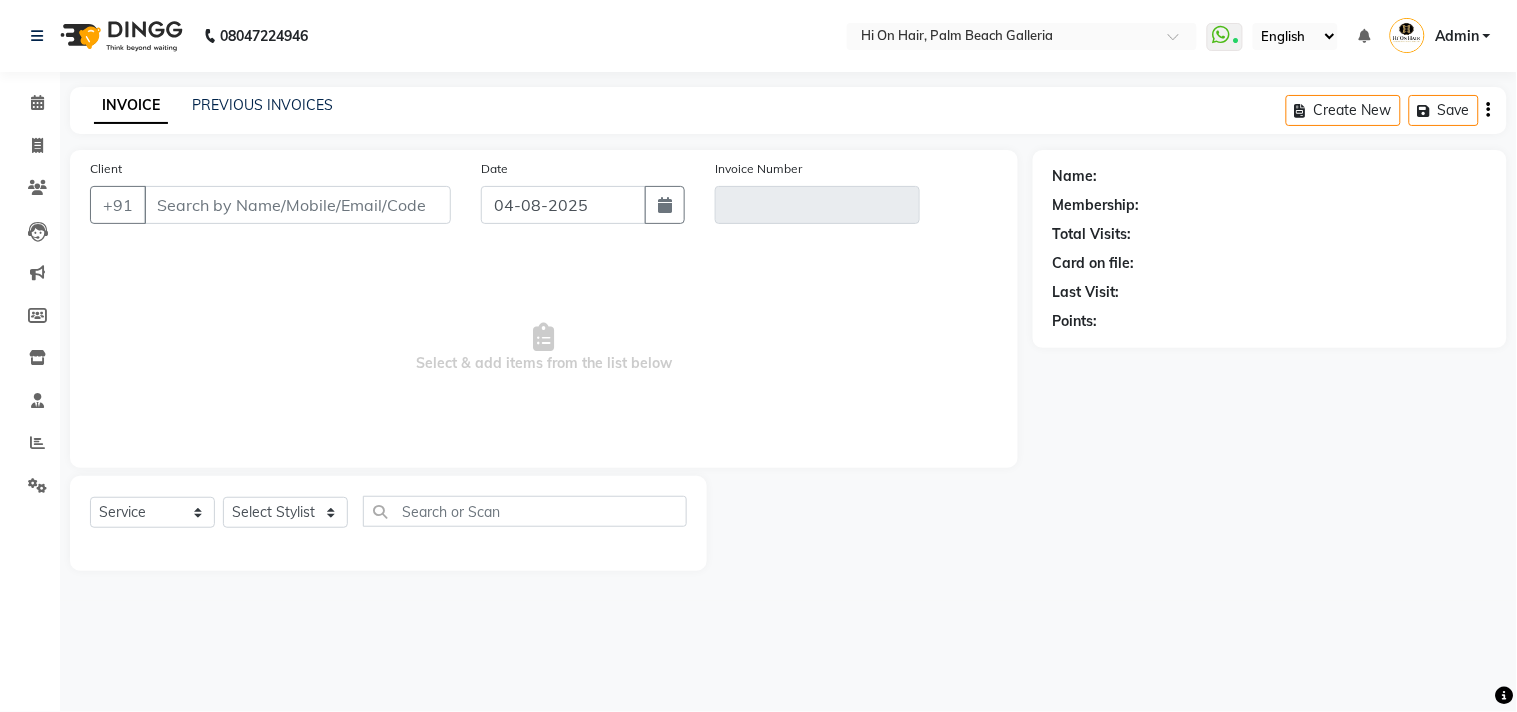 type on "7700966555" 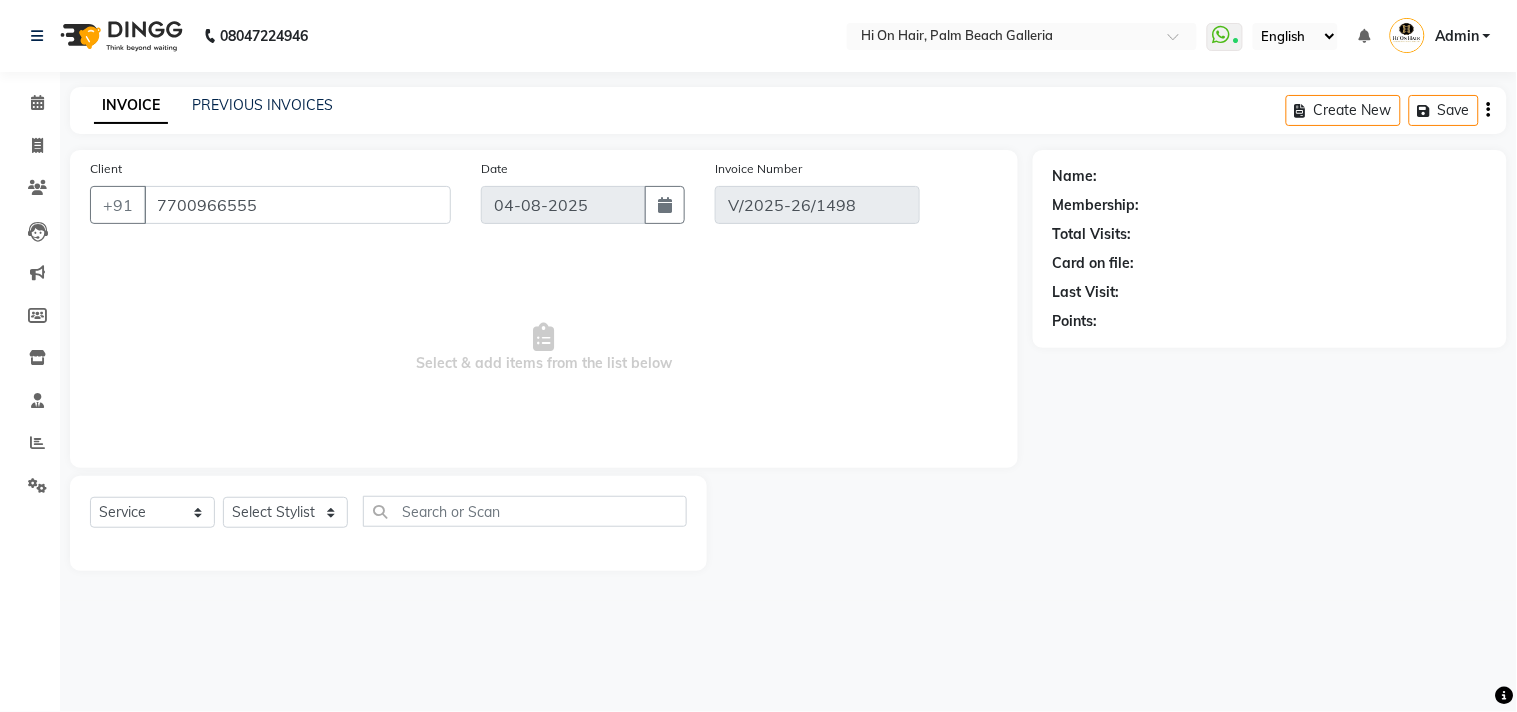type on "03-08-2025" 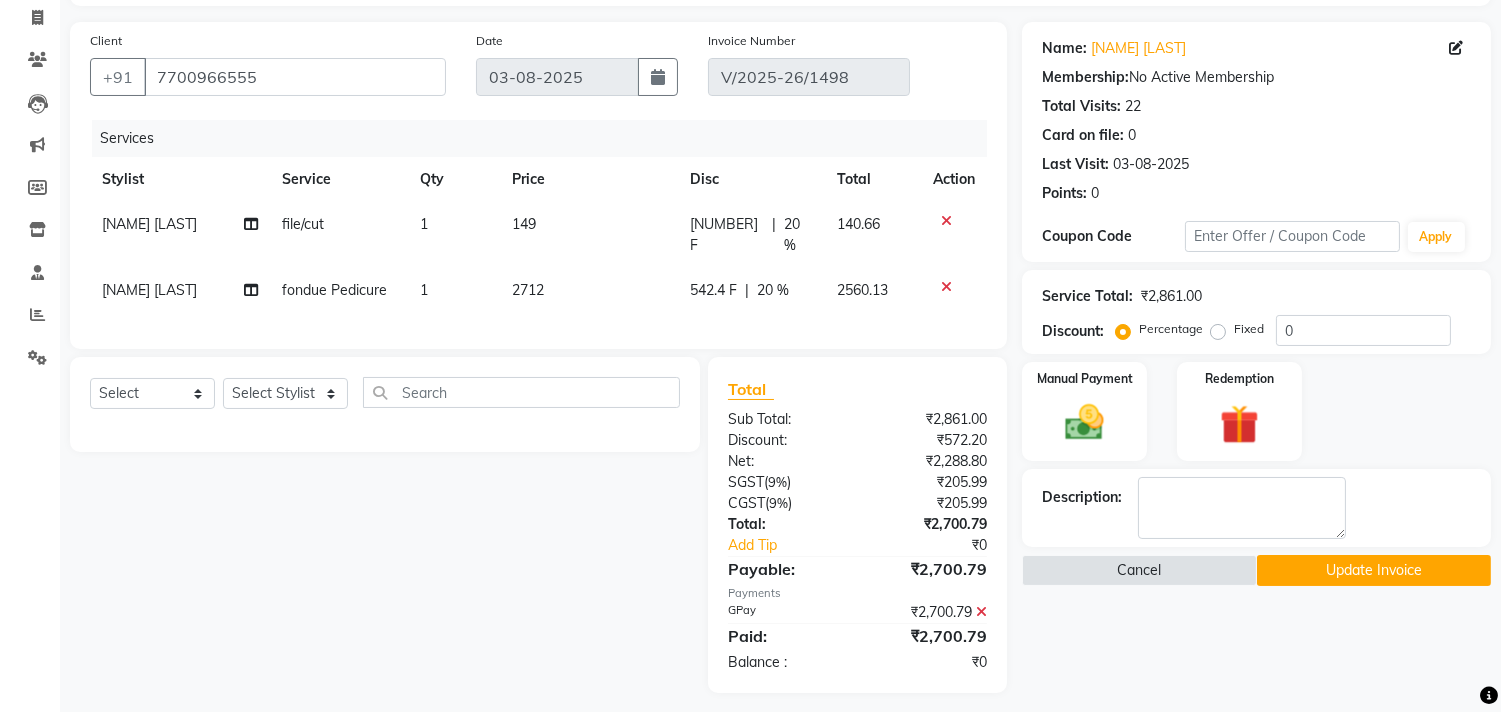scroll, scrollTop: 134, scrollLeft: 0, axis: vertical 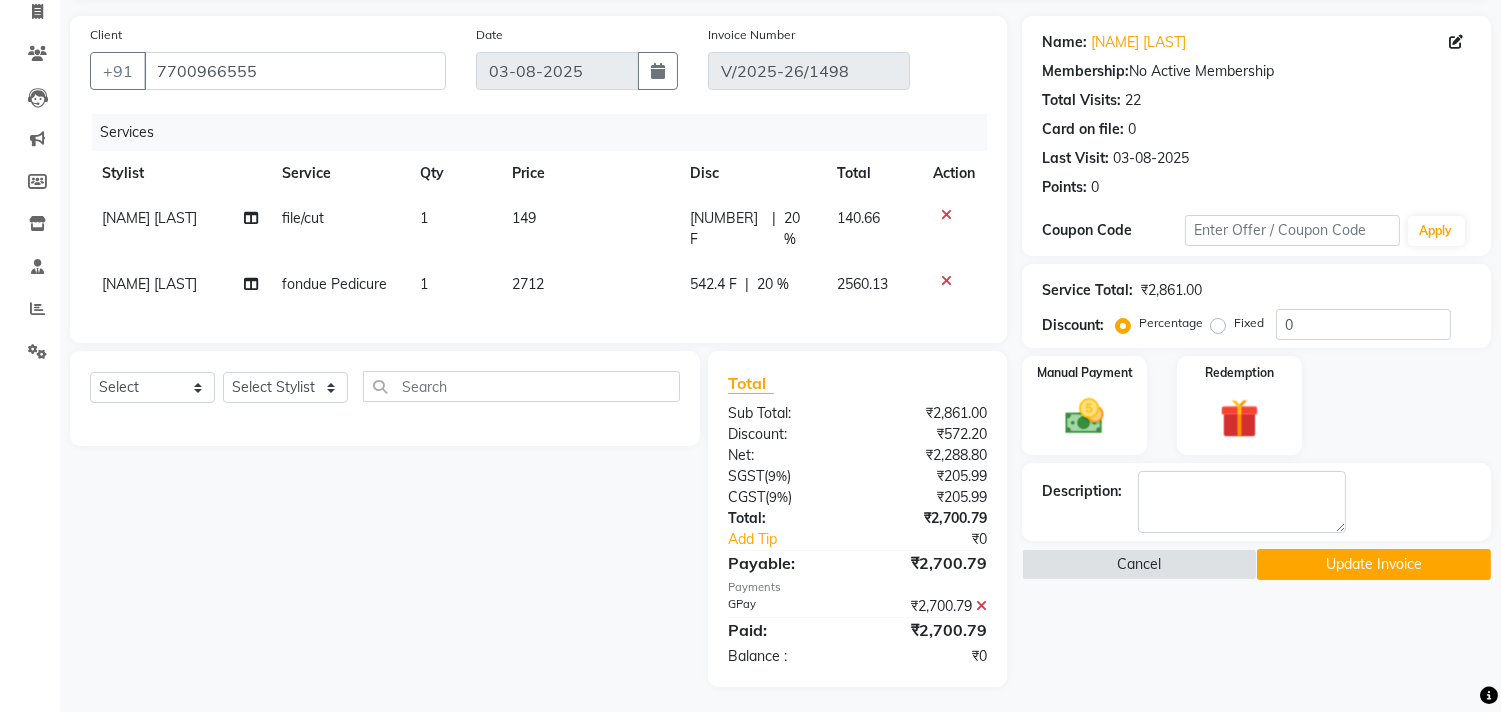 click 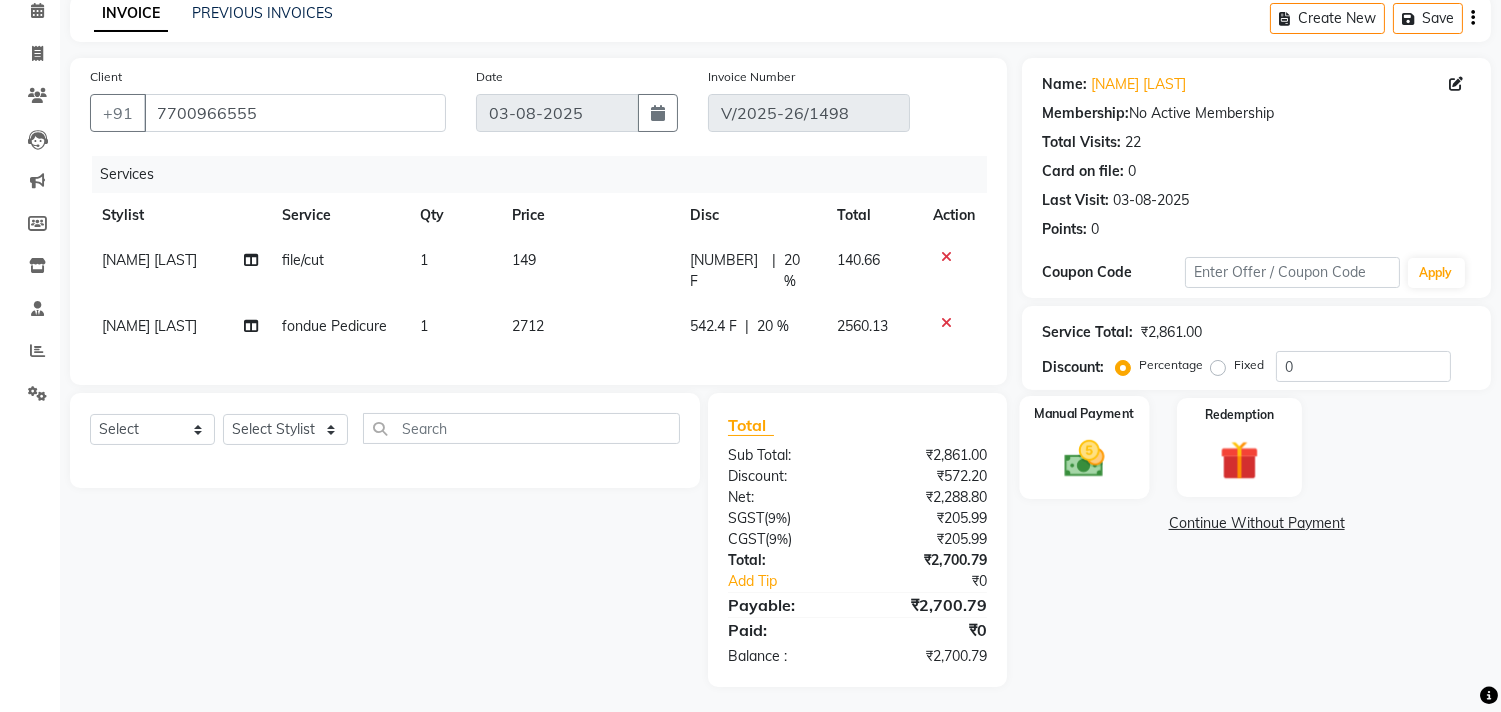 click 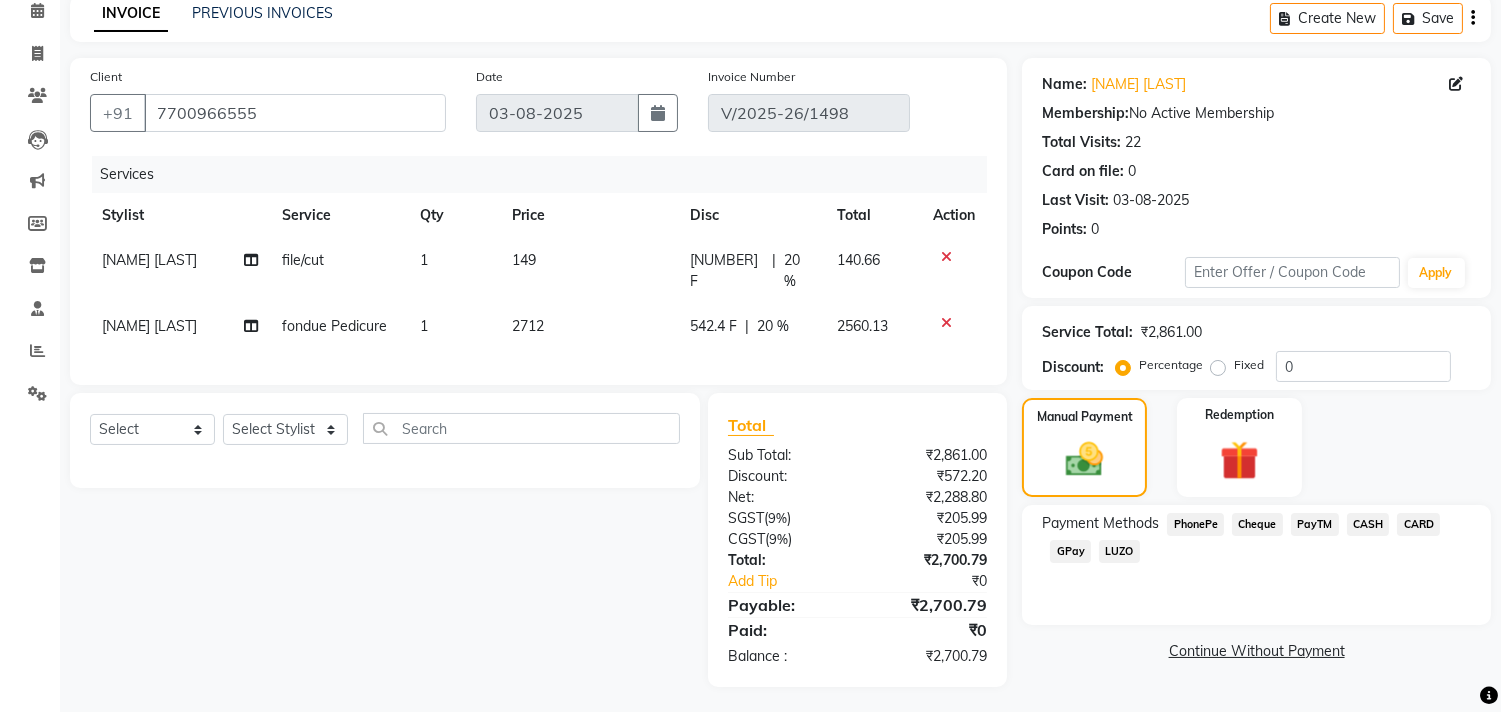 click on "CASH" 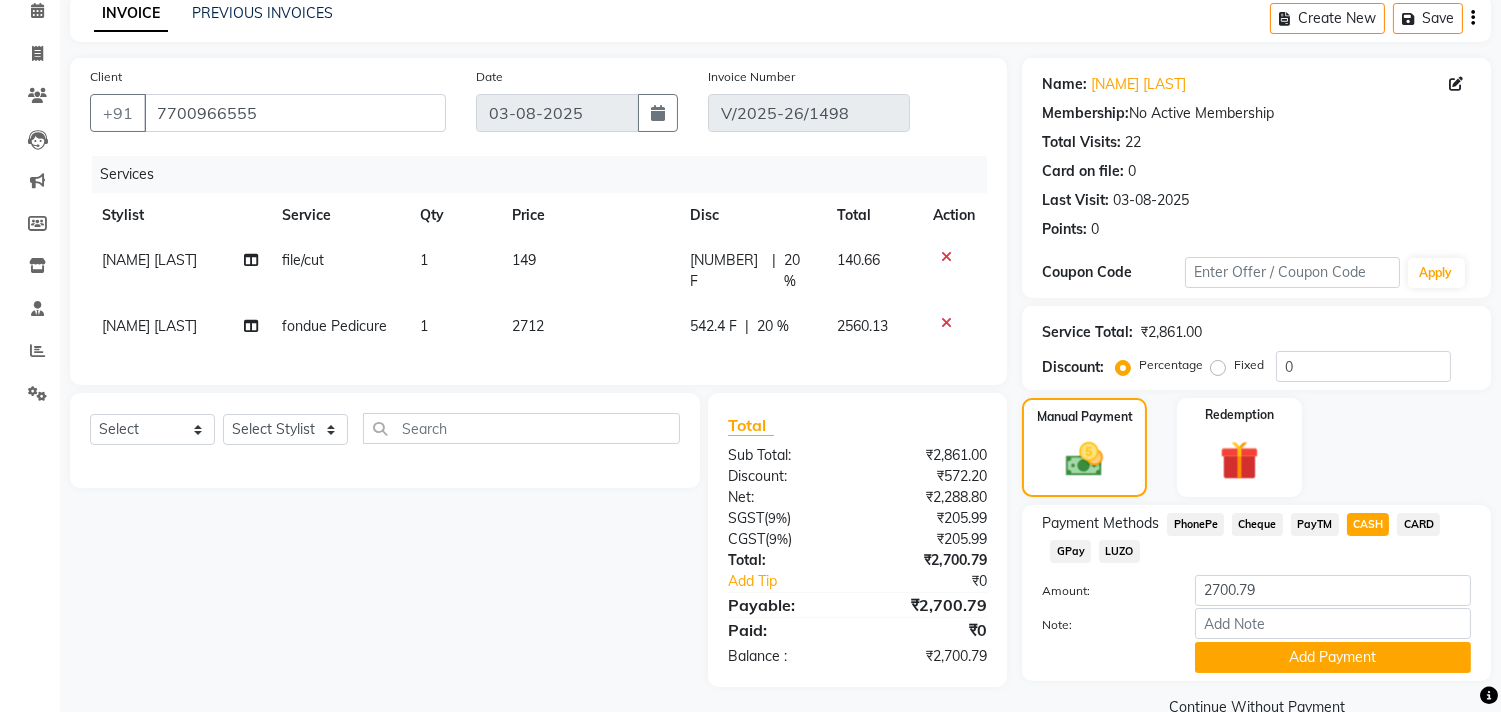 scroll, scrollTop: 132, scrollLeft: 0, axis: vertical 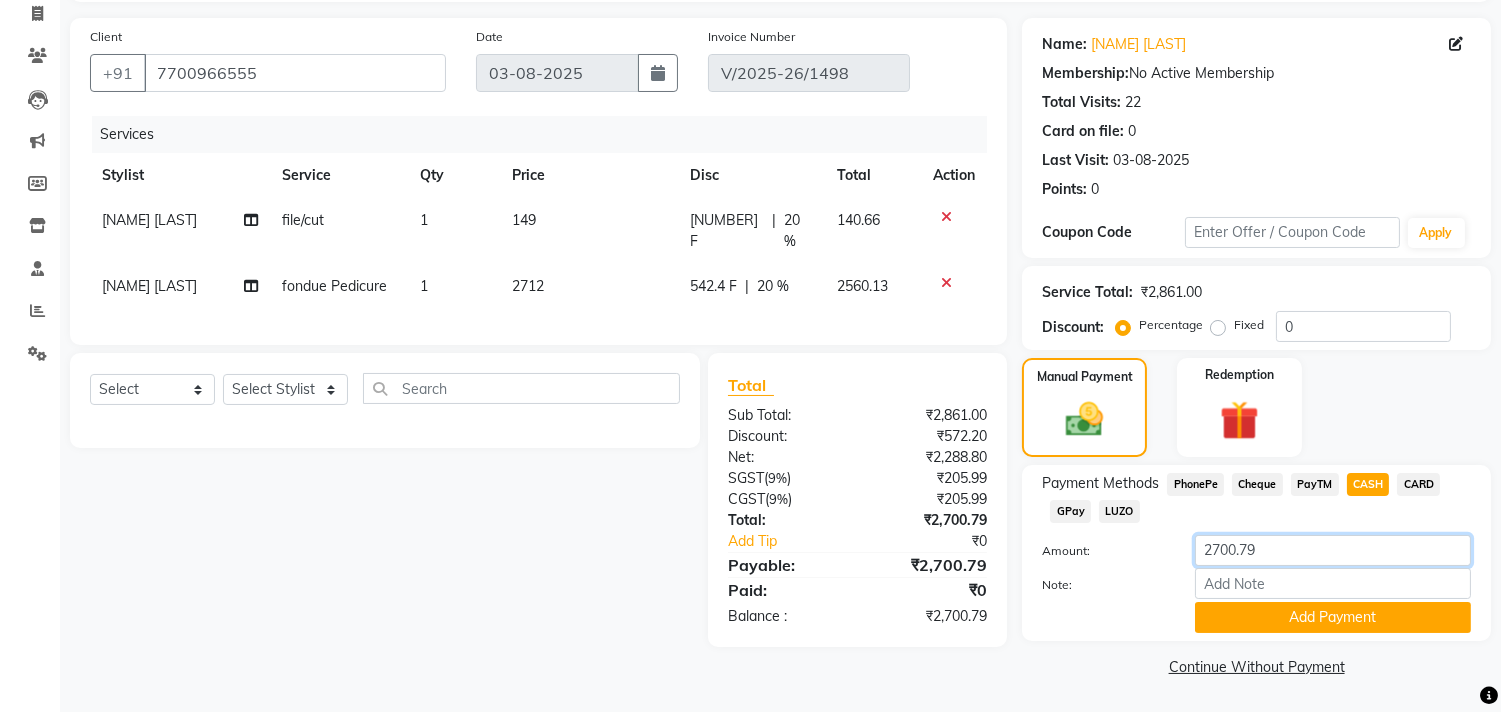 drag, startPoint x: 1300, startPoint y: 537, endPoint x: 1096, endPoint y: 550, distance: 204.4138 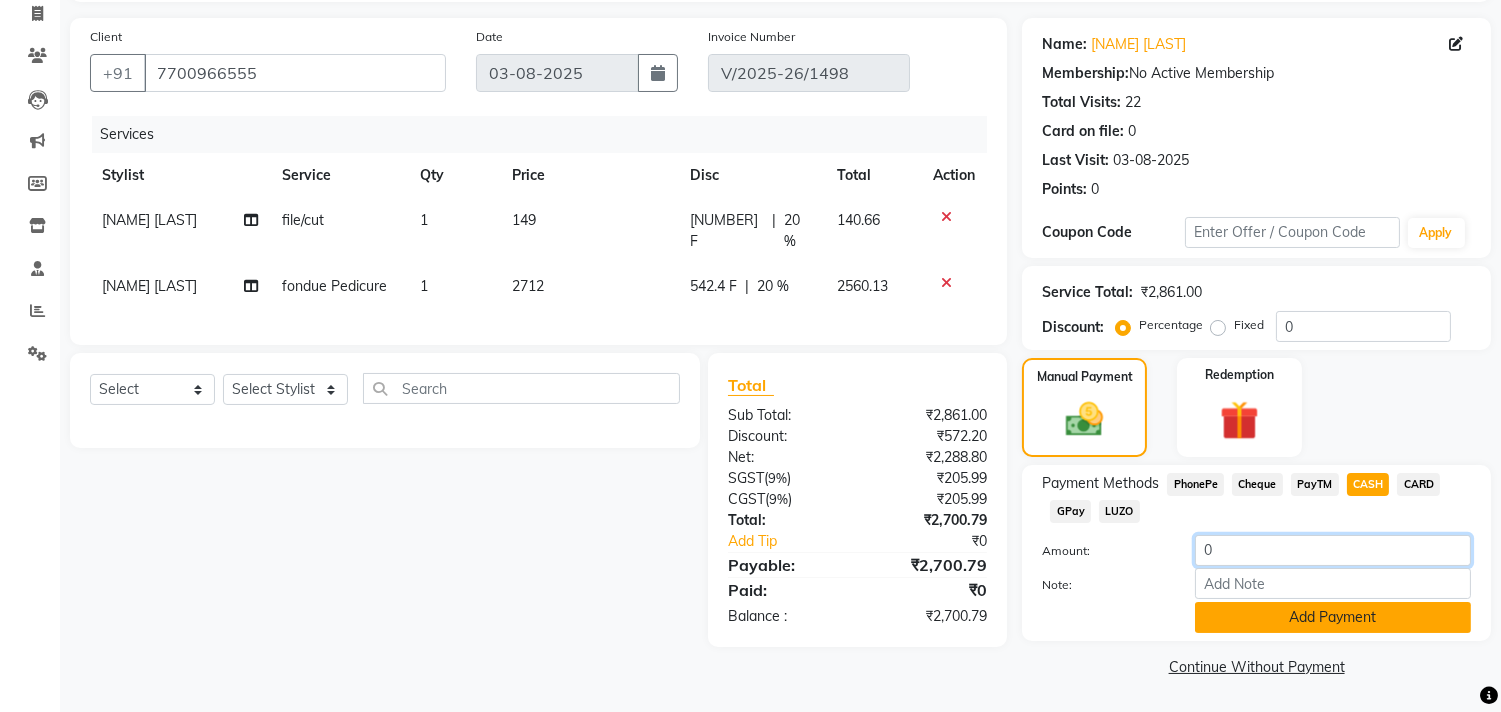 type on "0" 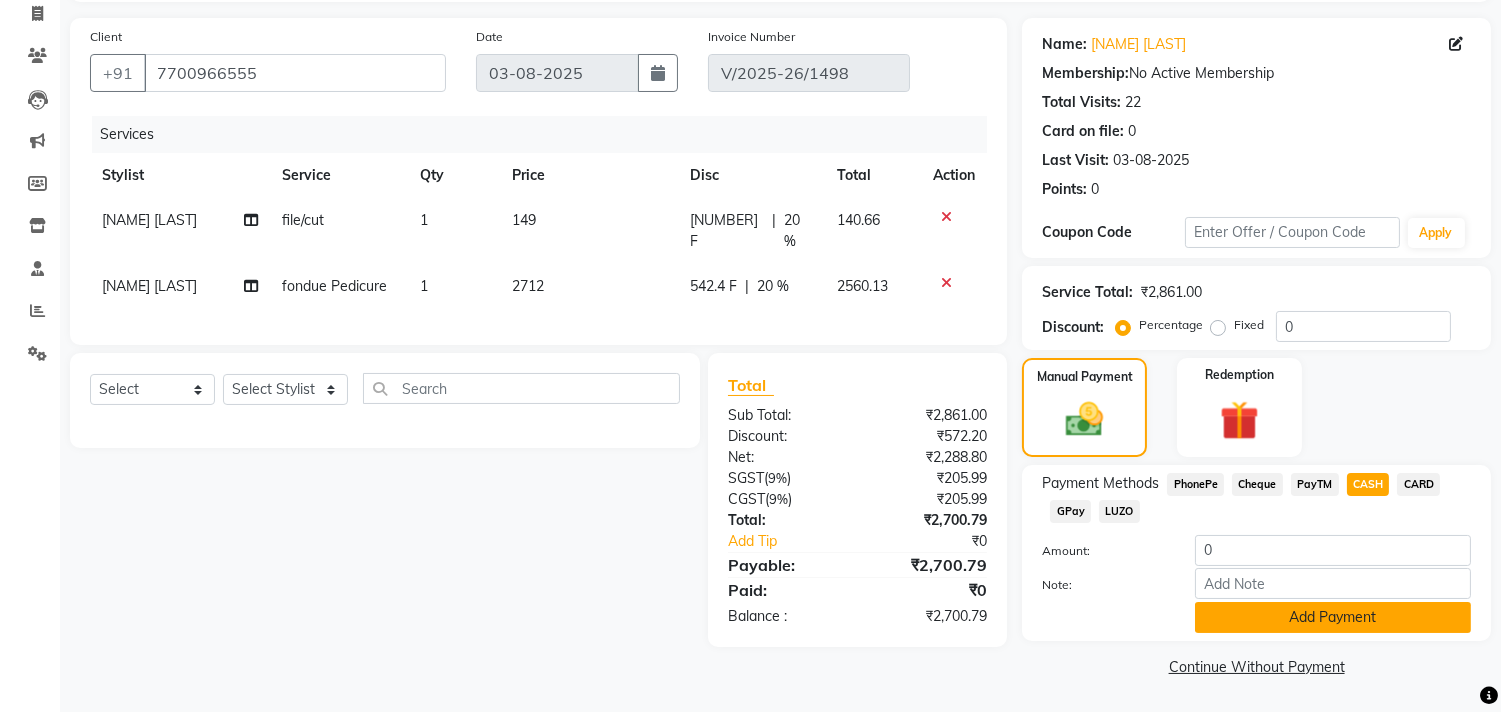 click on "Add Payment" 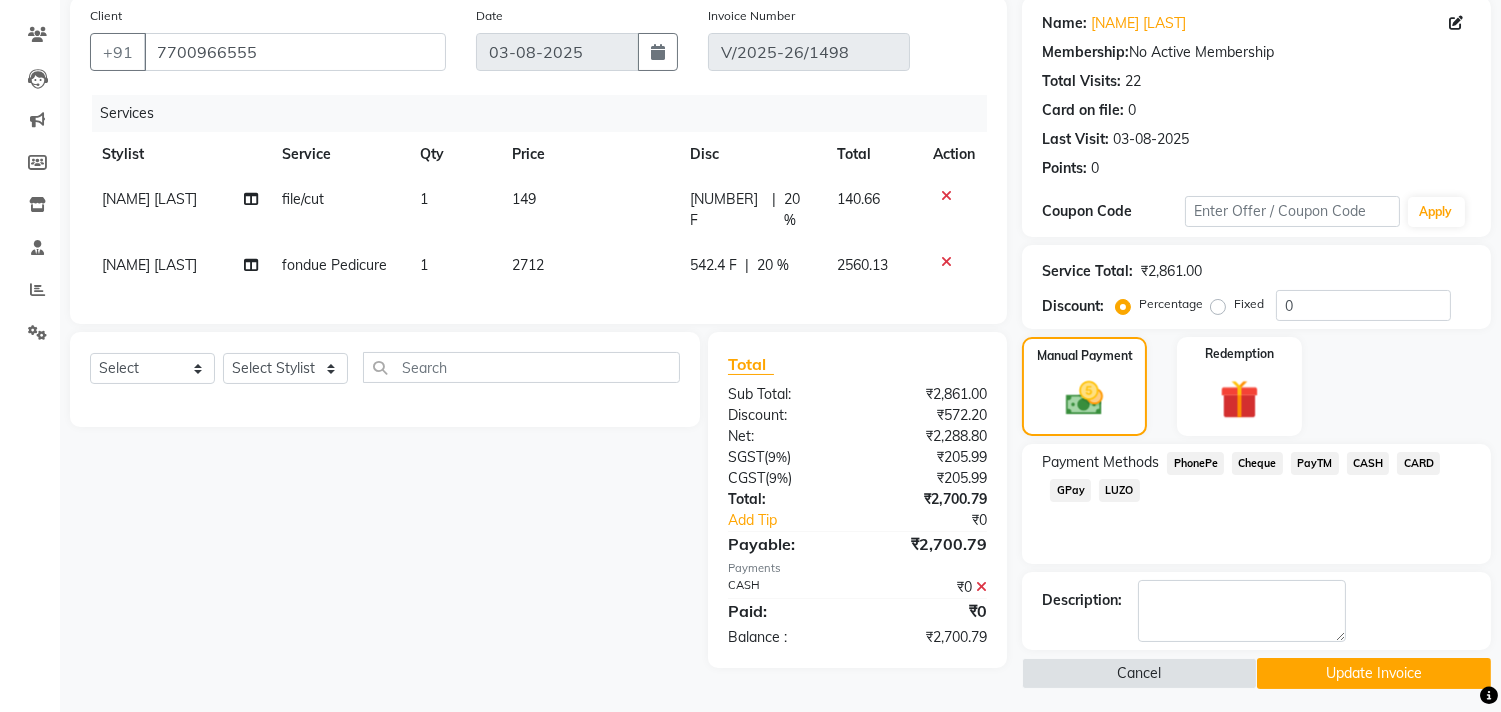 scroll, scrollTop: 158, scrollLeft: 0, axis: vertical 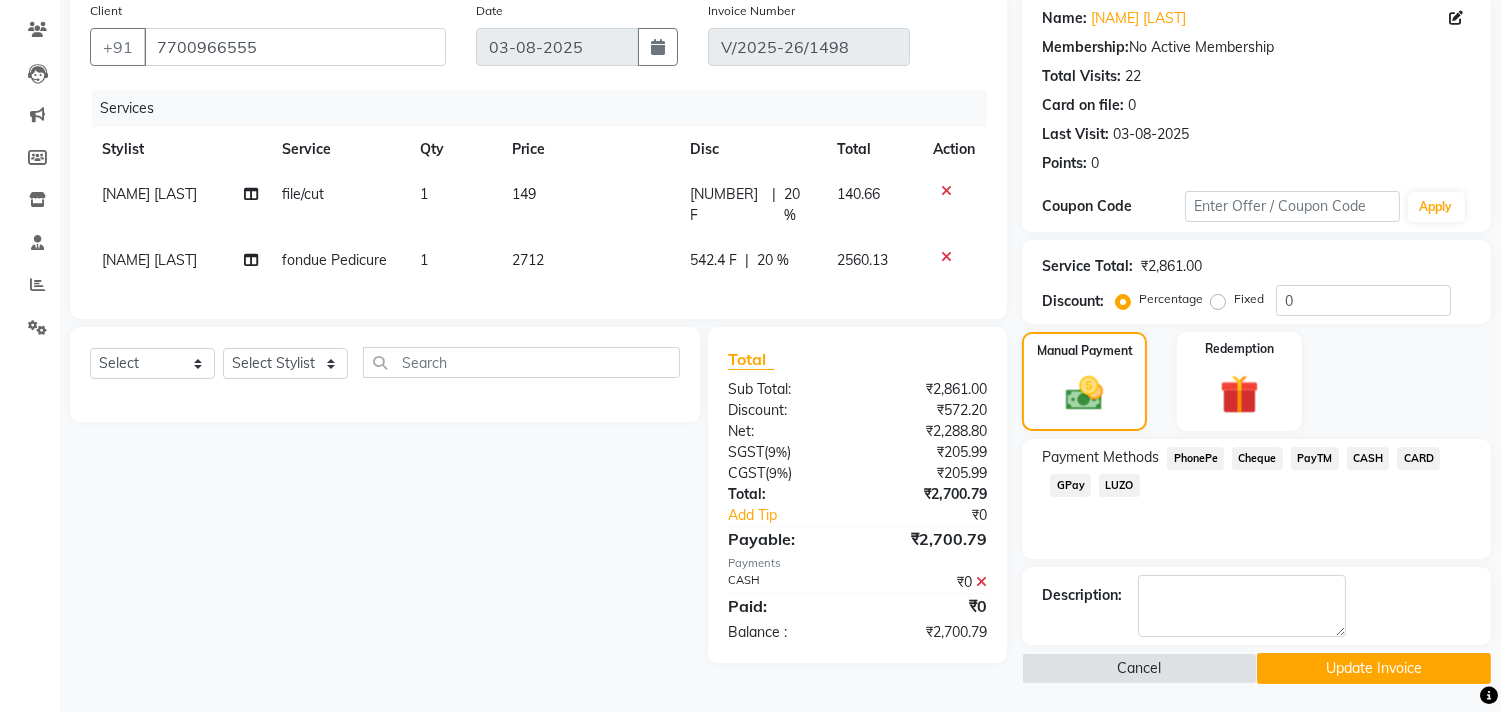 click on "Update Invoice" 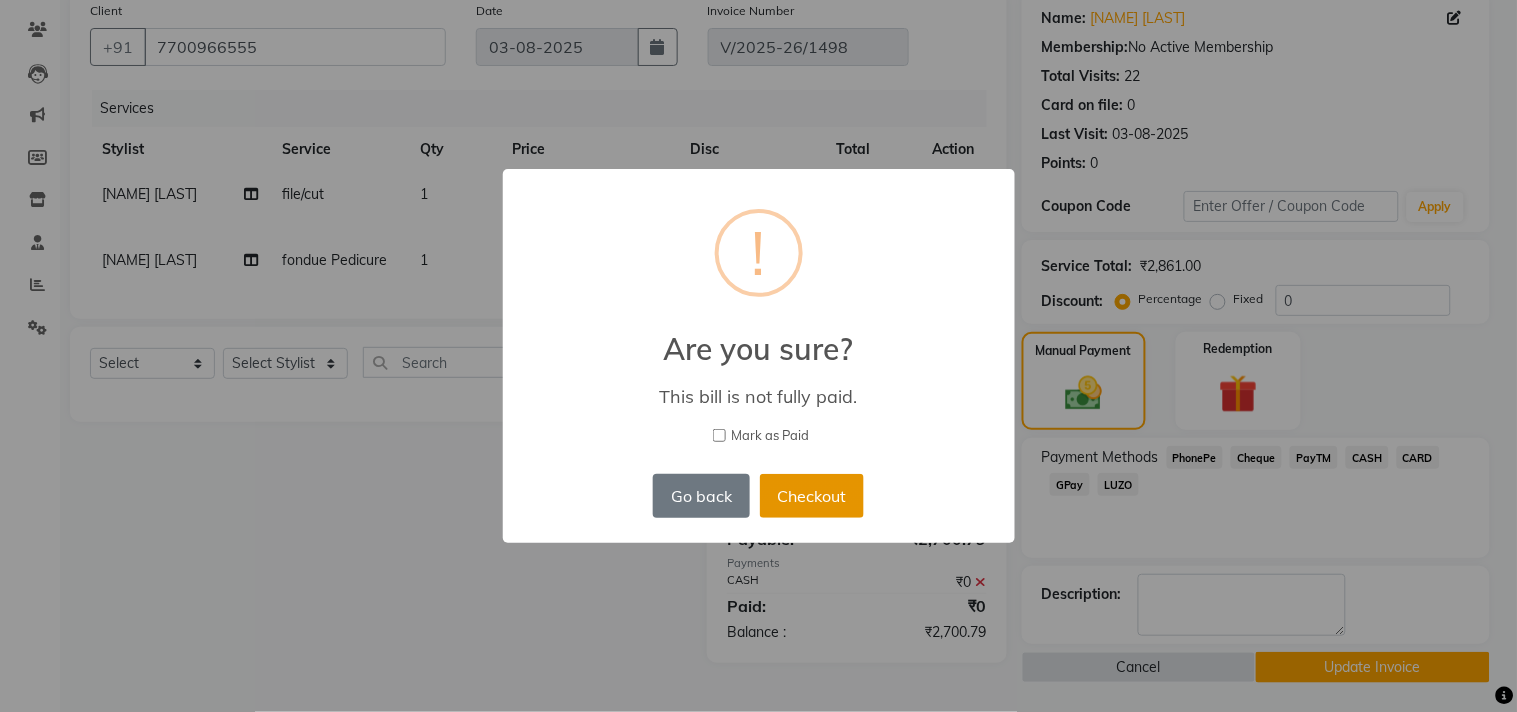 click on "Checkout" at bounding box center [812, 496] 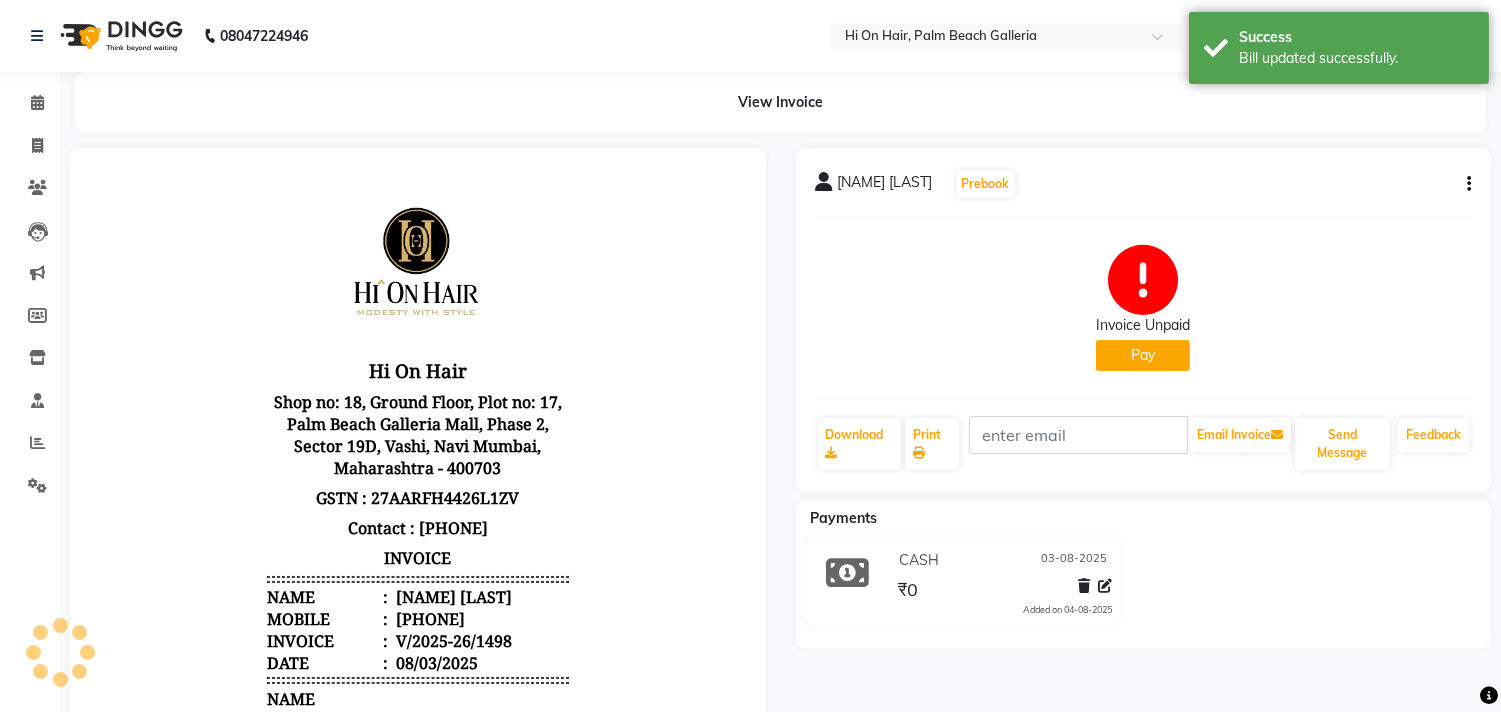 scroll, scrollTop: 0, scrollLeft: 0, axis: both 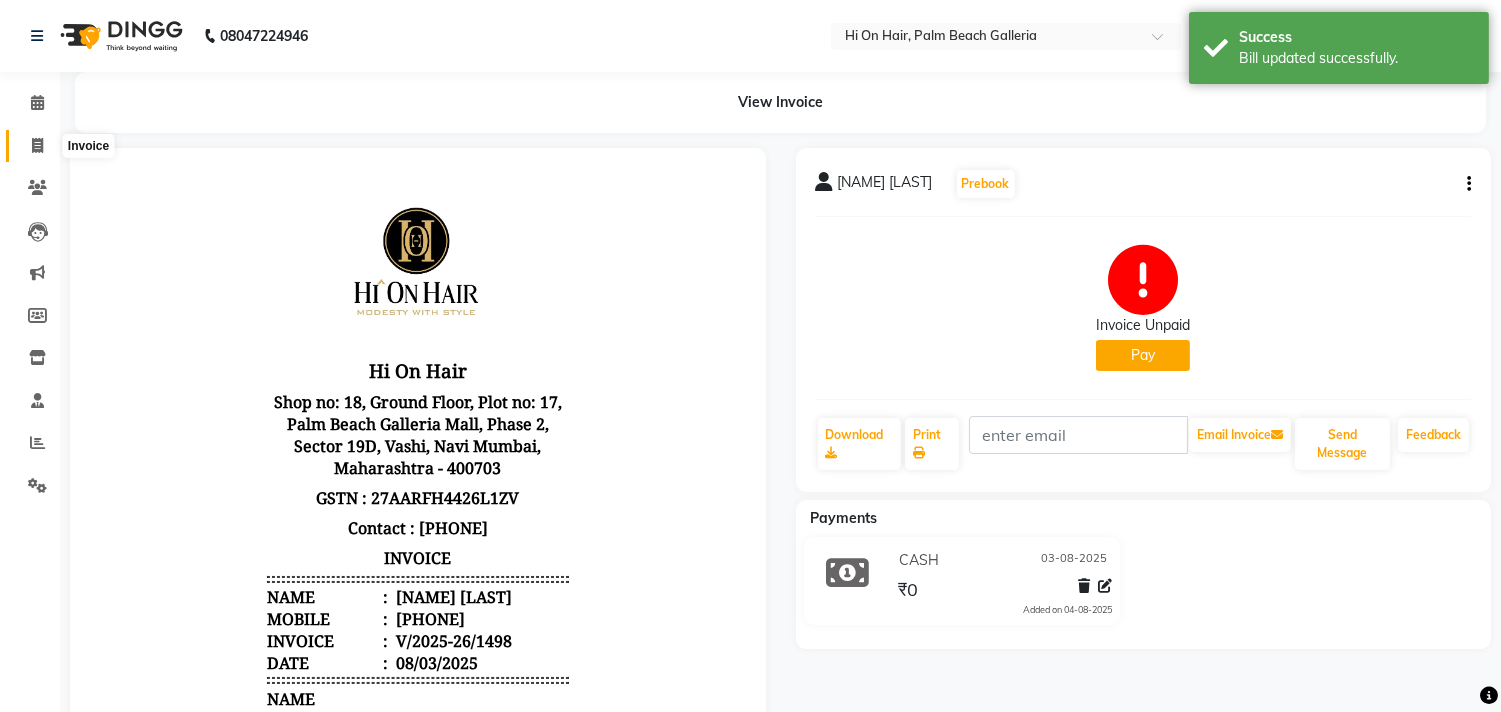 click 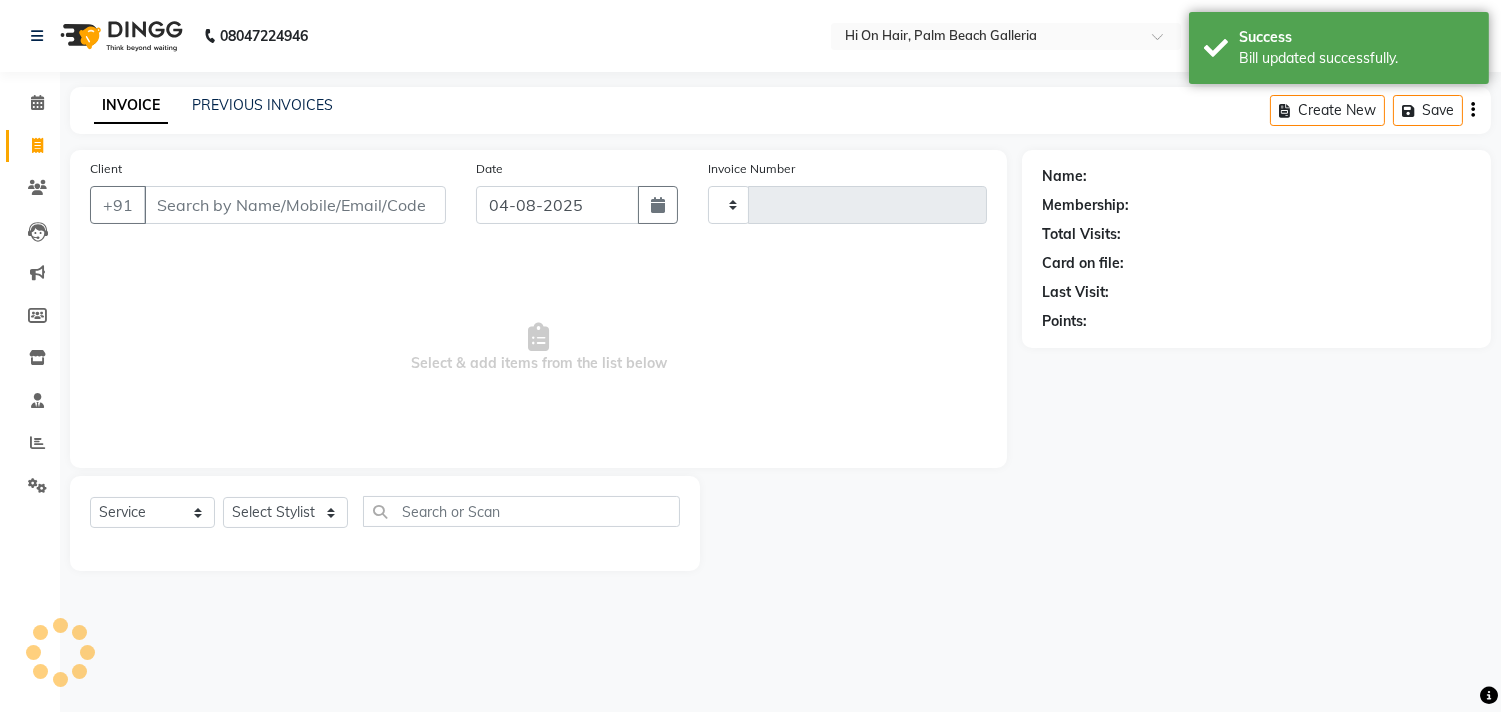 type on "1500" 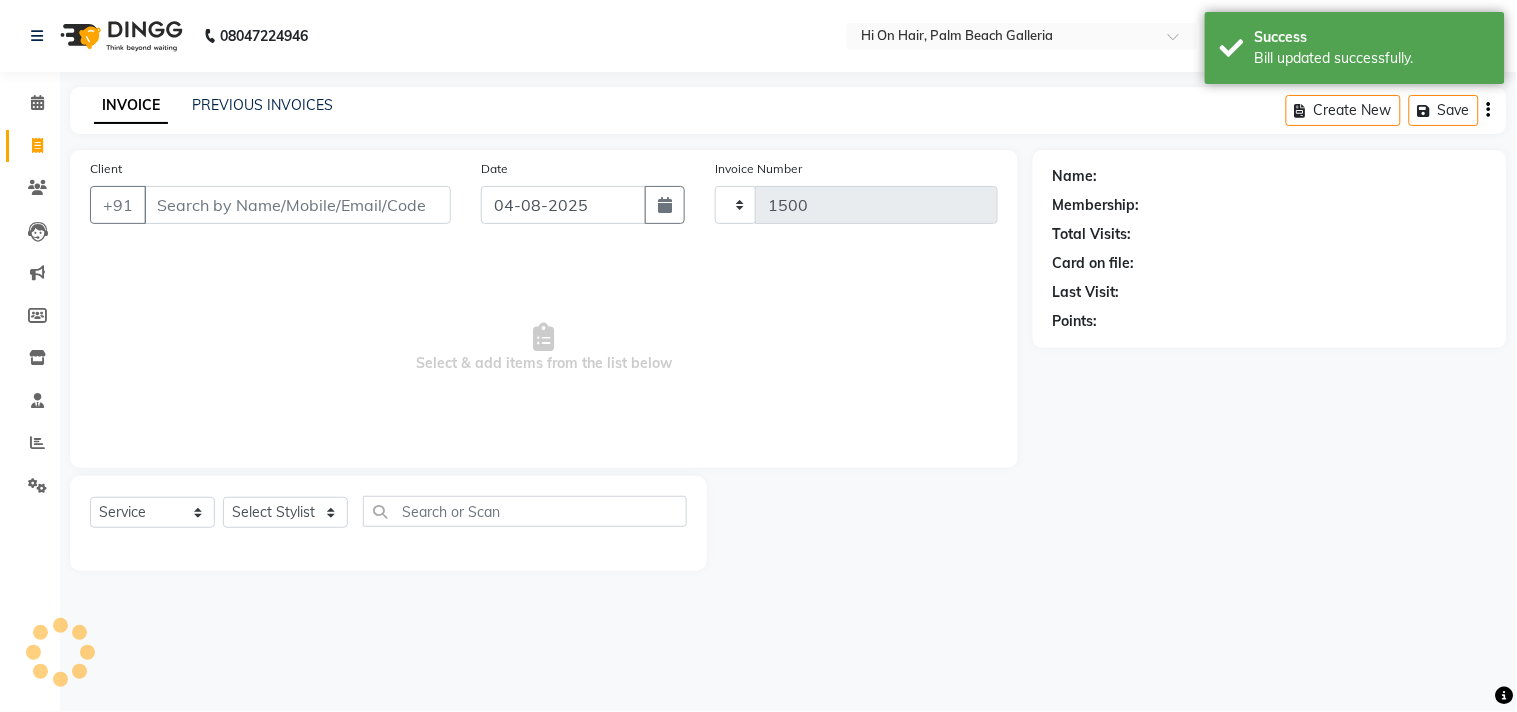 select on "535" 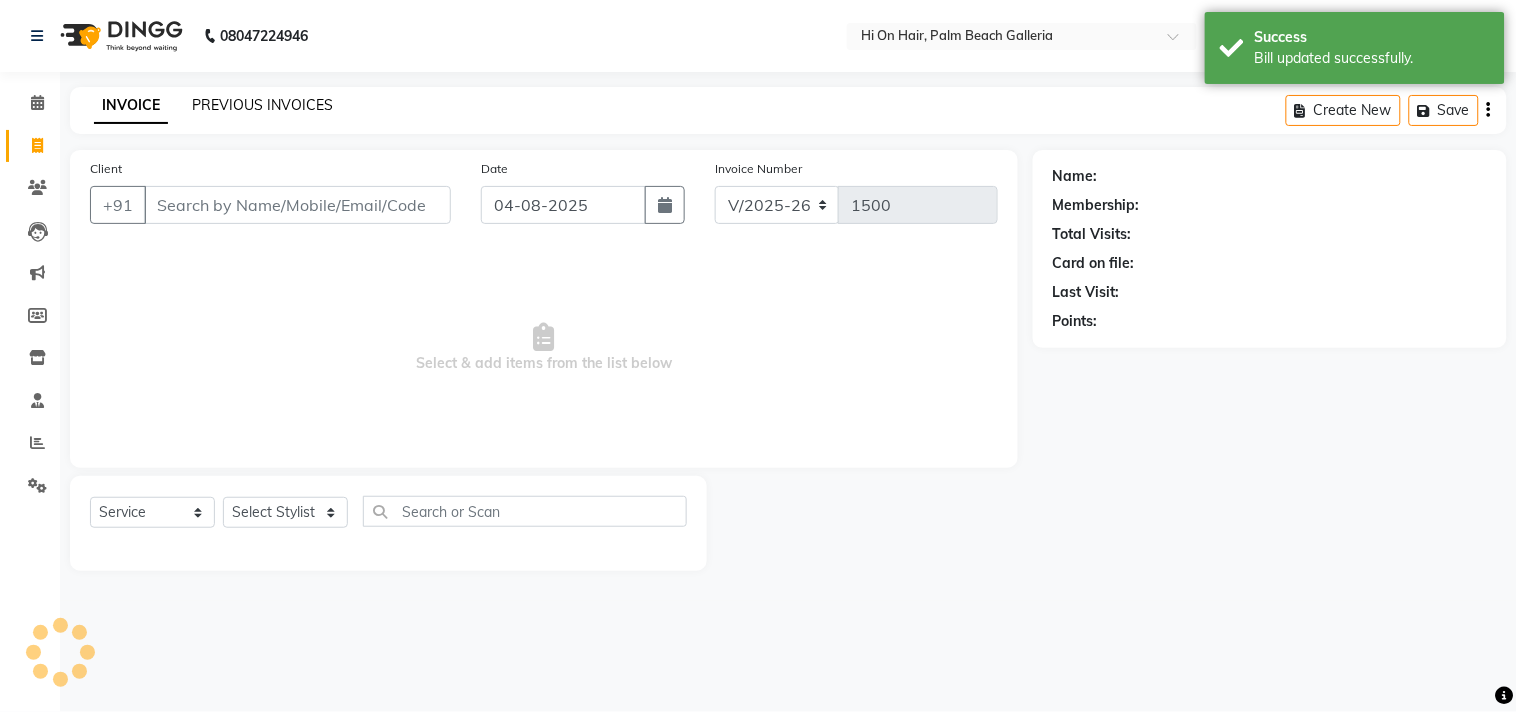 click on "PREVIOUS INVOICES" 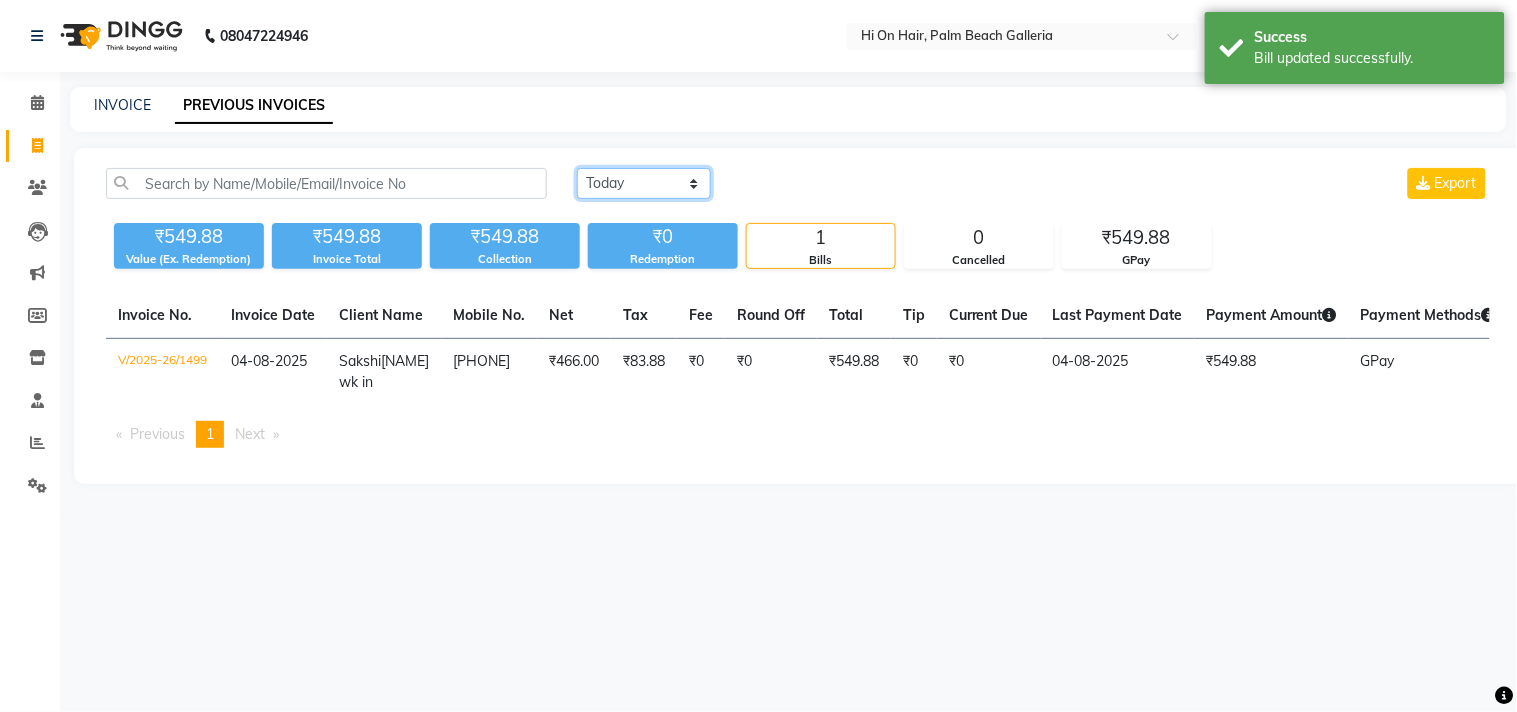 click on "Today Yesterday Custom Range" 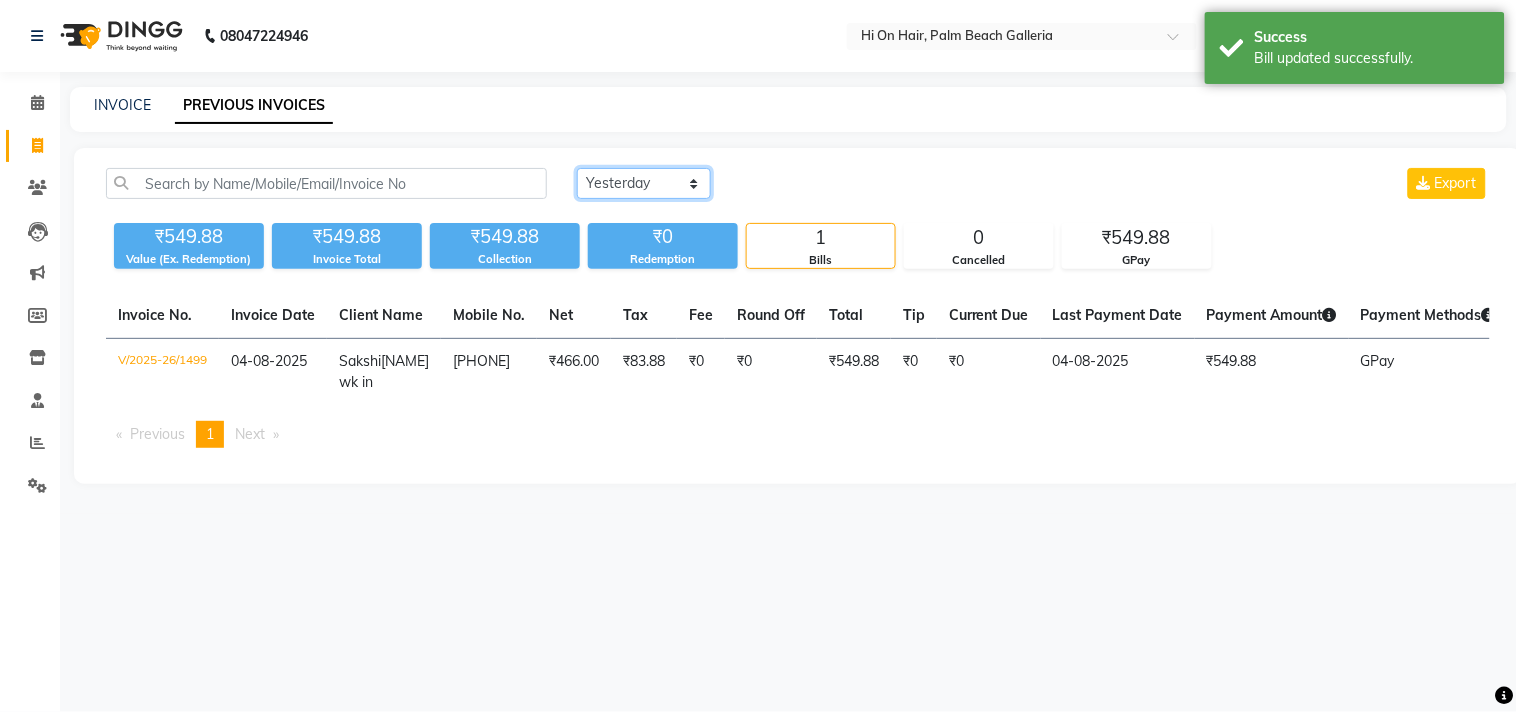 click on "Today Yesterday Custom Range" 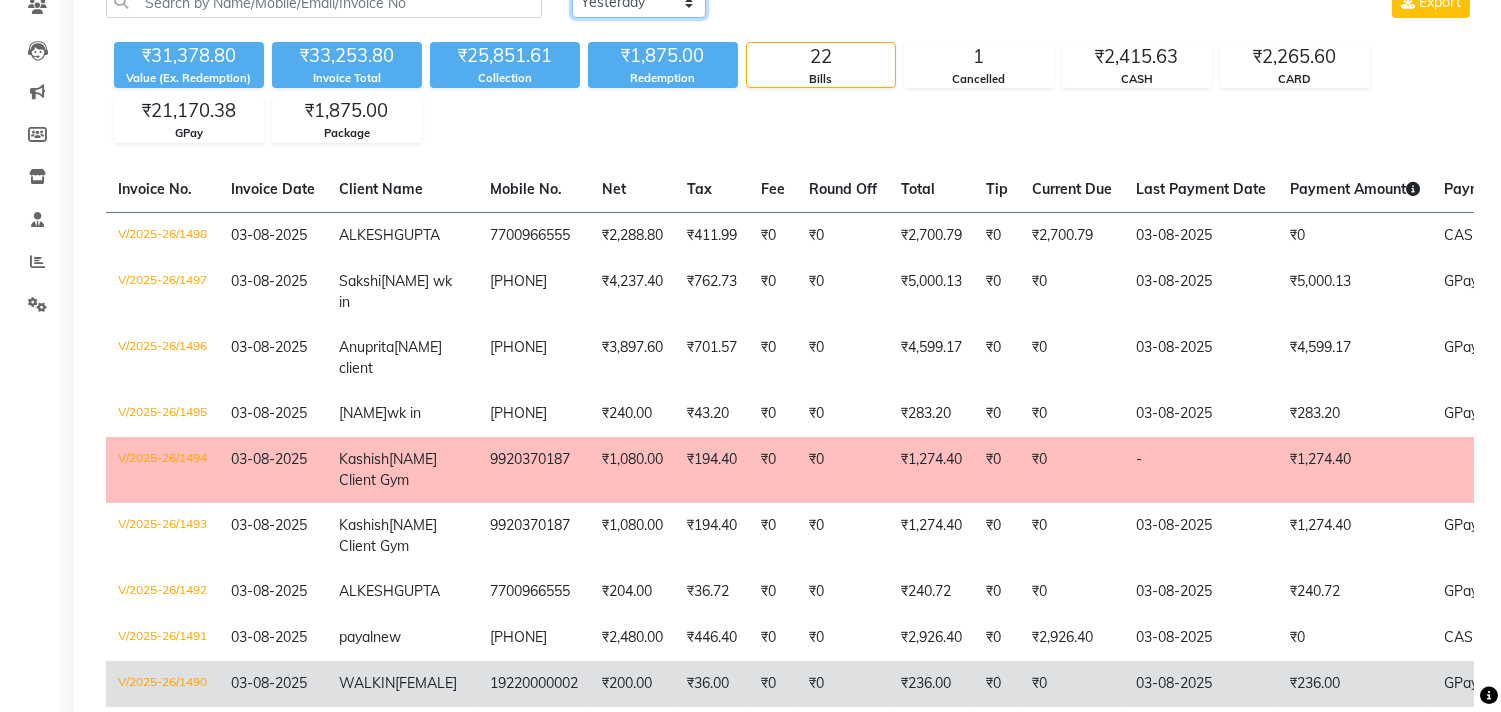 scroll, scrollTop: 0, scrollLeft: 0, axis: both 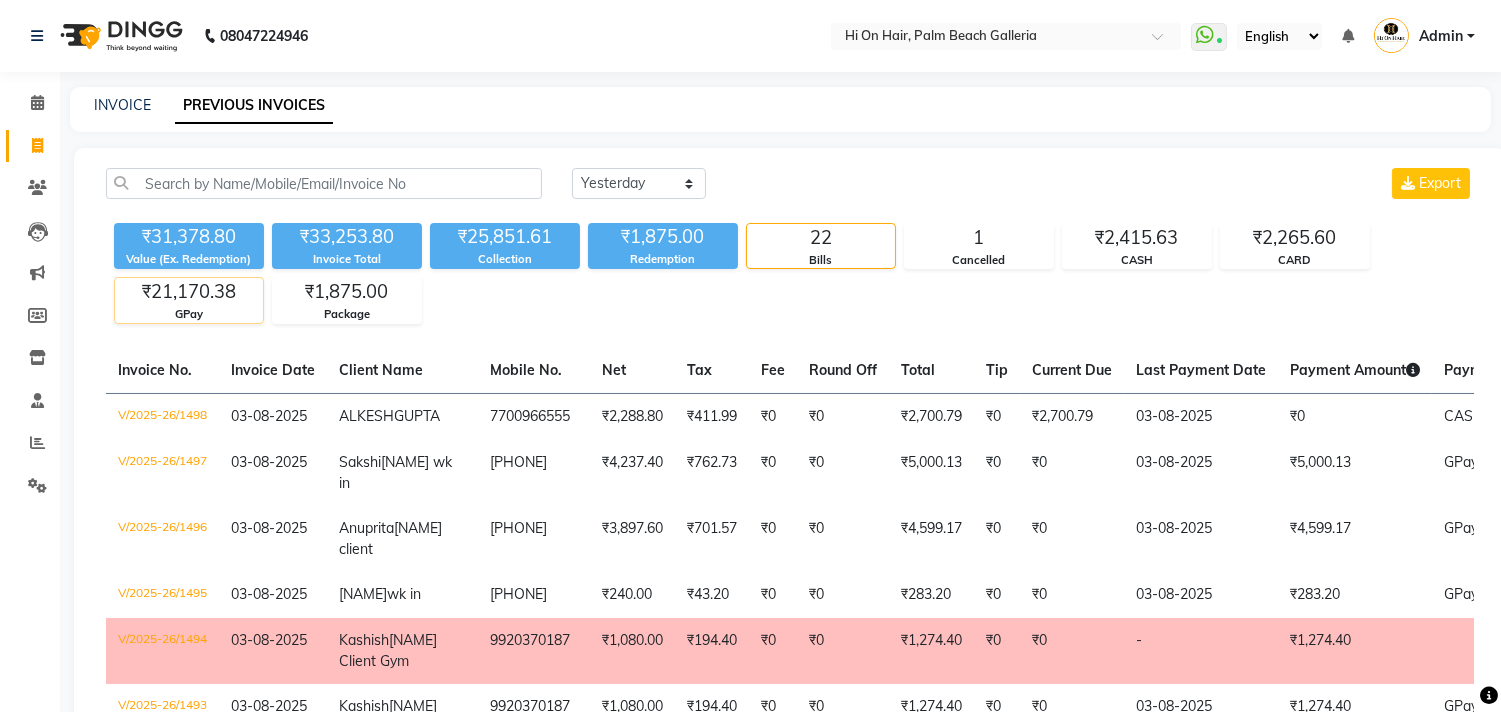 click on "₹21,170.38" 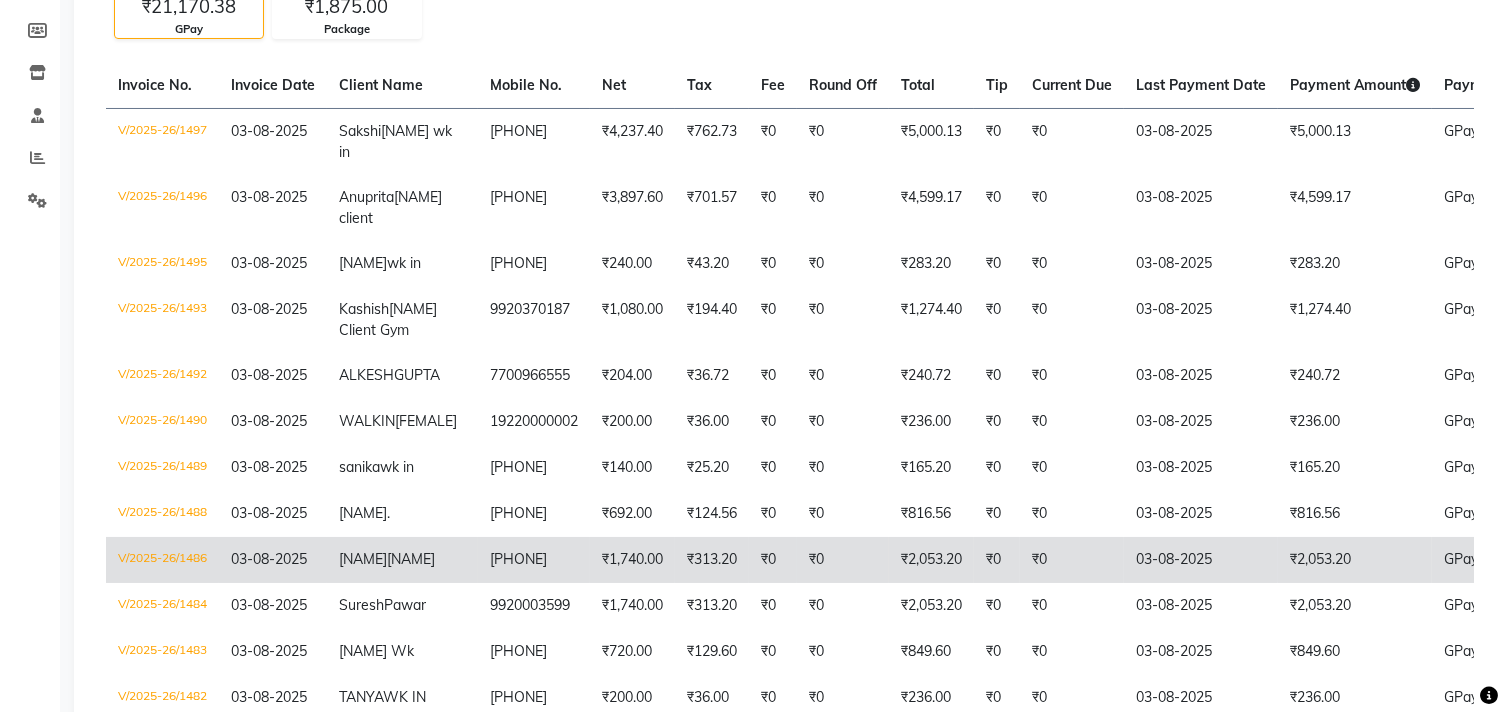 scroll, scrollTop: 268, scrollLeft: 0, axis: vertical 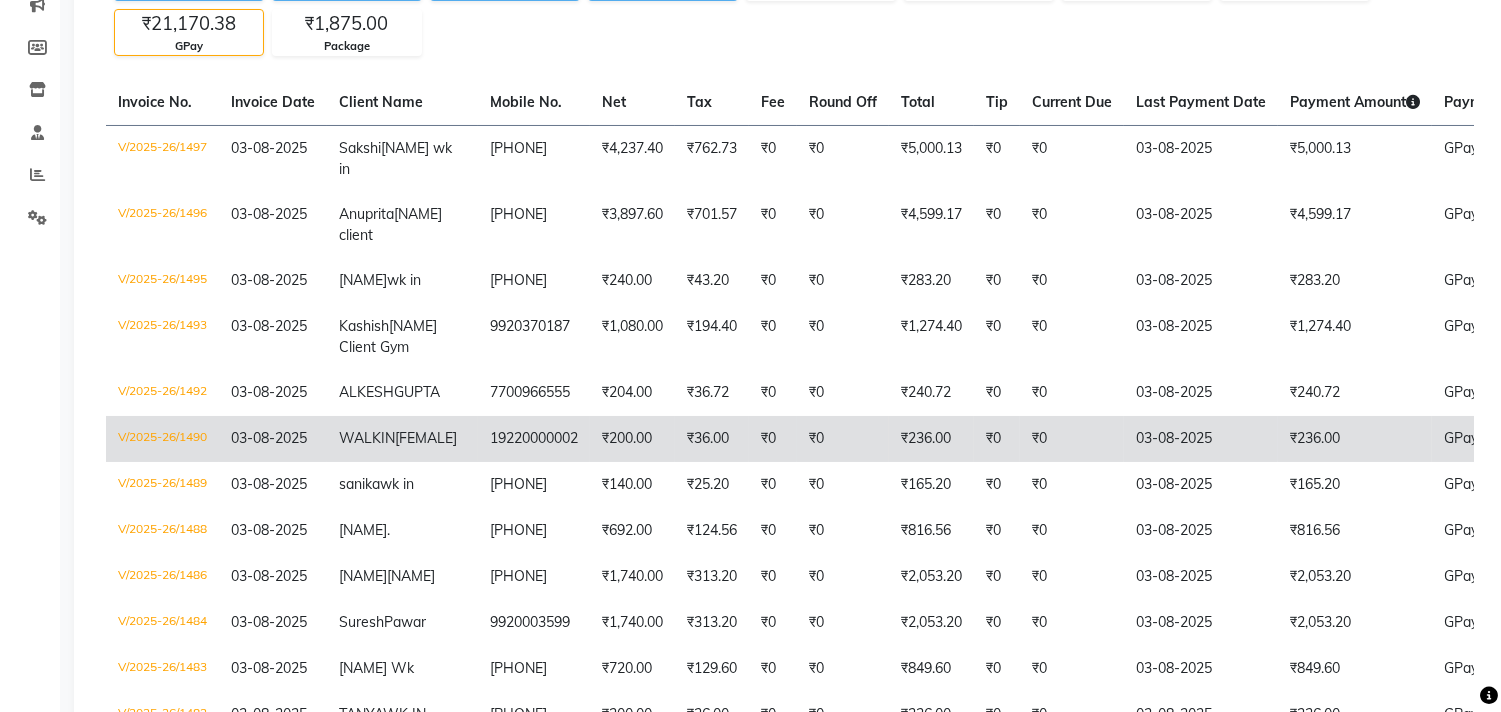 click on "₹236.00" 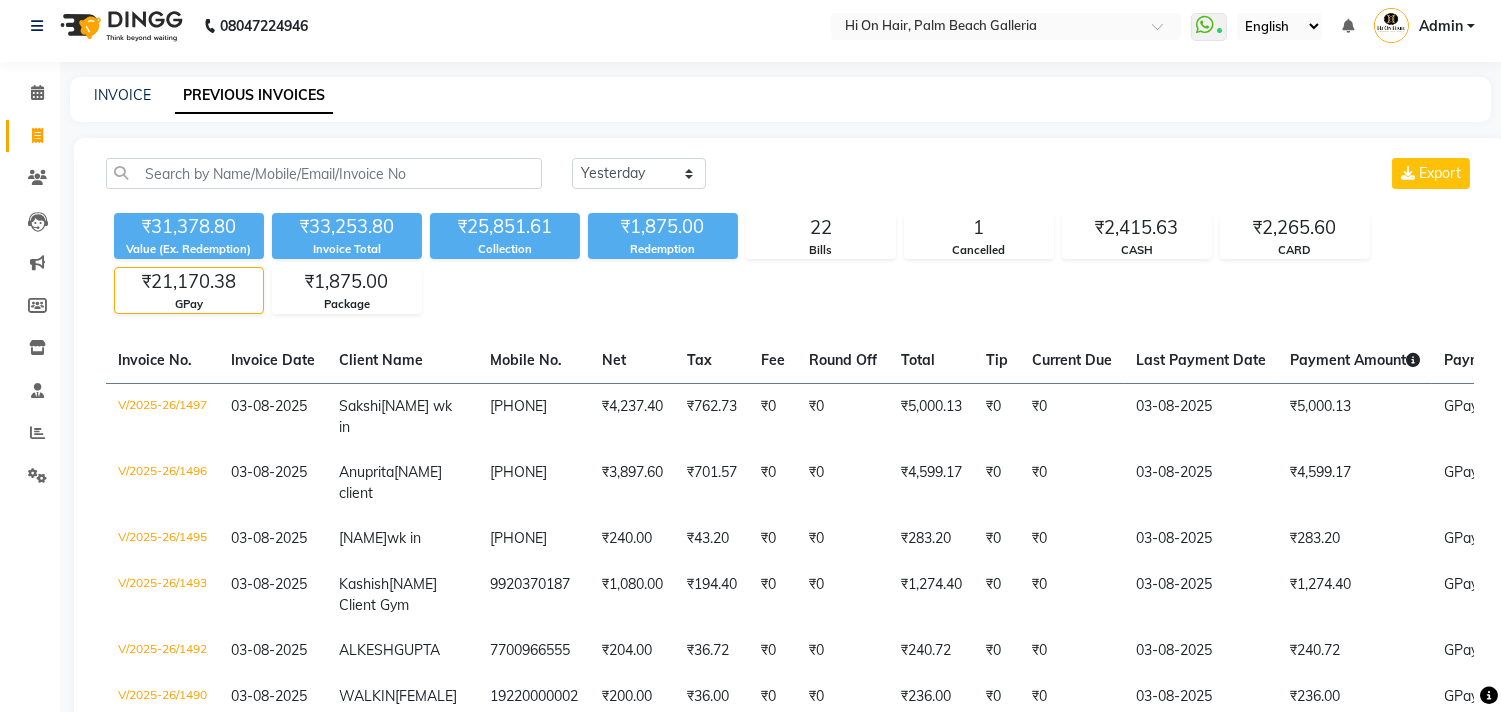 scroll, scrollTop: 0, scrollLeft: 0, axis: both 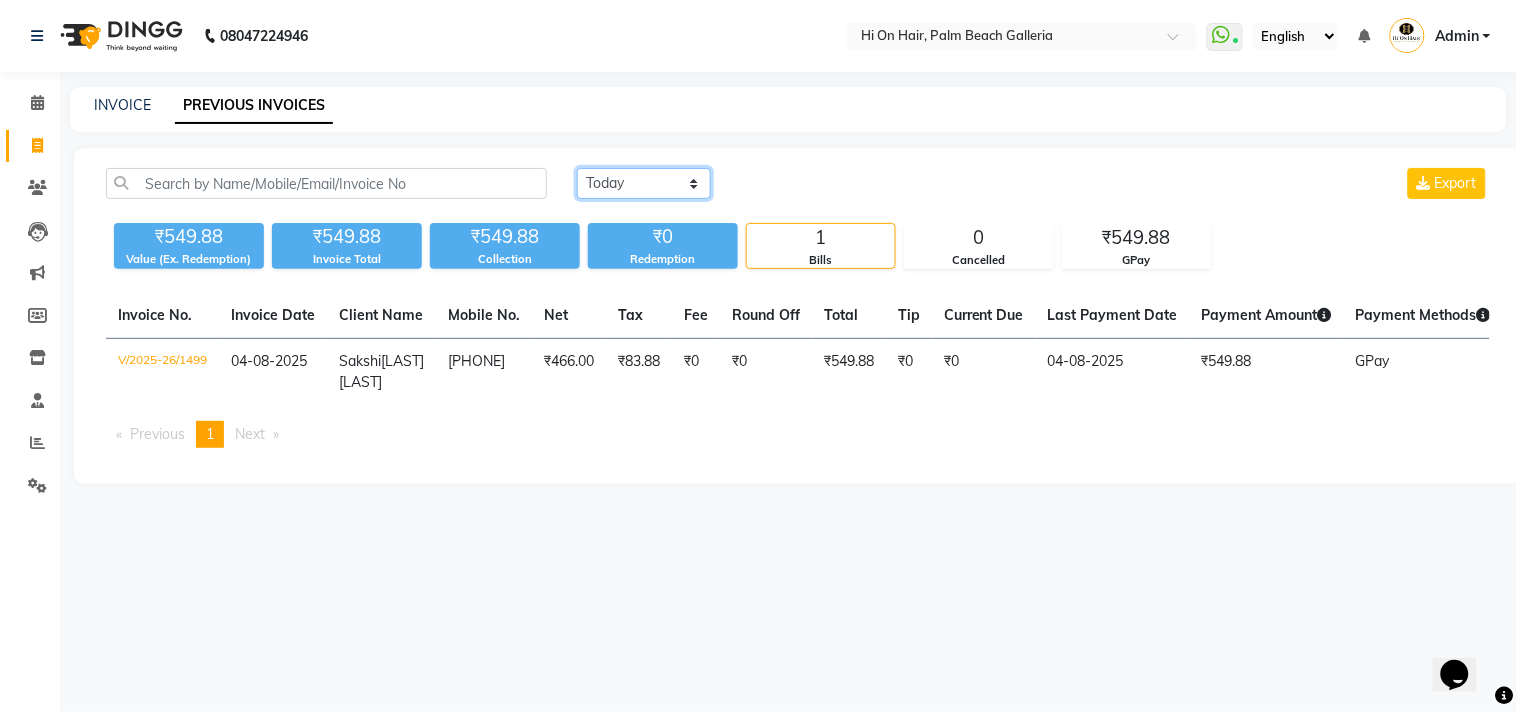 click on "Today Yesterday Custom Range" 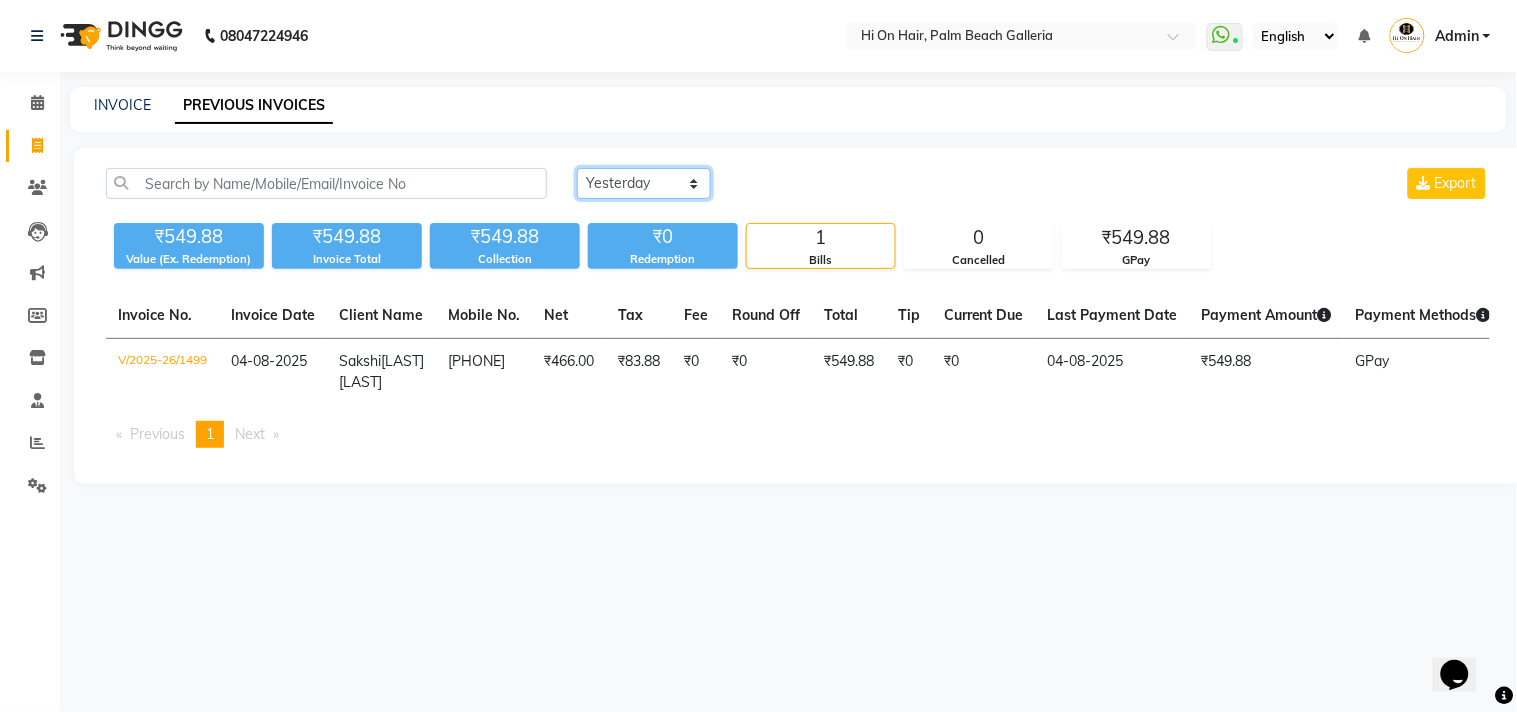 click on "Today Yesterday Custom Range" 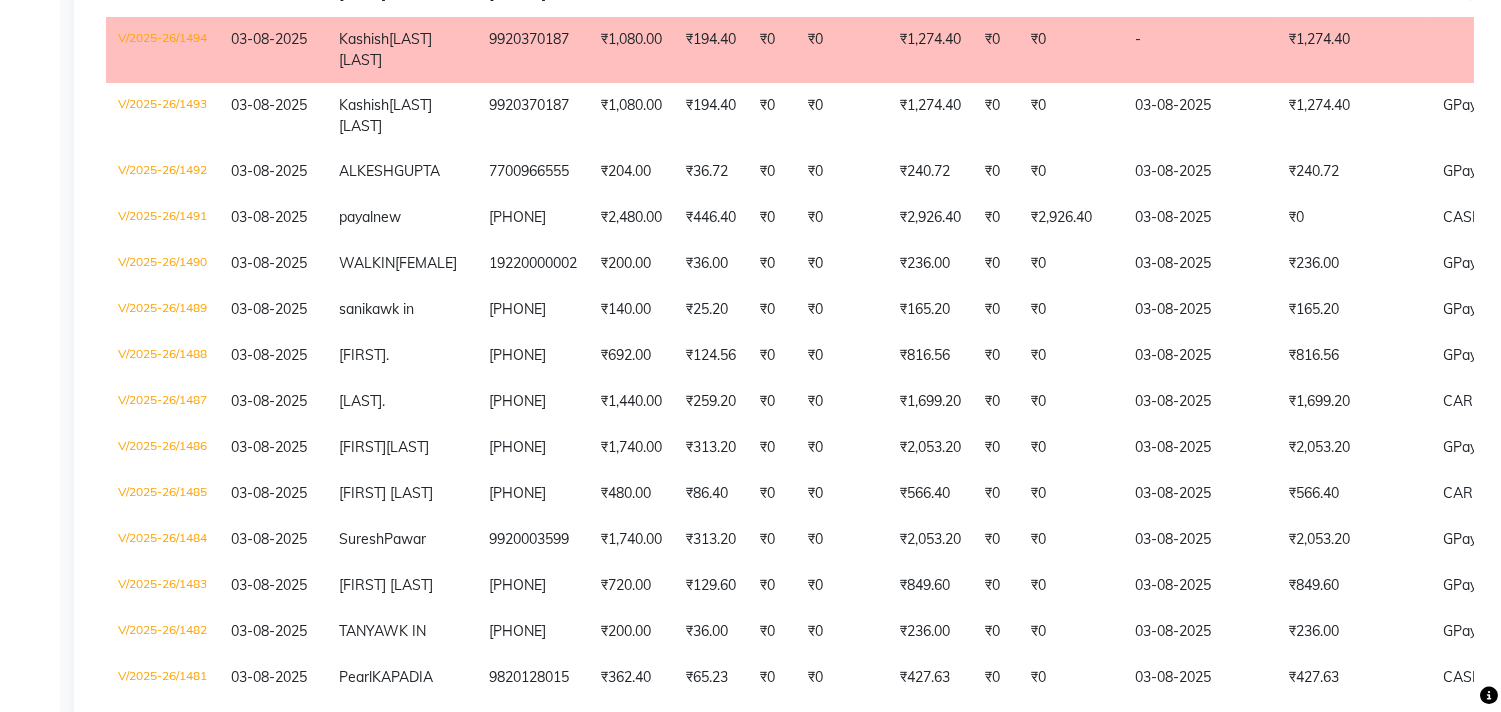 scroll, scrollTop: 555, scrollLeft: 0, axis: vertical 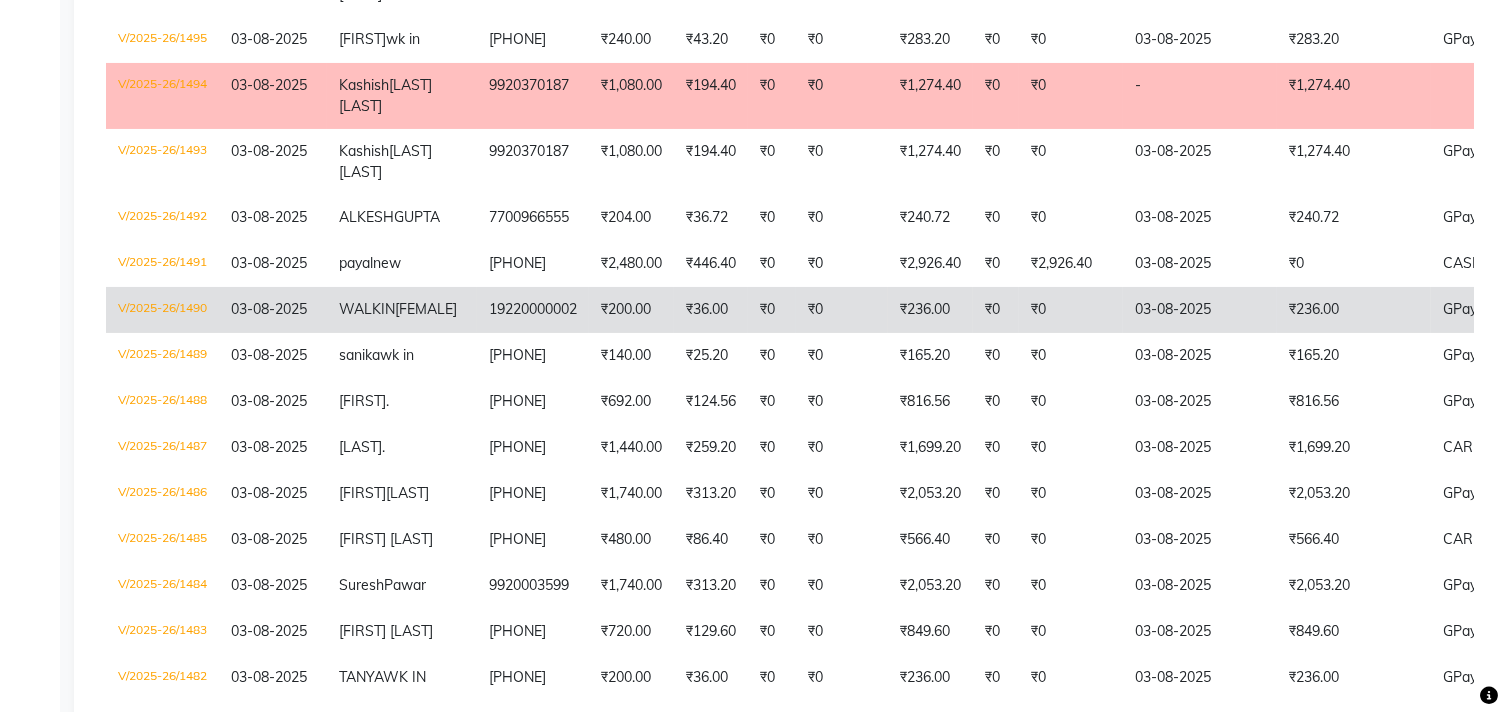 click on "₹0" 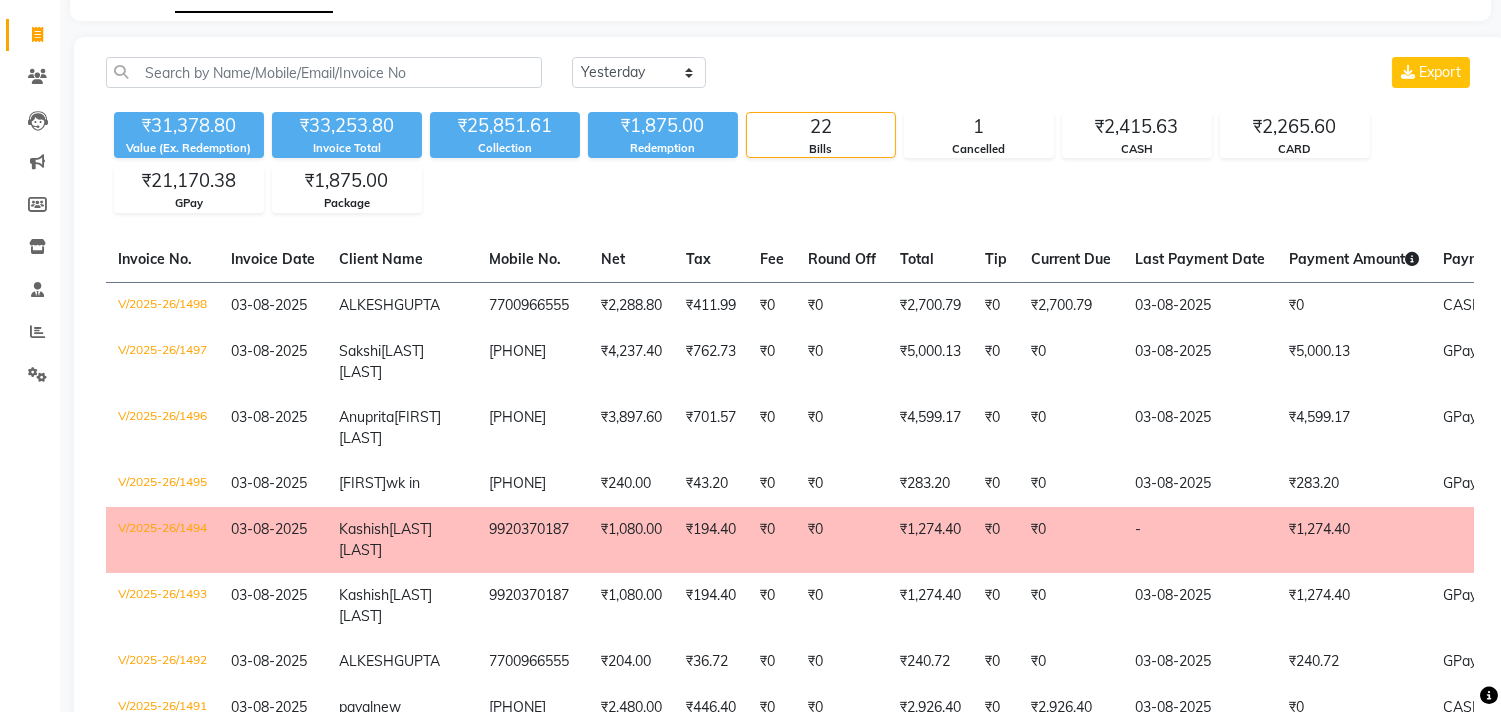 scroll, scrollTop: 0, scrollLeft: 0, axis: both 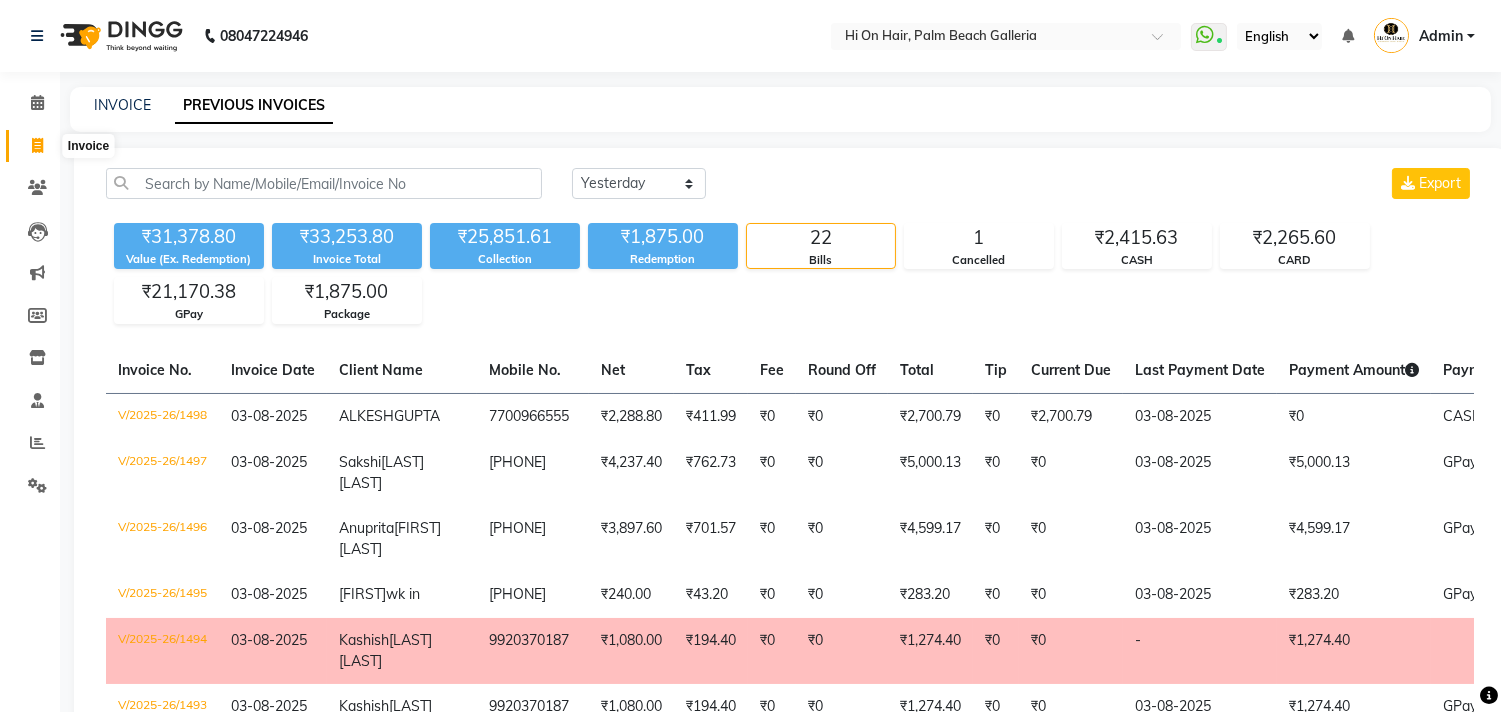 click 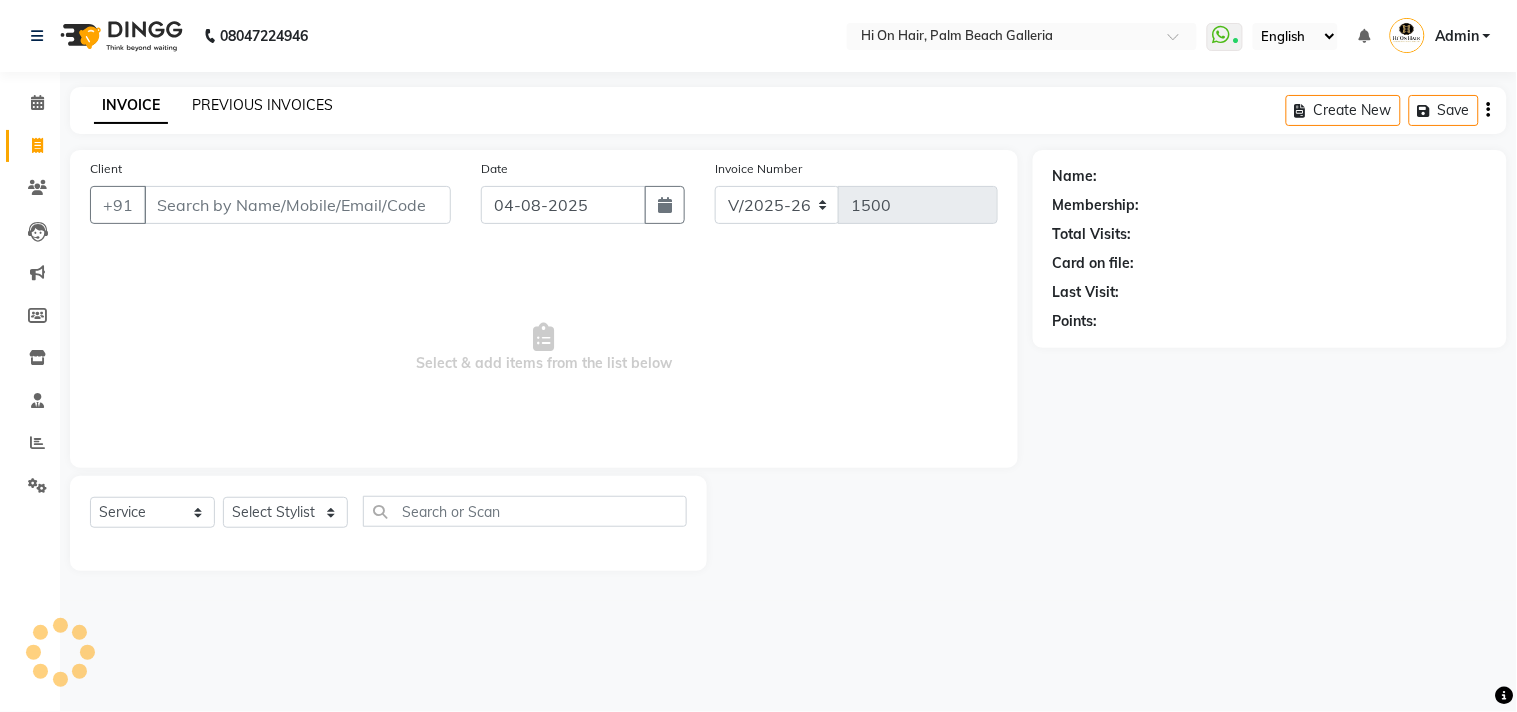 click on "PREVIOUS INVOICES" 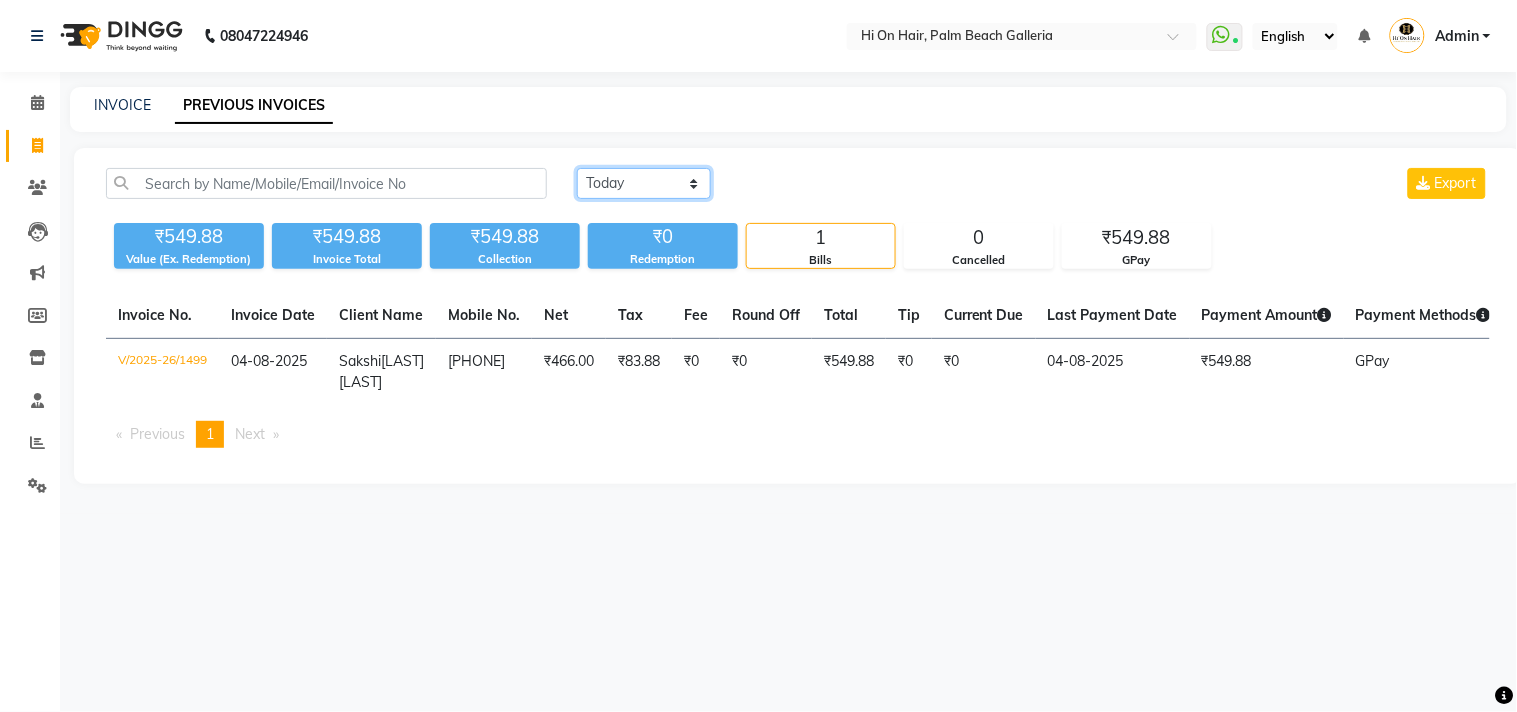 click on "Today Yesterday Custom Range" 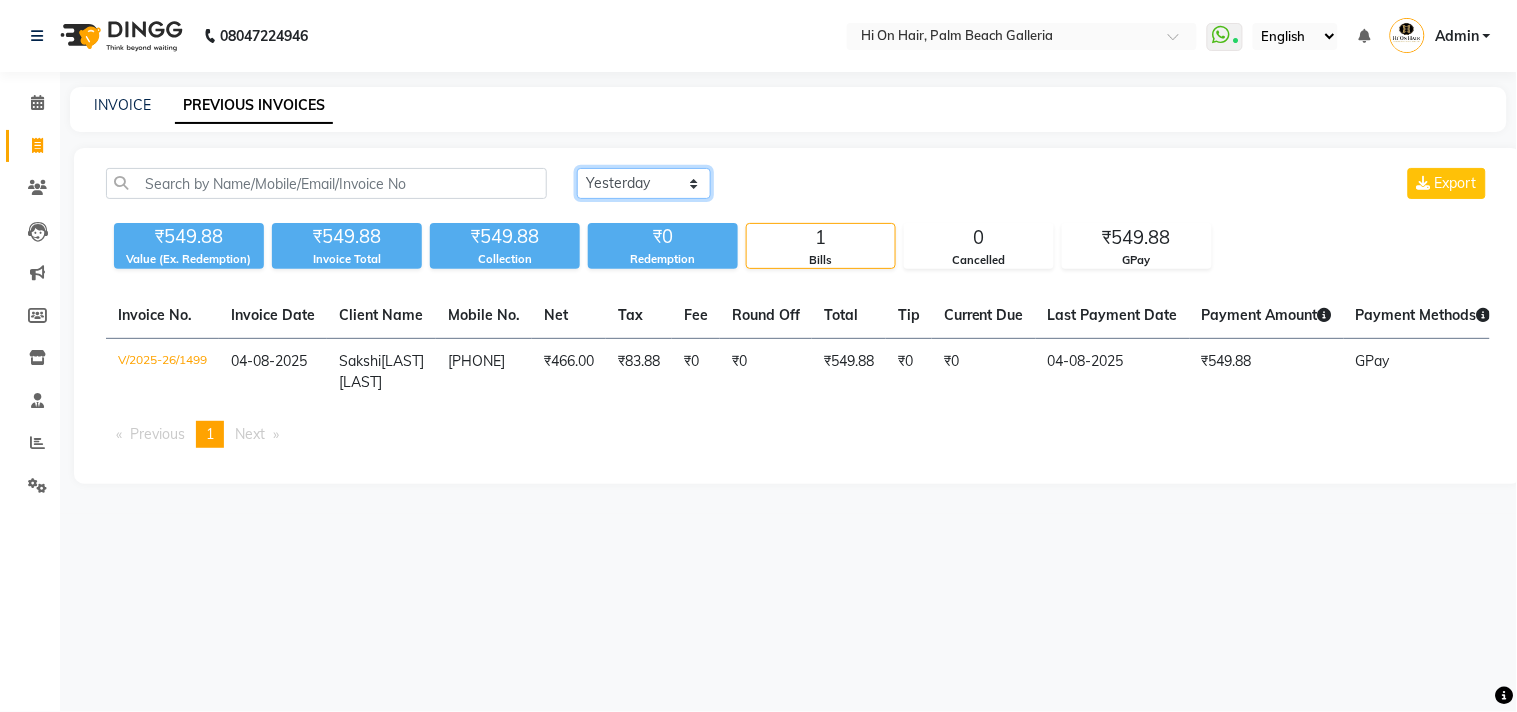 click on "Today Yesterday Custom Range" 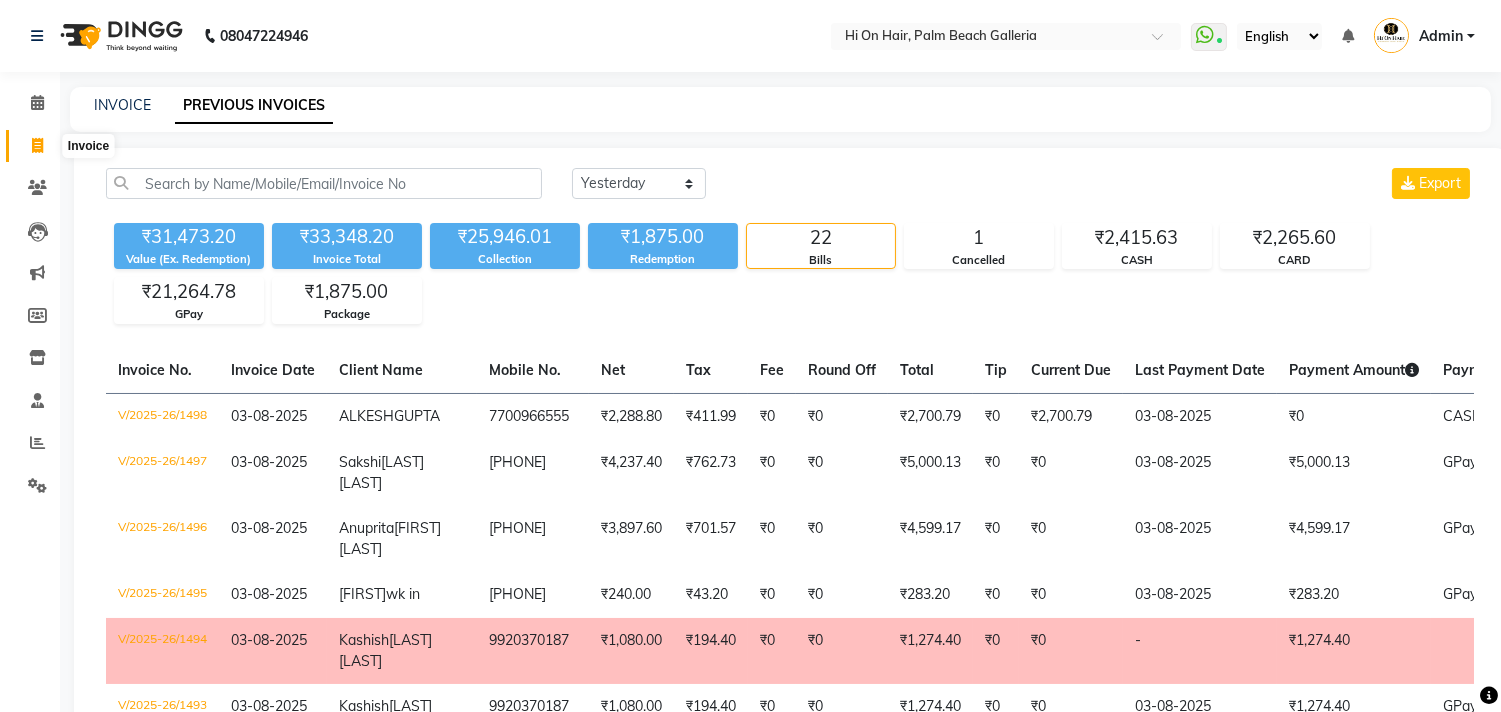 click 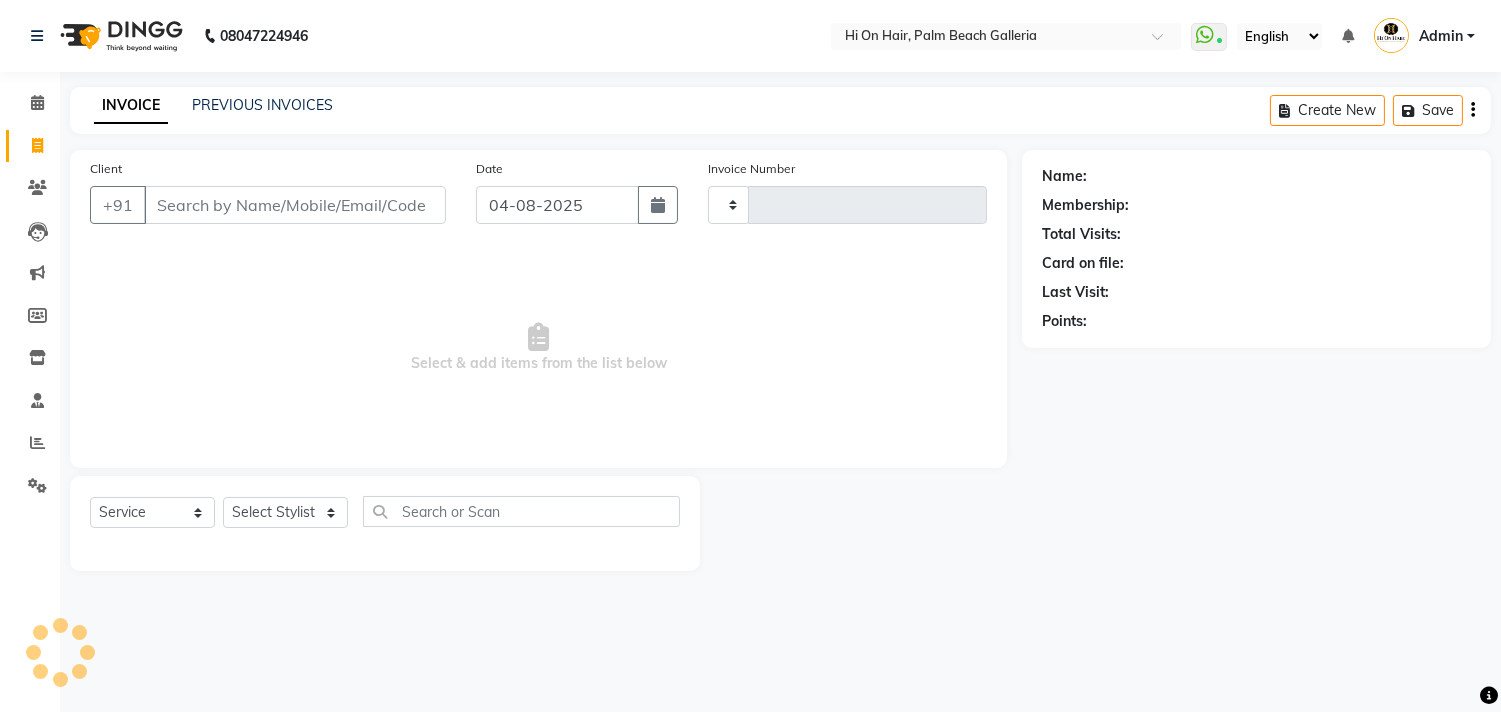 type on "1500" 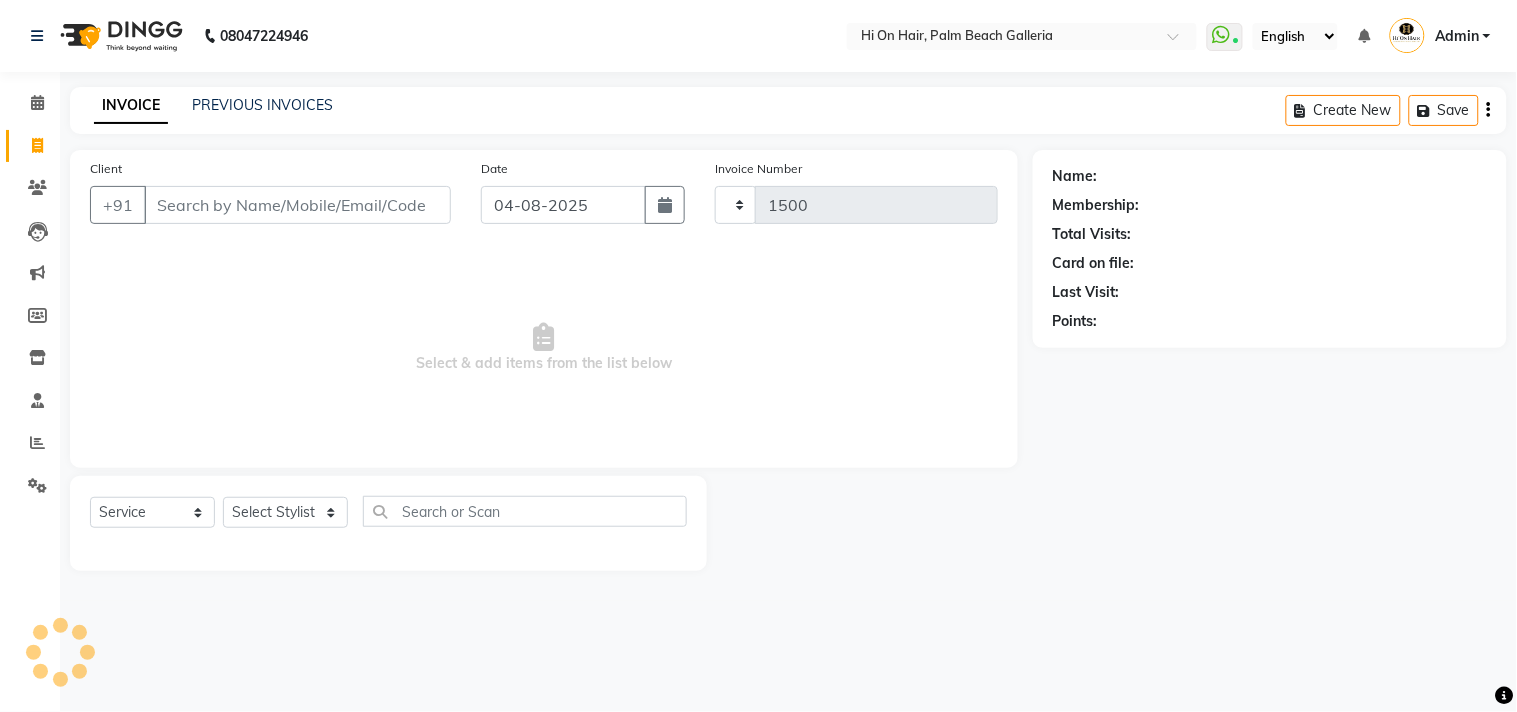 select on "535" 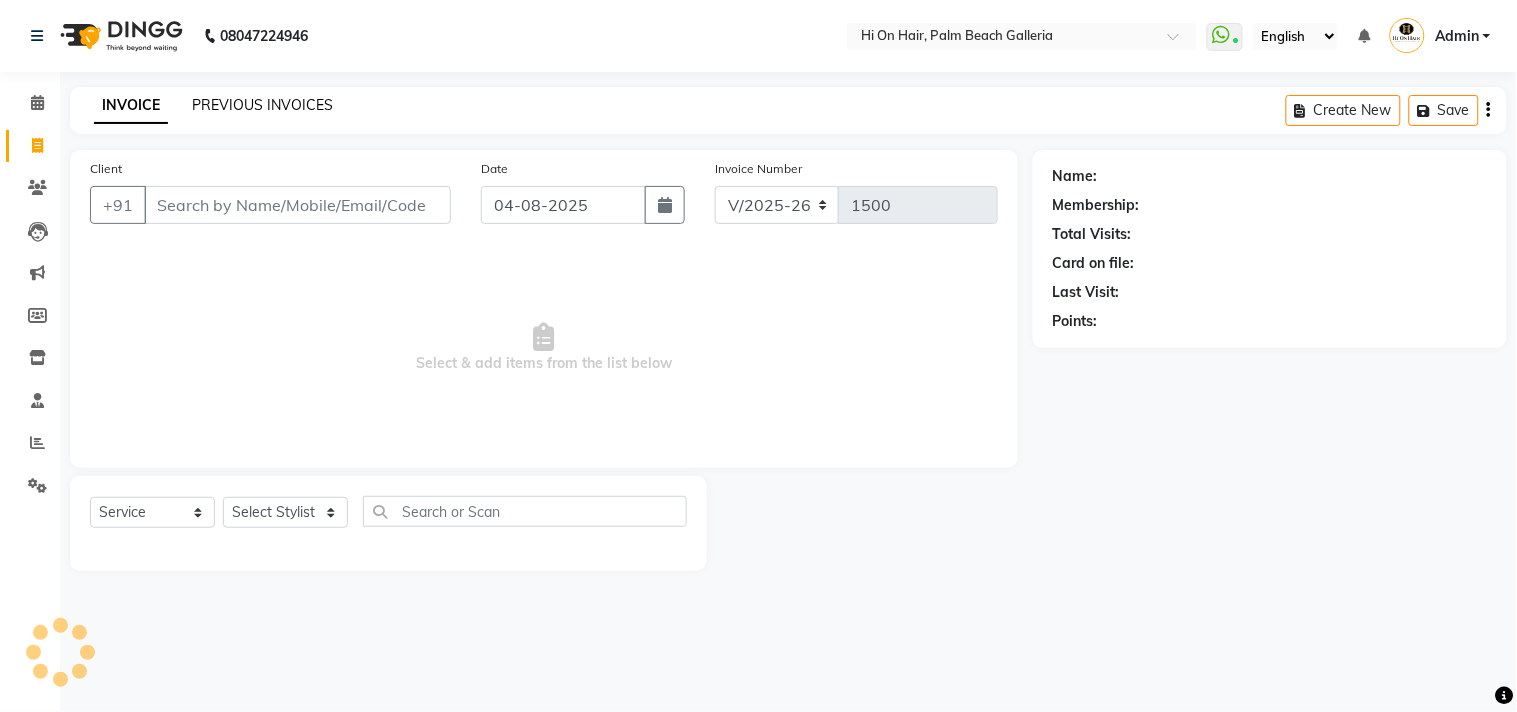 click on "PREVIOUS INVOICES" 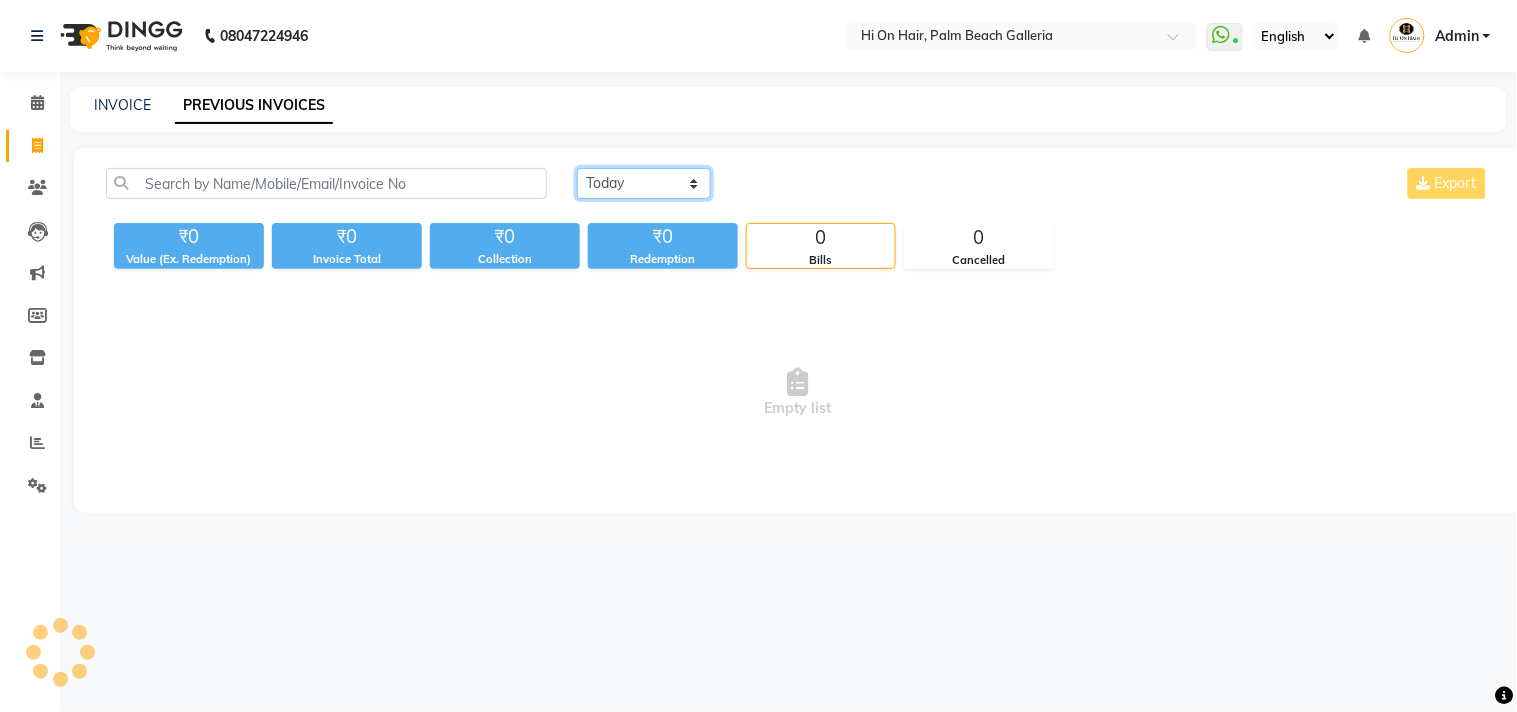 click on "Today Yesterday Custom Range" 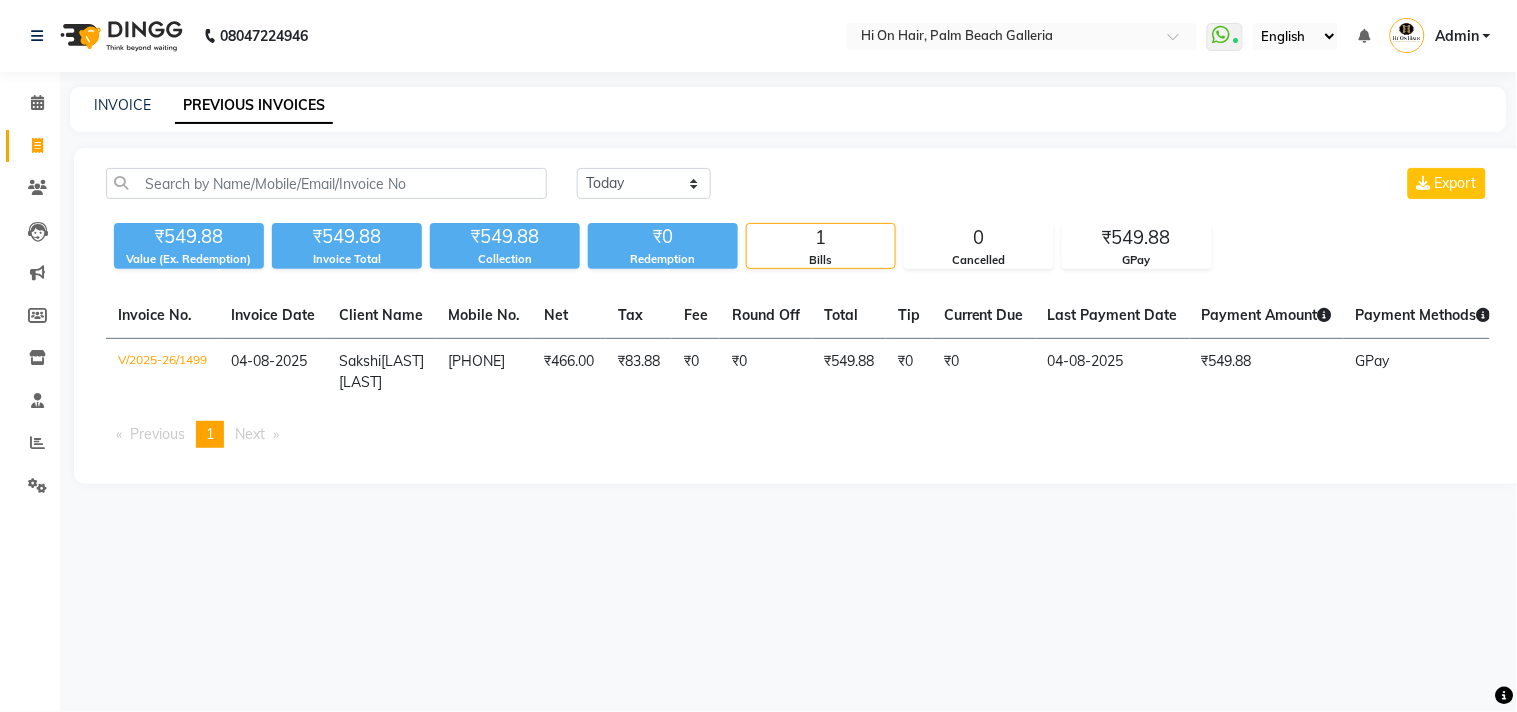 click on "08047224946 Select Location × Hi On Hair, Palm Beach Galleria  WhatsApp Status  ✕ Status:  Connected Most Recent Message: 04-08-2025     11:14 AM Recent Service Activity: 04-08-2025     11:24 AM English ENGLISH Español العربية मराठी हिंदी ગુજરાતી தமிழ் 中文 Notifications nothing to show Admin Manage Profile Change Password Sign out  Version:3.15.11  ☀ Hi On Hair, Palm Beach Galleria  Calendar  Invoice  Clients  Leads   Marketing  Members  Inventory  Staff  Reports  Settings Completed InProgress Upcoming Dropped Tentative Check-In Confirm Bookings Generate Report Segments Page Builder INVOICE PREVIOUS INVOICES Today Yesterday Custom Range Export ₹549.88 Value (Ex. Redemption) ₹549.88 Invoice Total  ₹549.88 Collection ₹0 Redemption 1 Bills 0 Cancelled ₹549.88 GPay  Invoice No.   Invoice Date   Client Name   Mobile No.   Net   Tax   Fee   Round Off   Total   Tip   Current Due   Last Payment Date   Payment Amount   Payment Methods  ₹0" at bounding box center [758, 356] 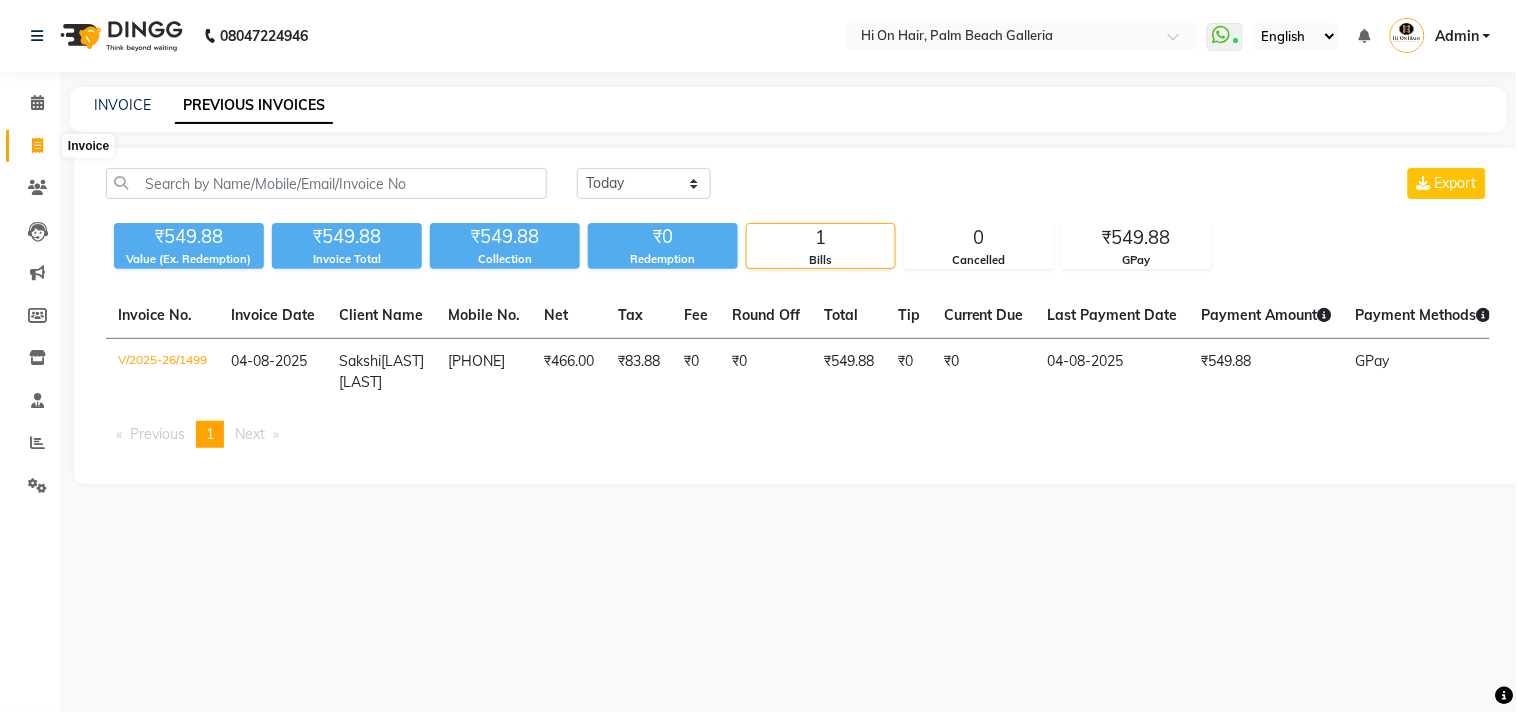 click 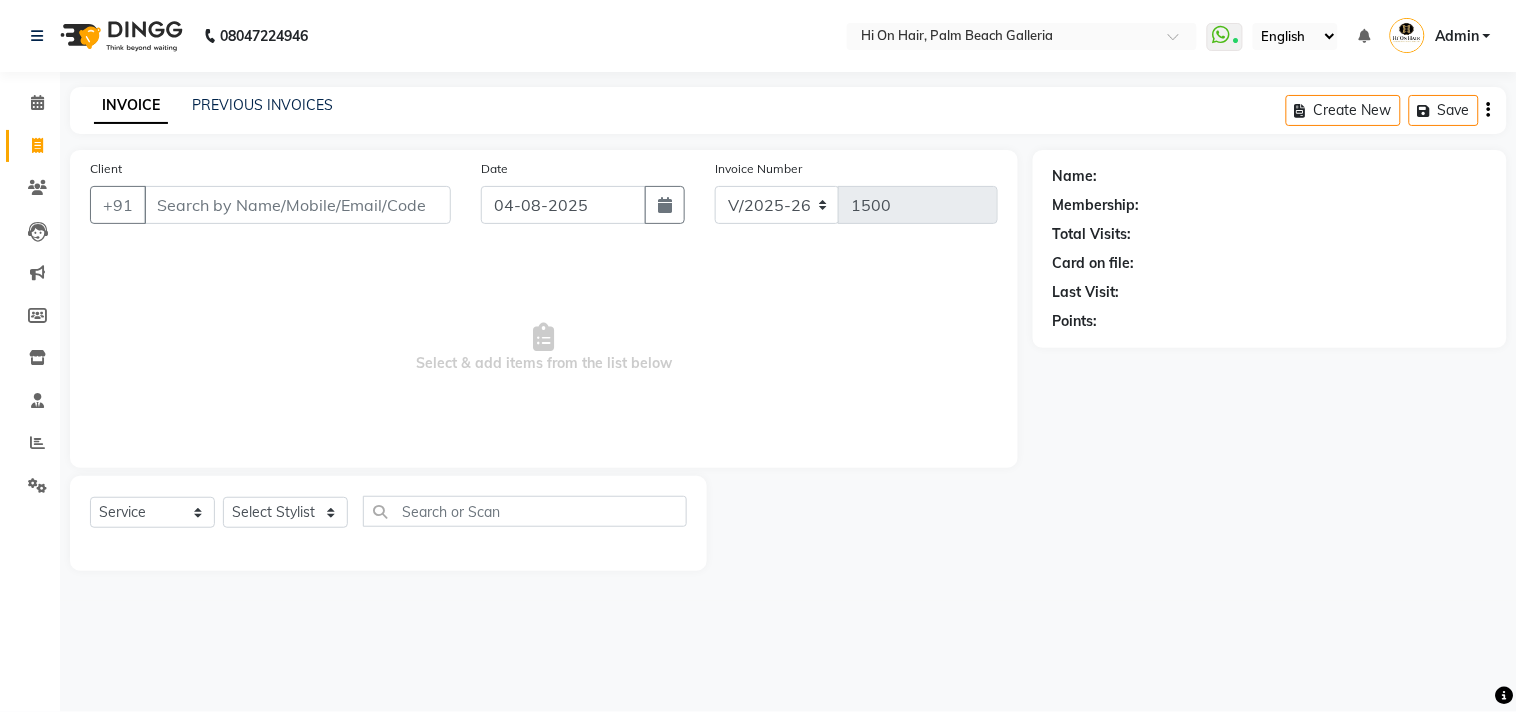 click on "Client" at bounding box center [297, 205] 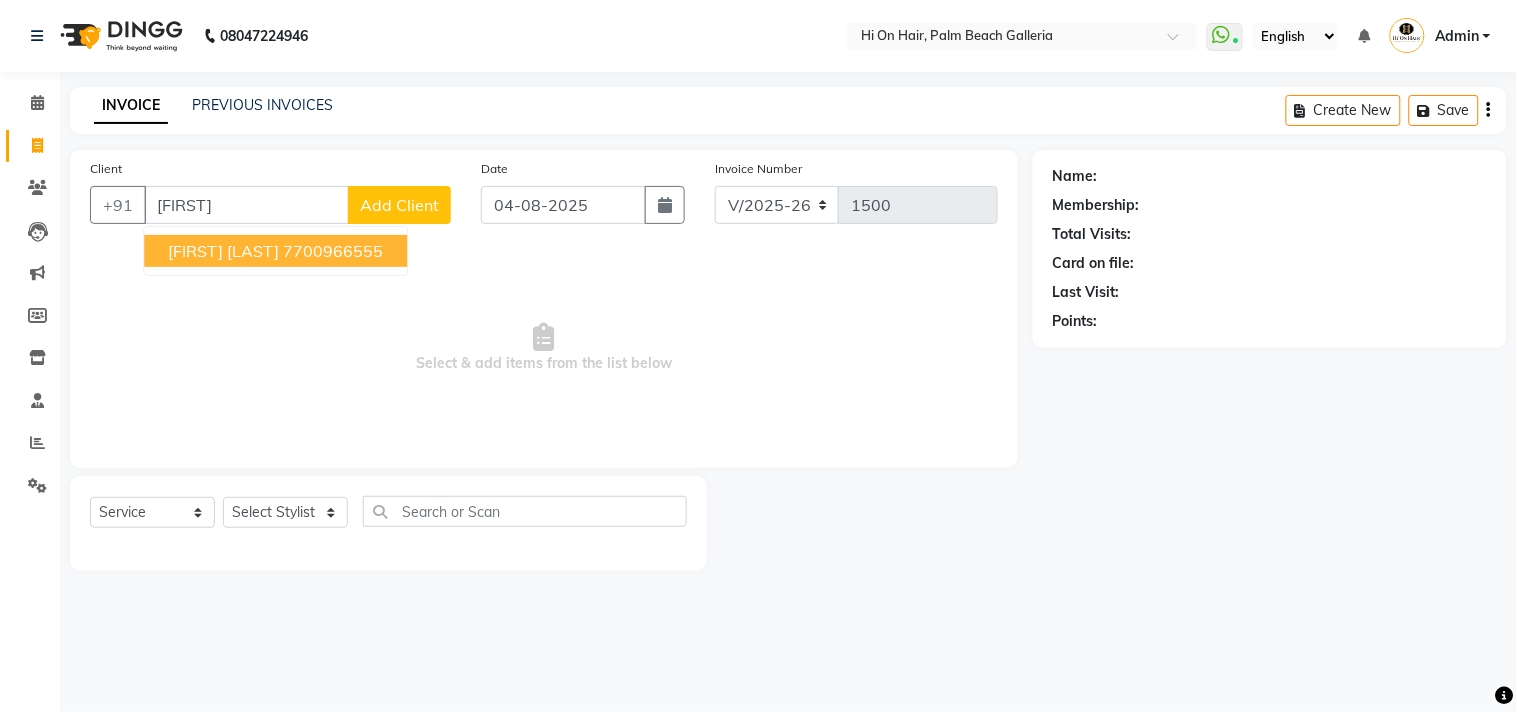 click on "ALKESH GUPTA" at bounding box center (223, 251) 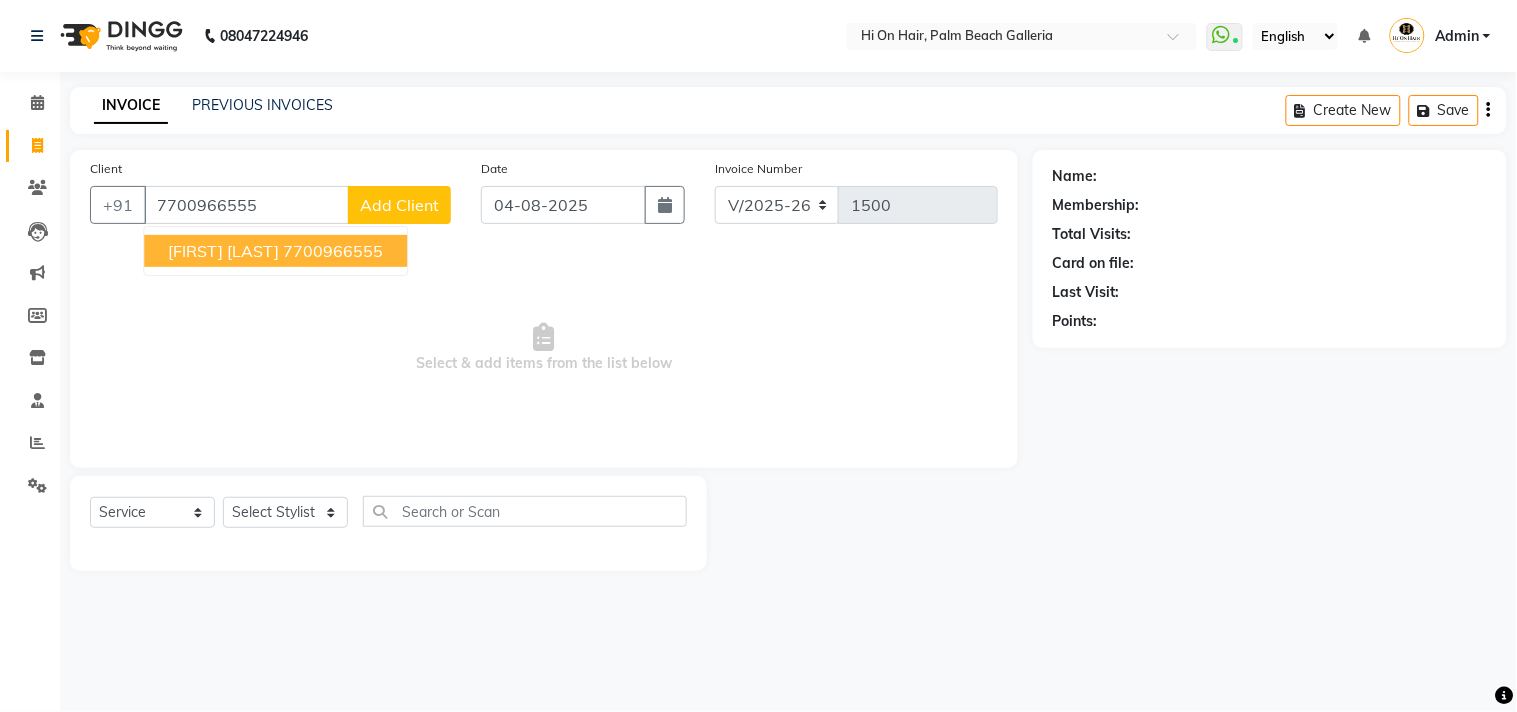 type on "7700966555" 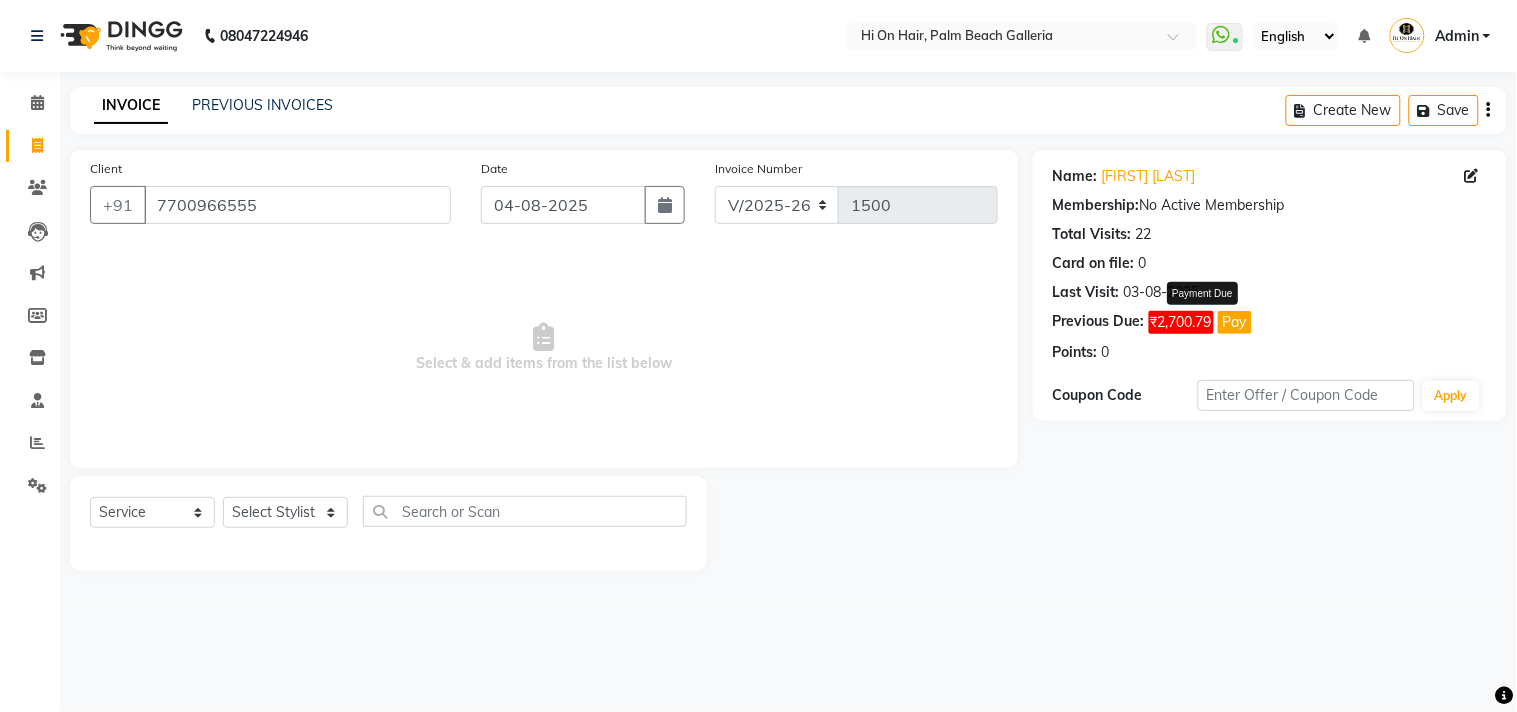 click on "Pay" 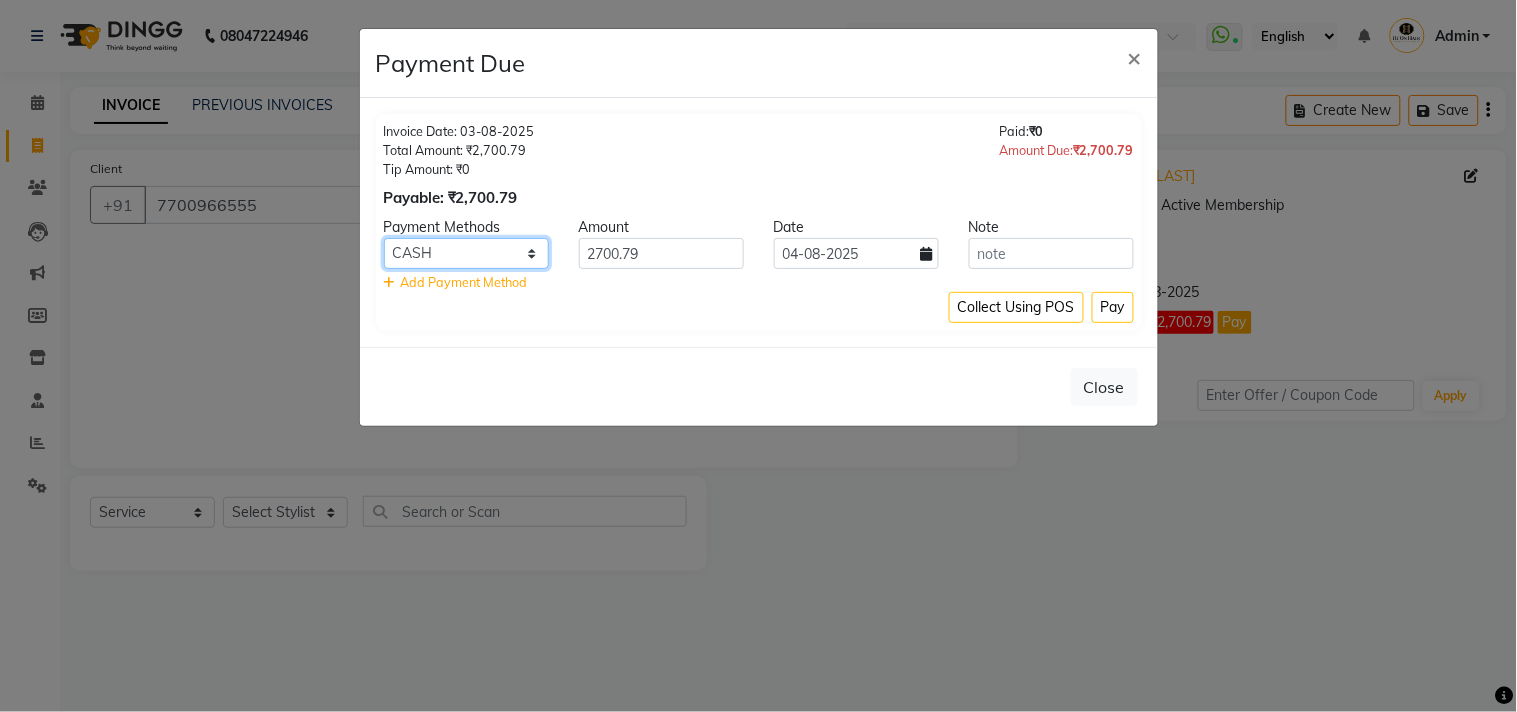 click on "PhonePe Cheque PayTM CASH CARD GPay LUZO" 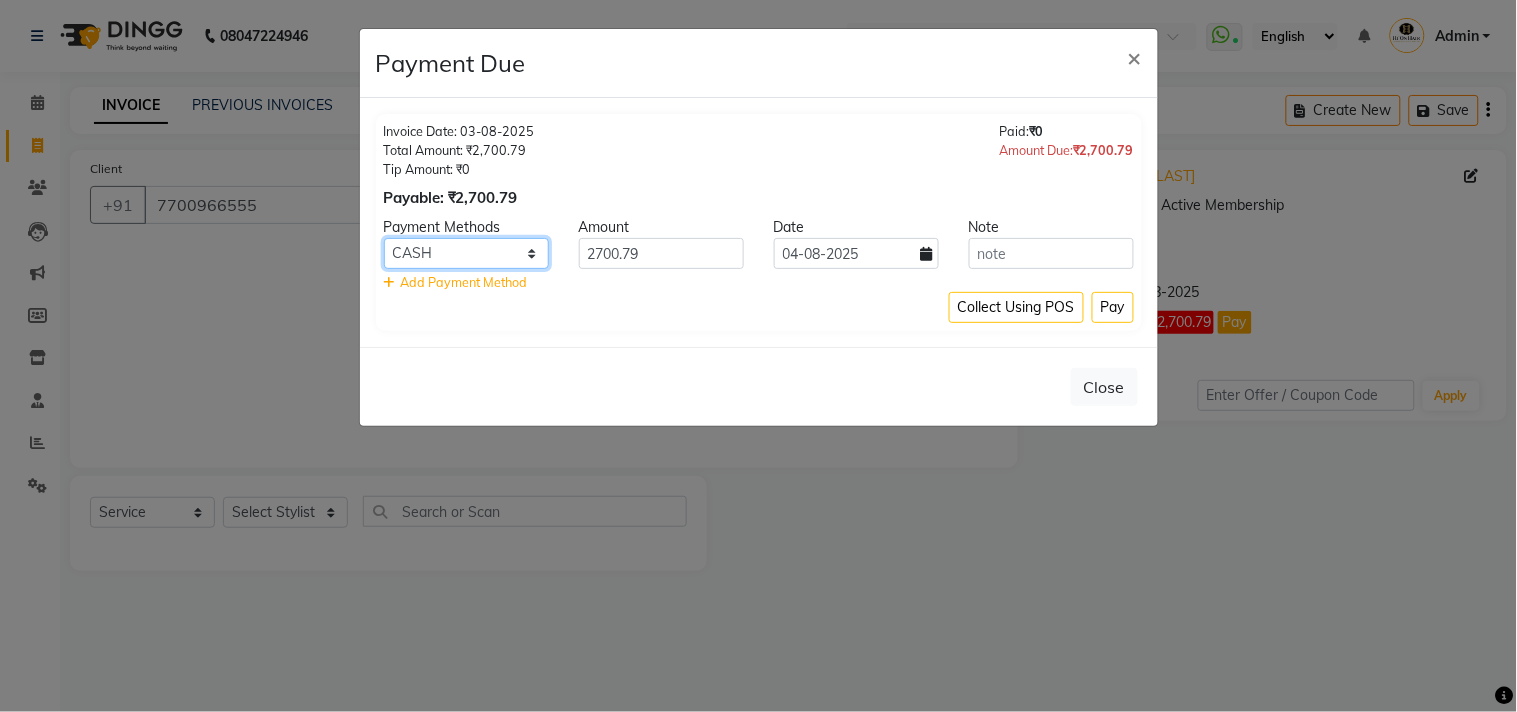 select on "5" 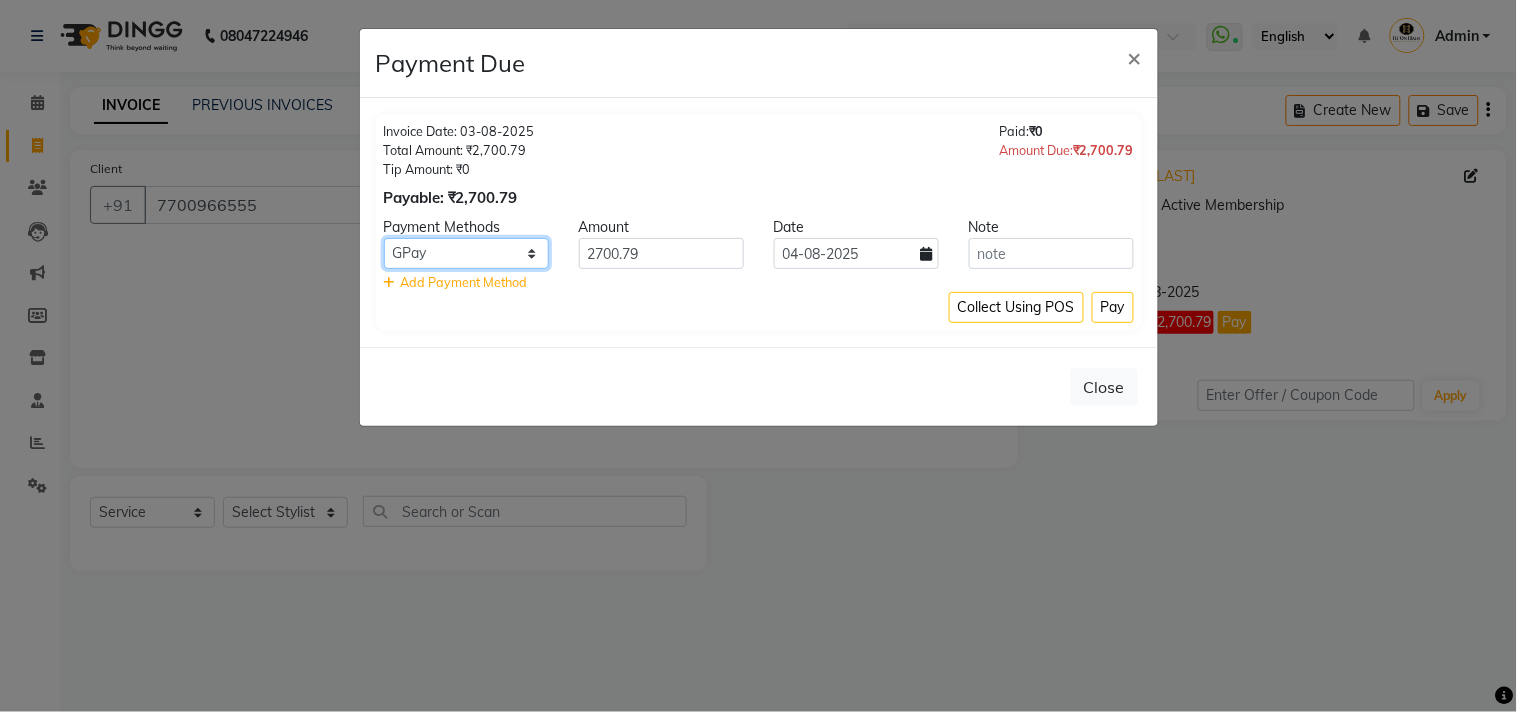 click on "PhonePe Cheque PayTM CASH CARD GPay LUZO" 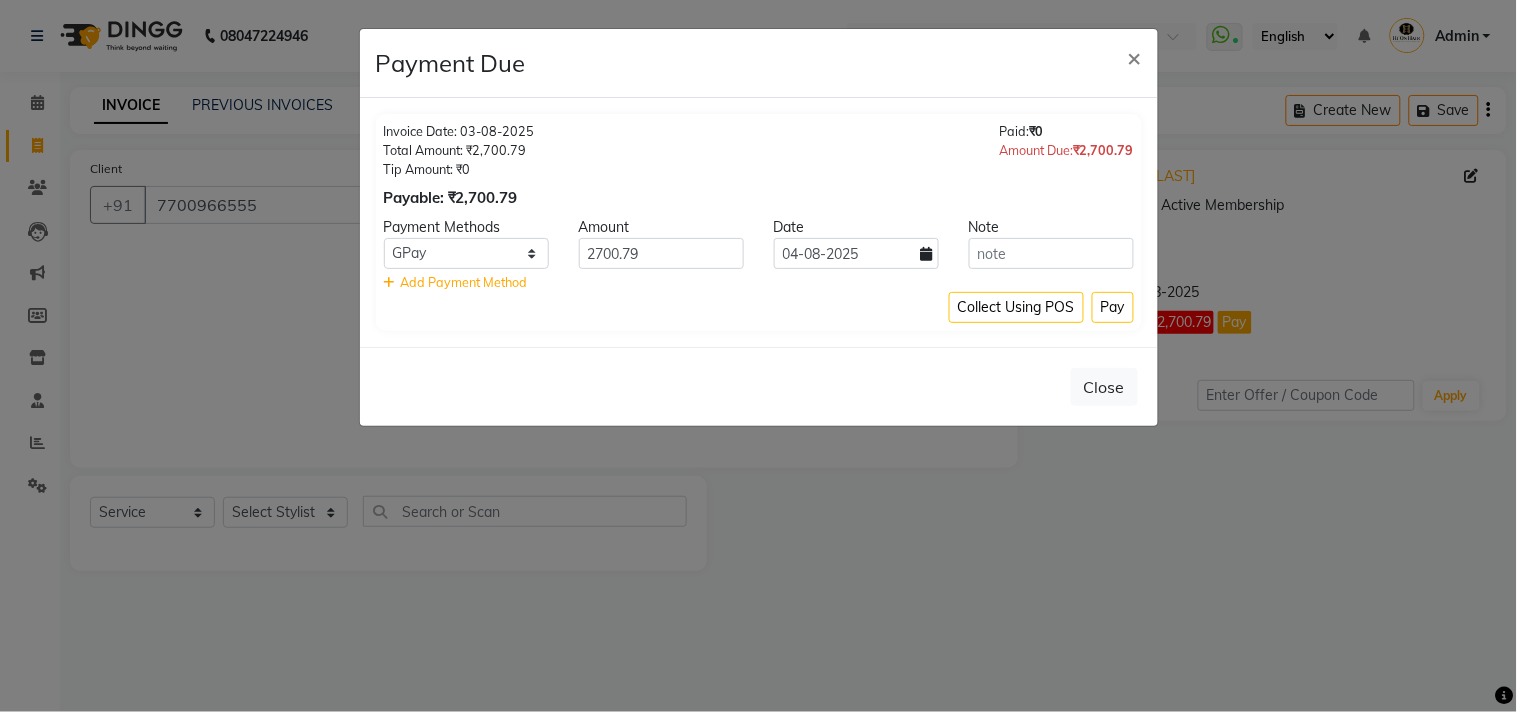 click on "Collect Using POS Pay" 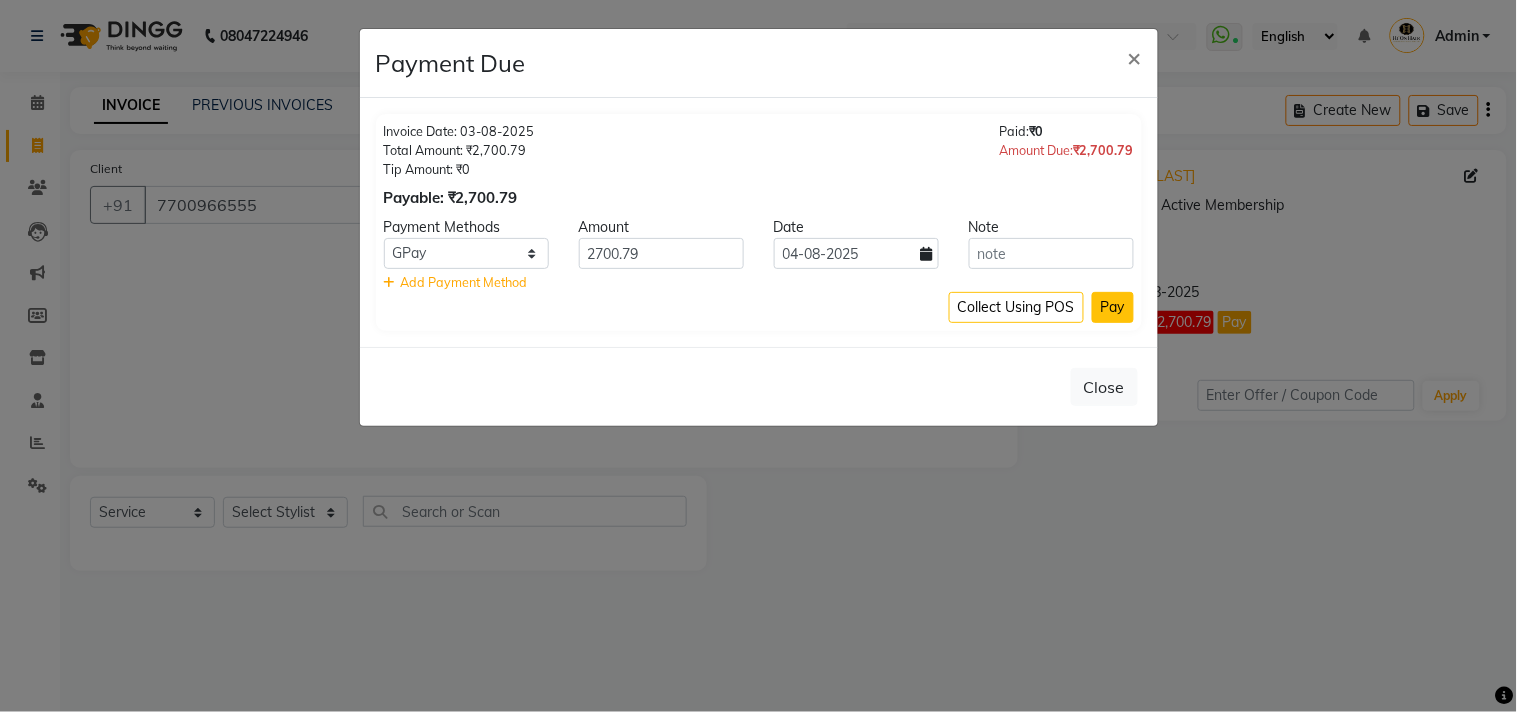 click on "Pay" 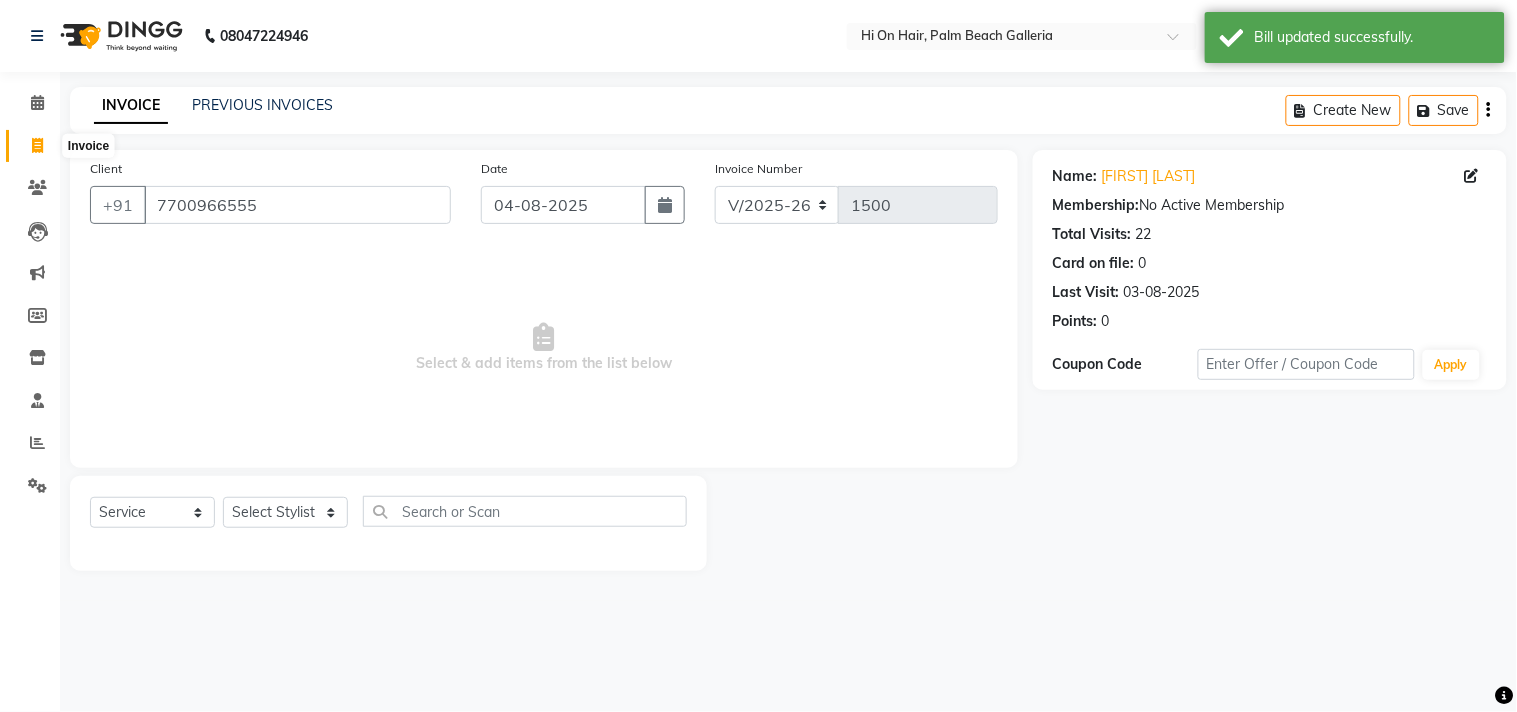 click 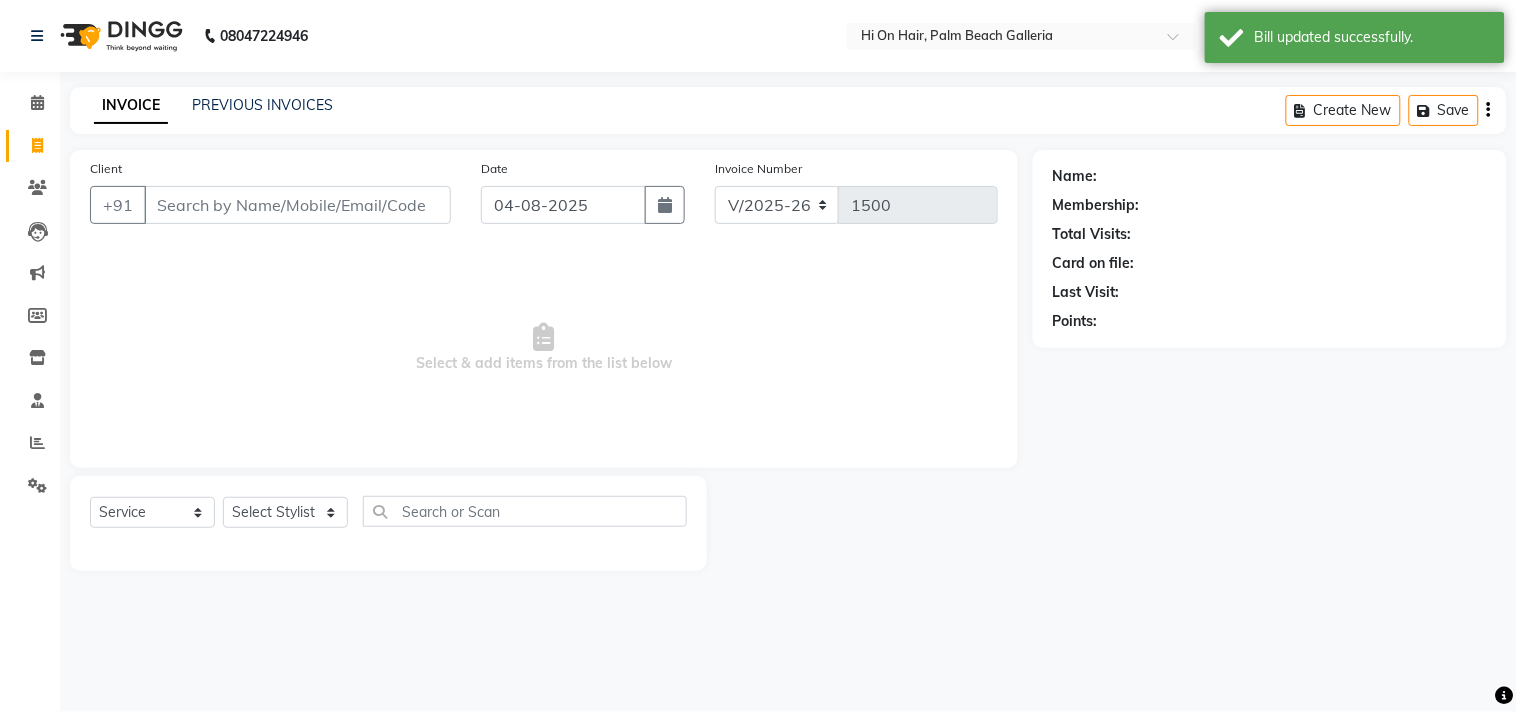 click on "INVOICE PREVIOUS INVOICES Create New   Save" 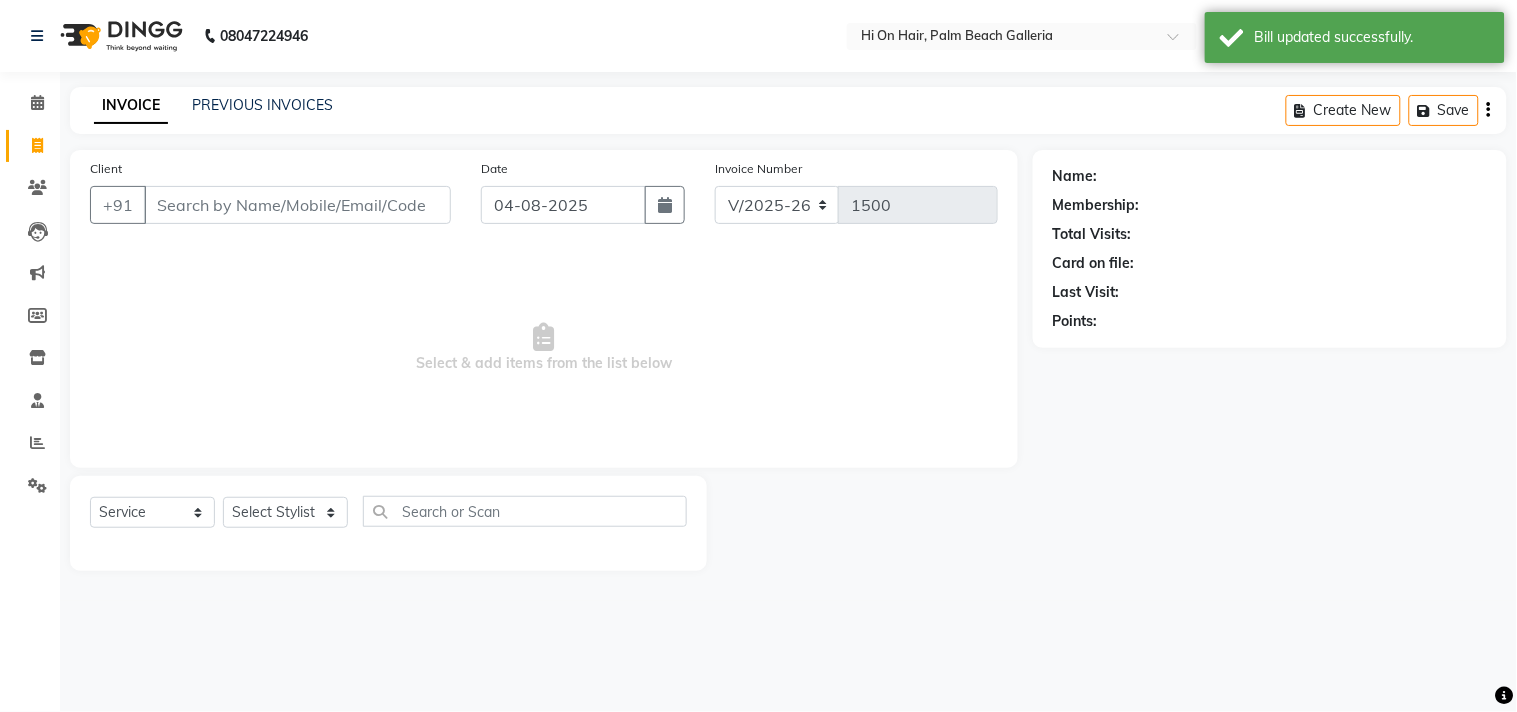 click on "PREVIOUS INVOICES" 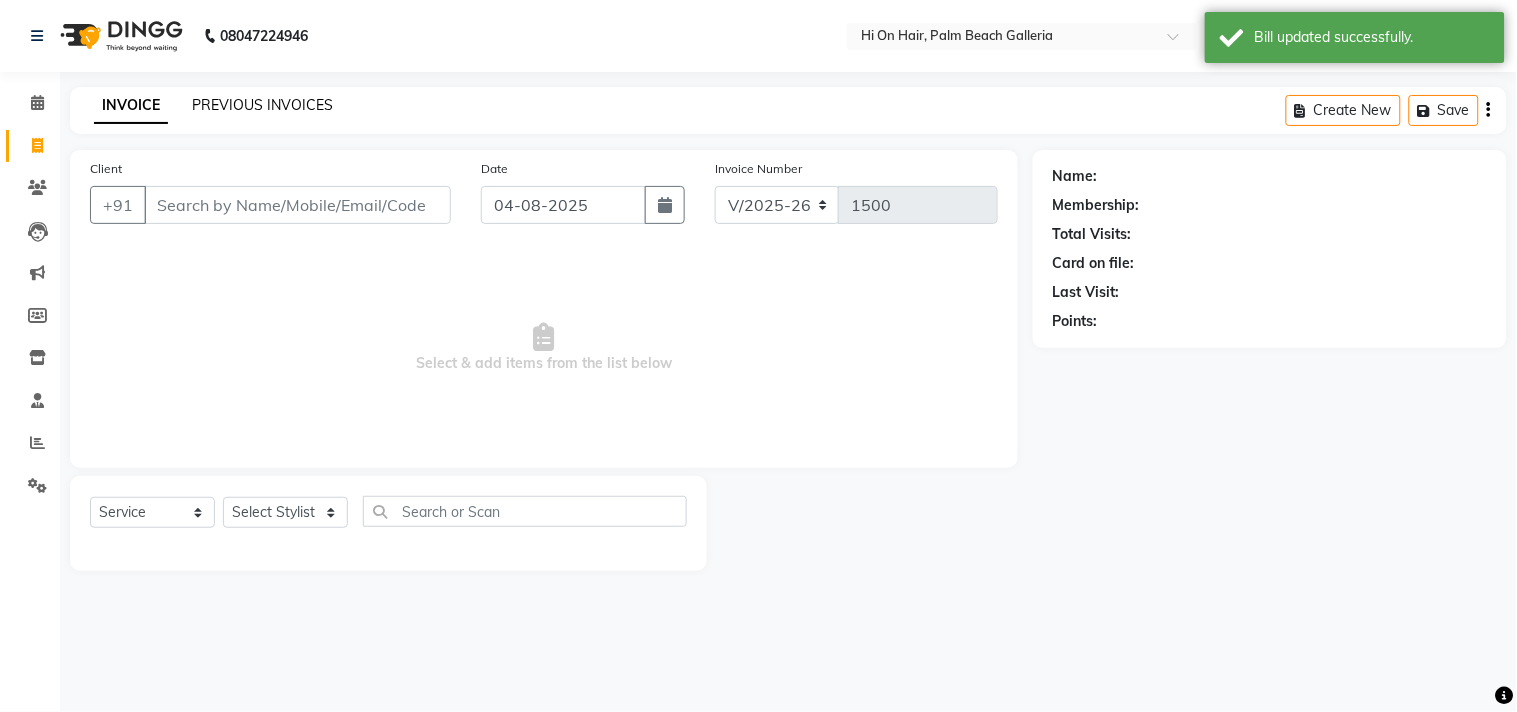 click on "PREVIOUS INVOICES" 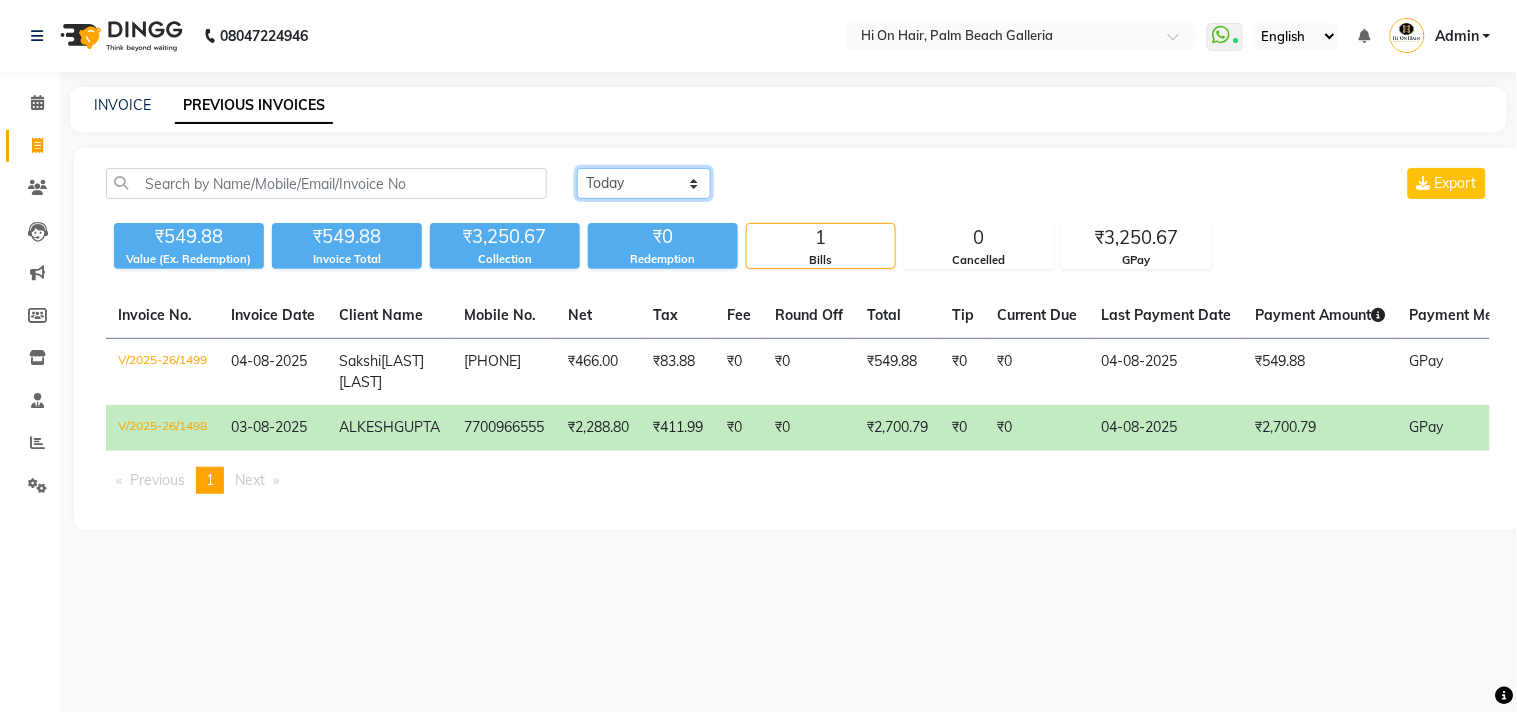 click on "Today Yesterday Custom Range" 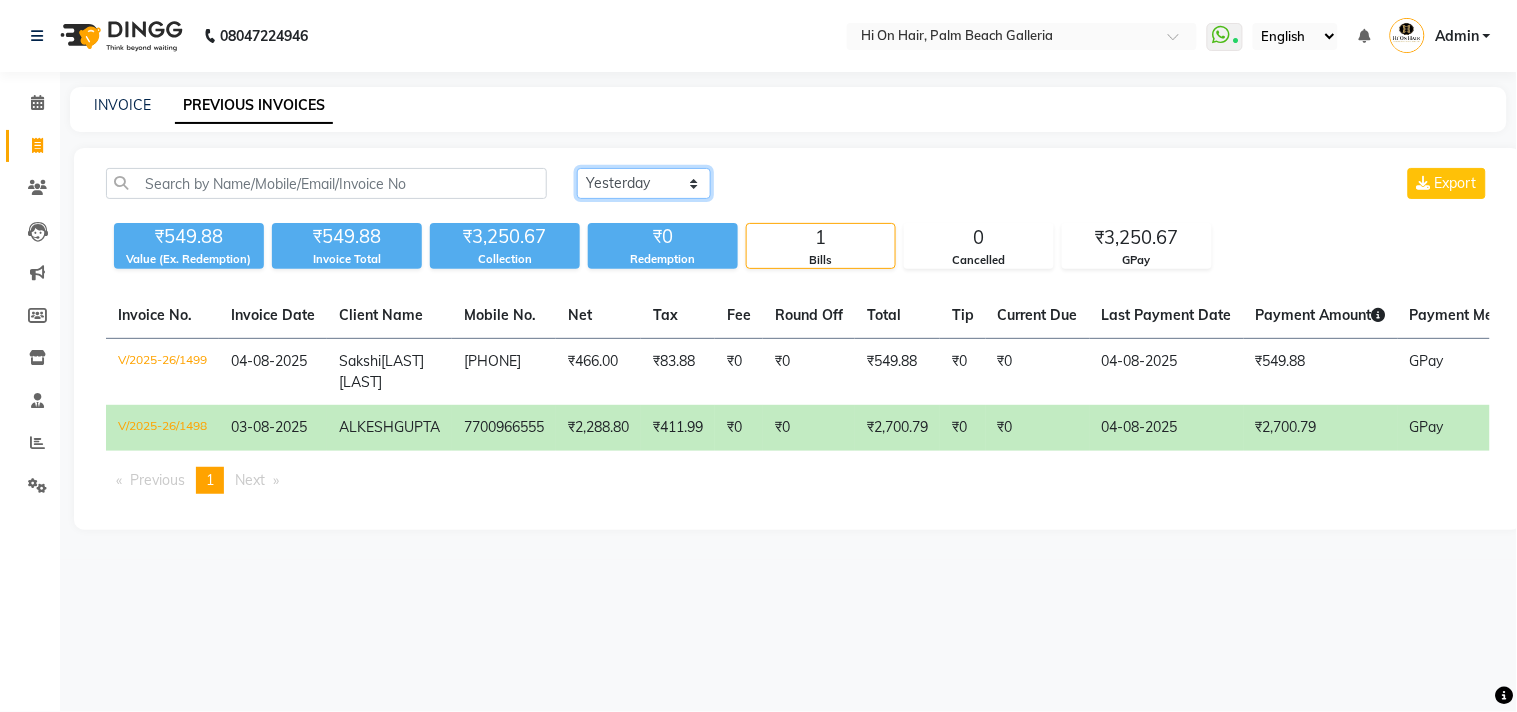 click on "Today Yesterday Custom Range" 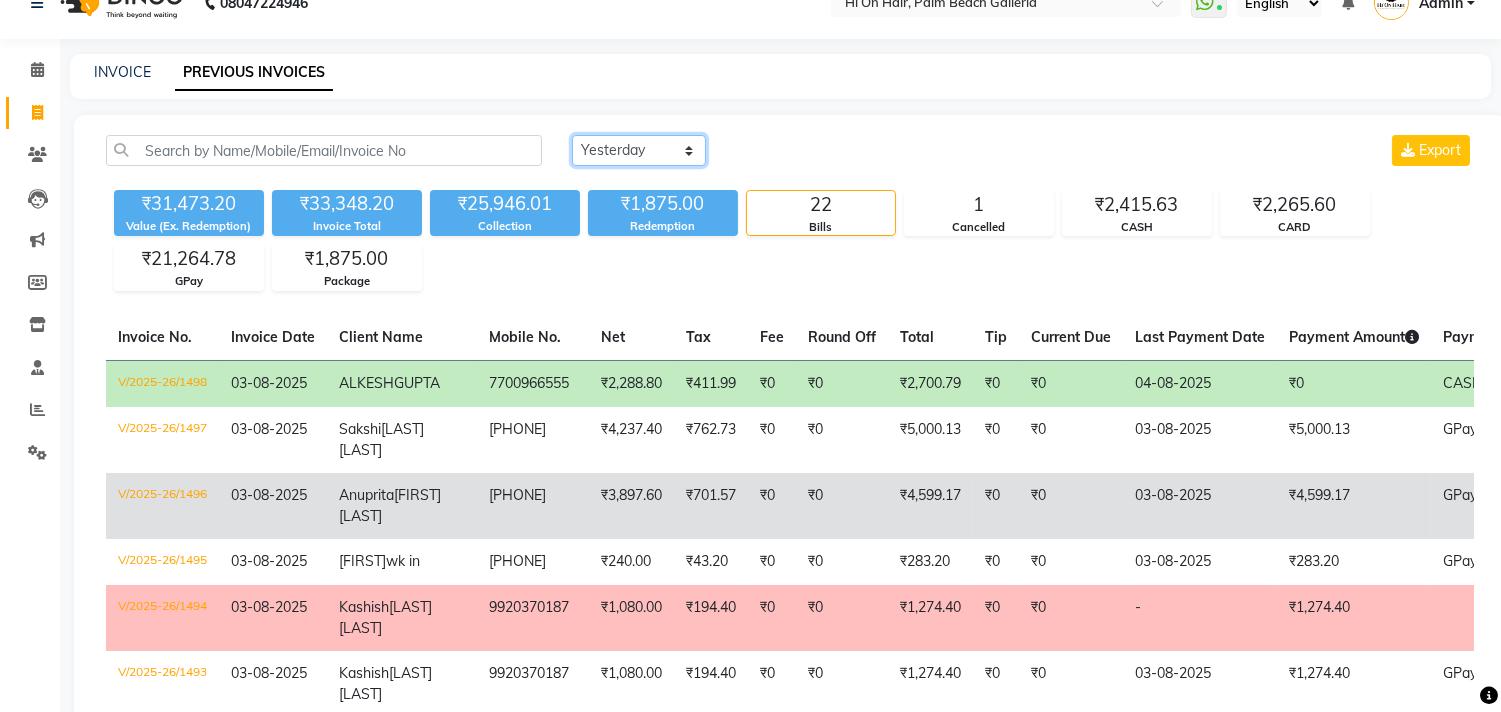scroll, scrollTop: 0, scrollLeft: 0, axis: both 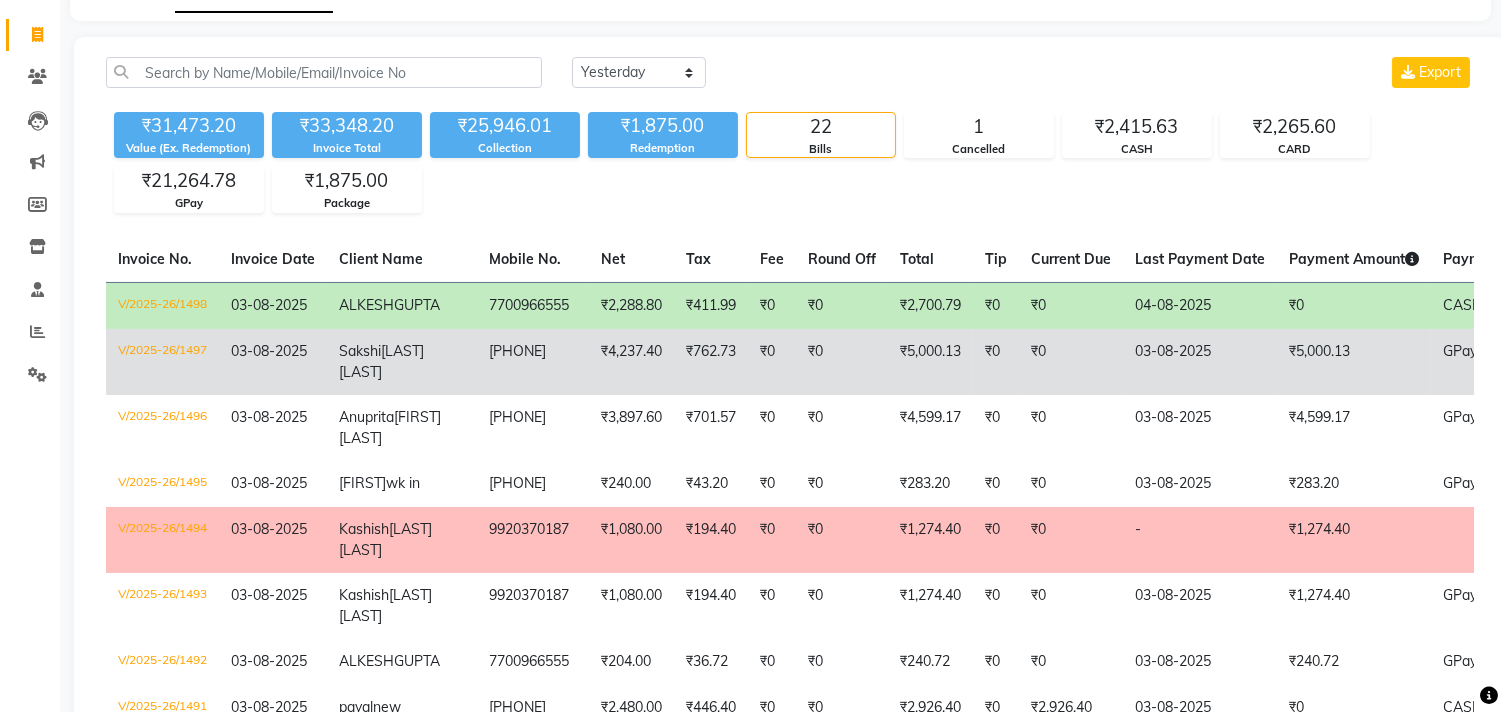 click on "[PHONE]" 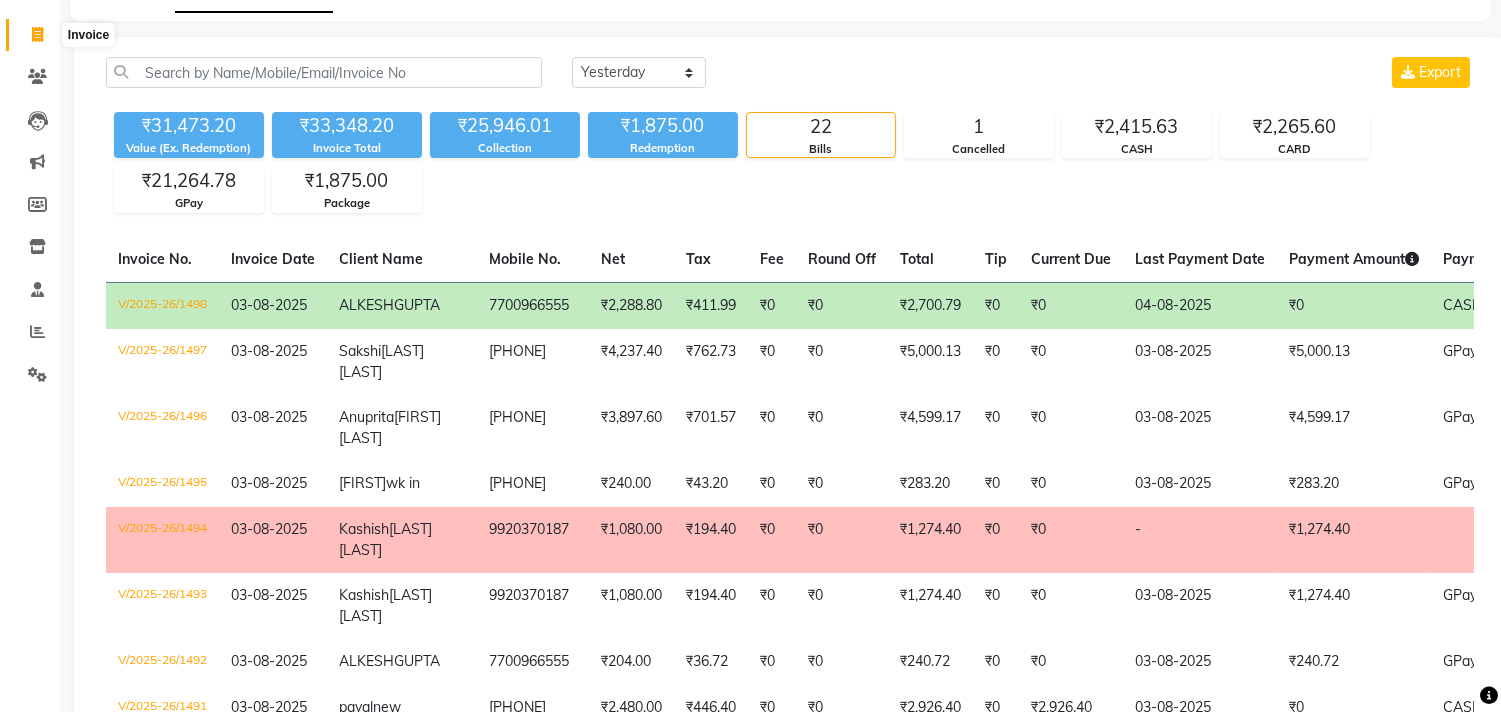 click 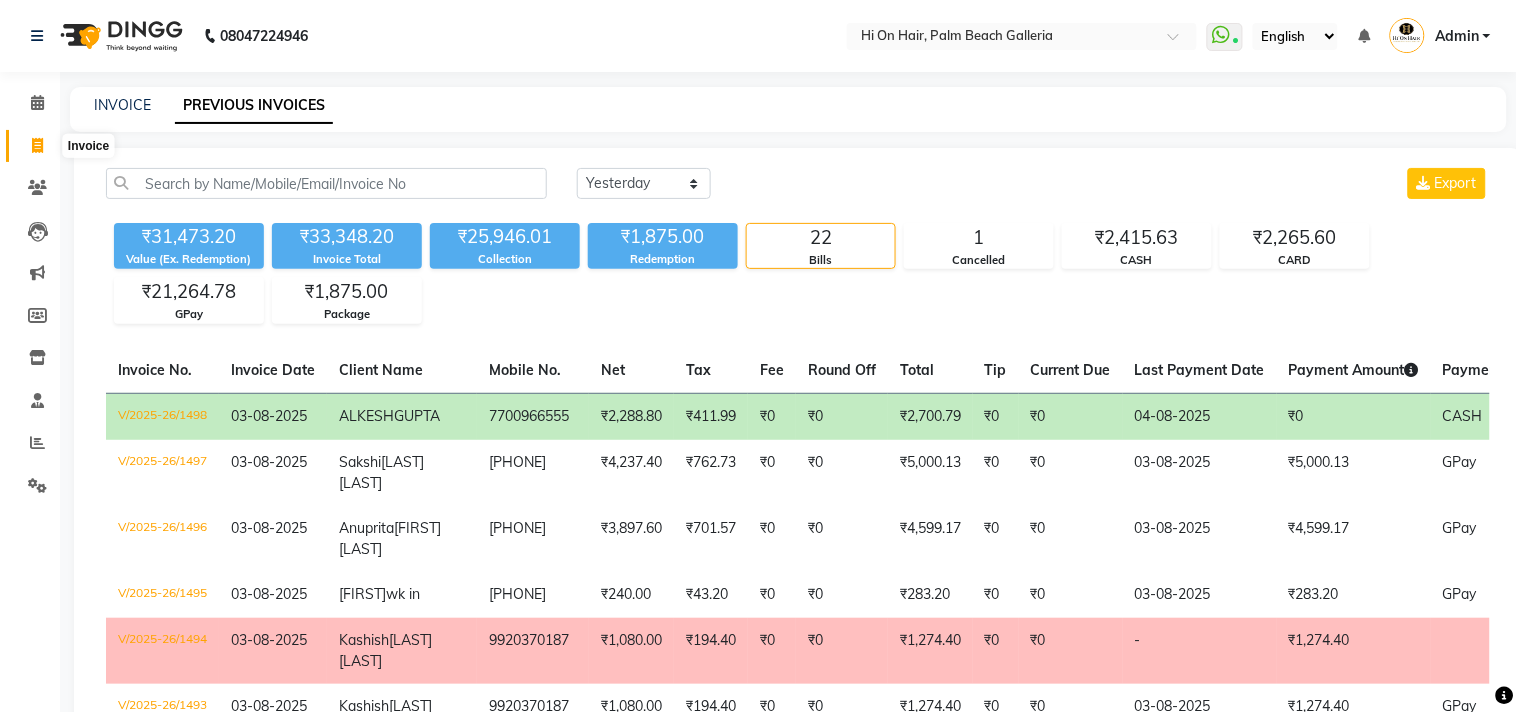 select on "535" 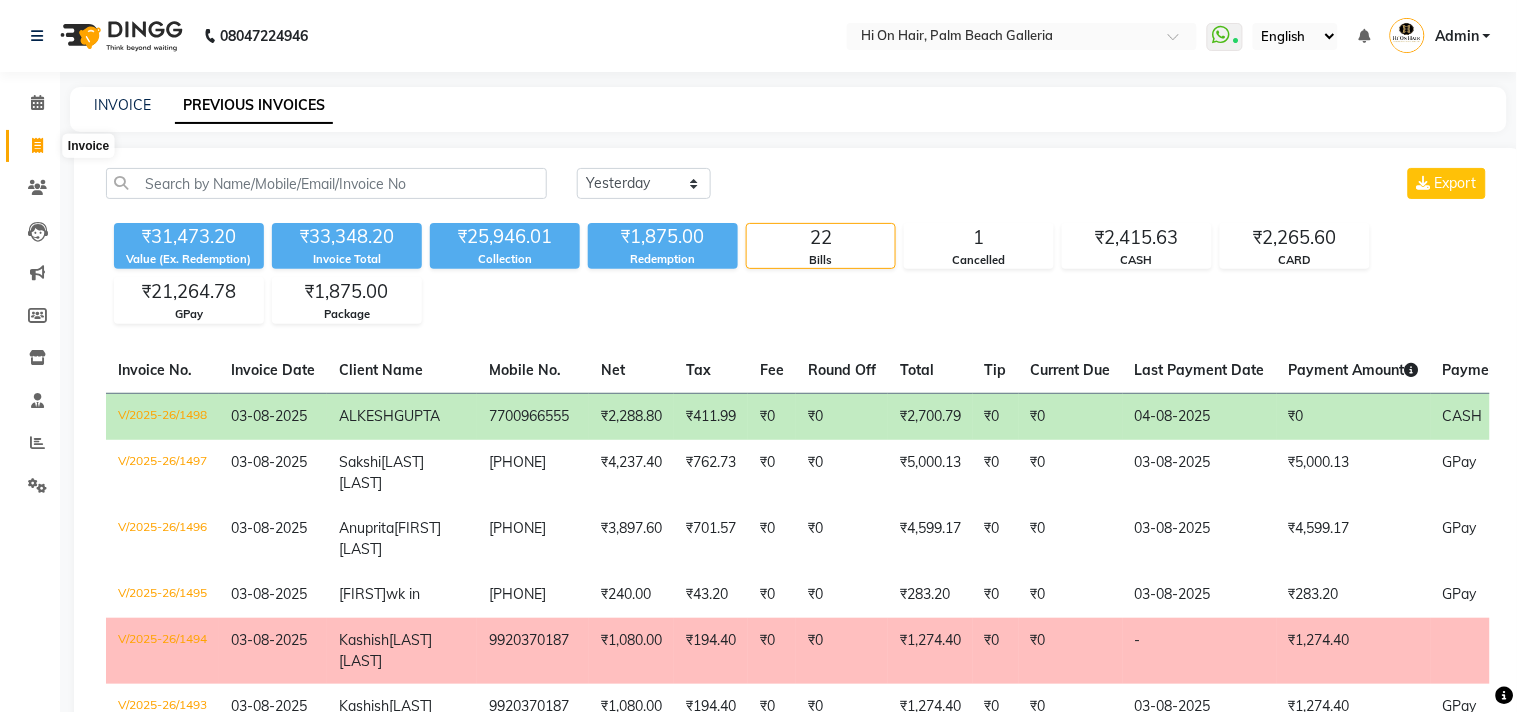 select on "service" 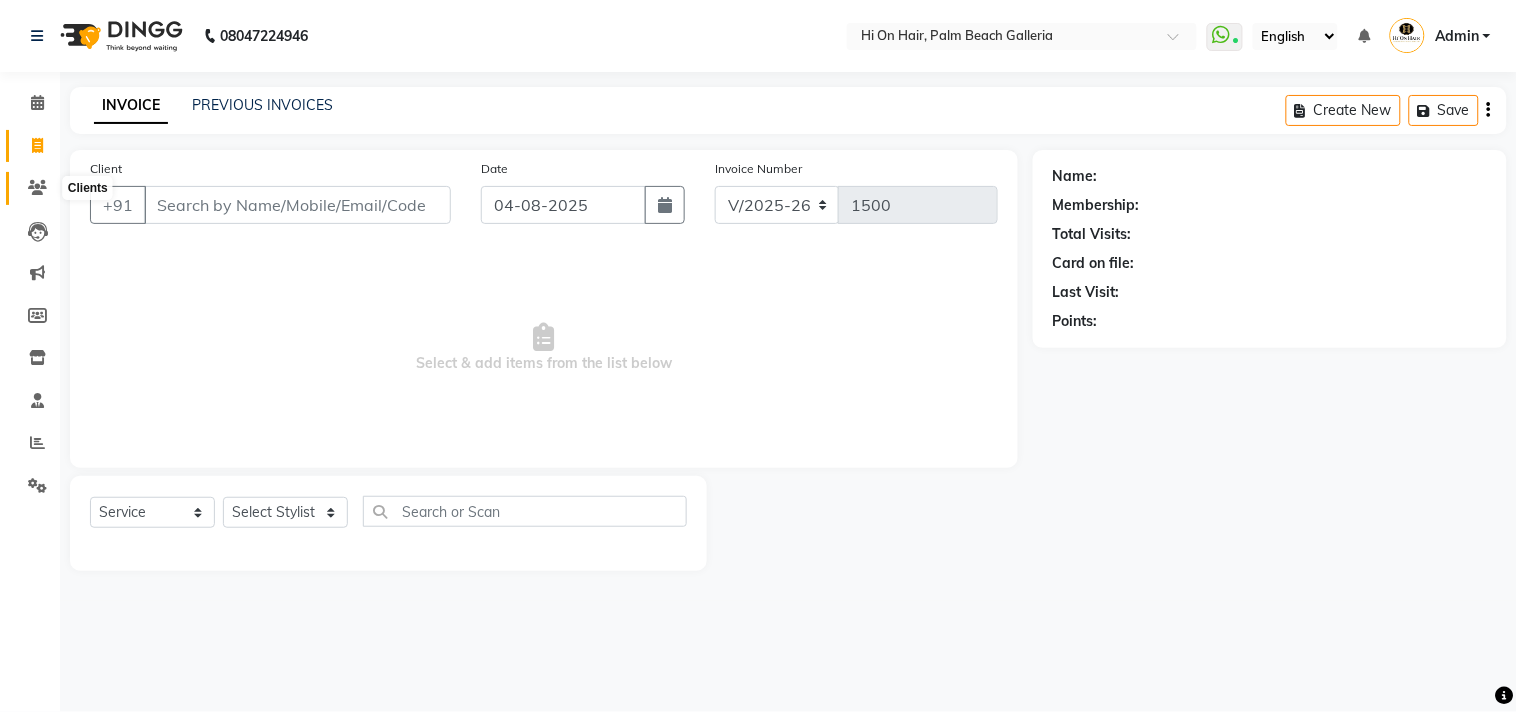 click 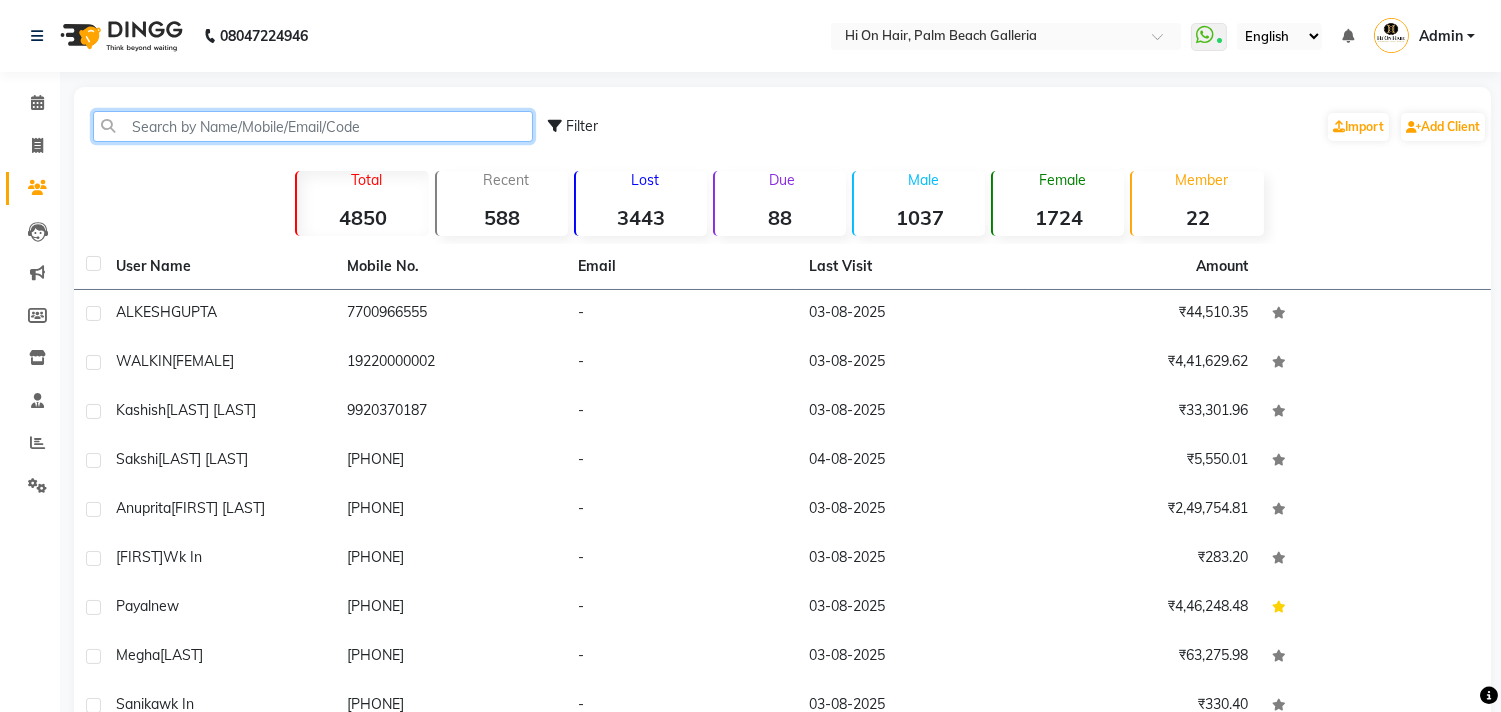 click 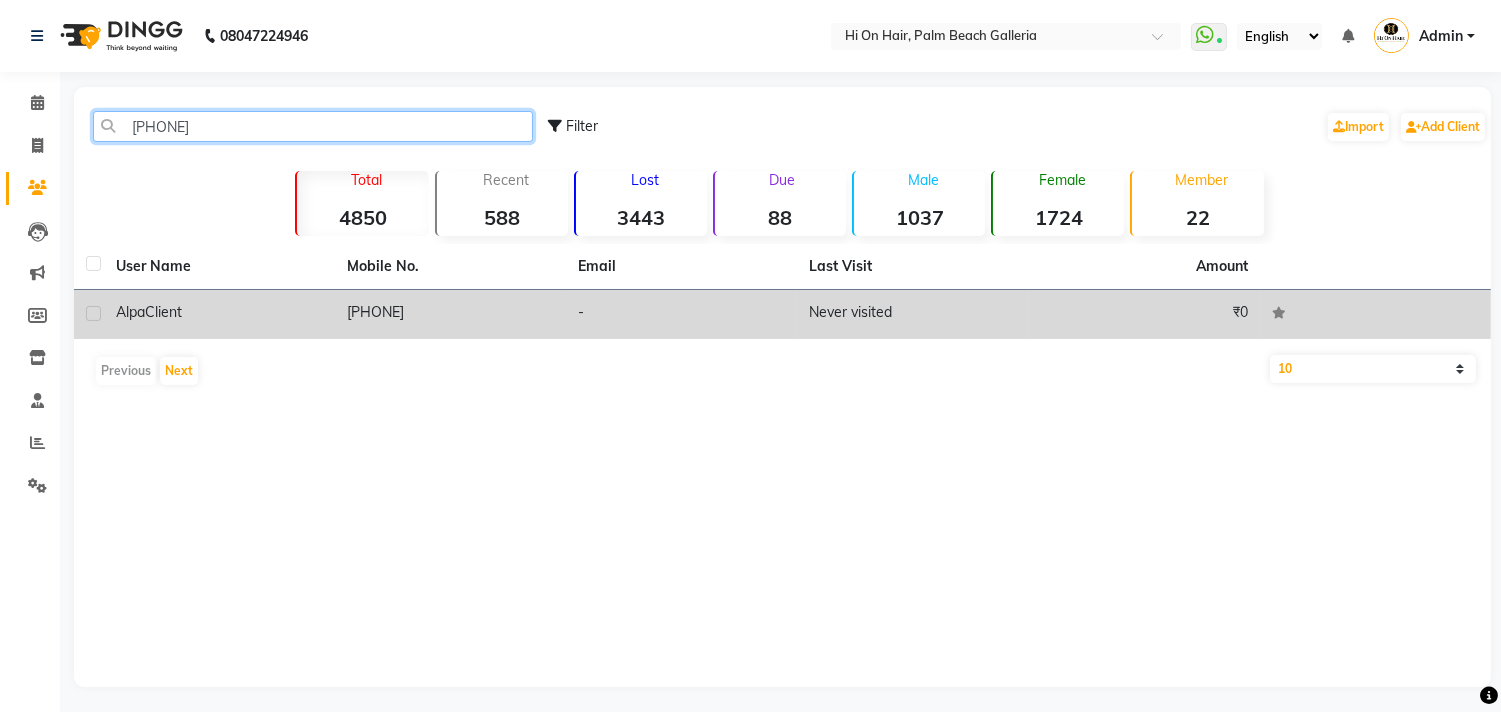 type on "98330885" 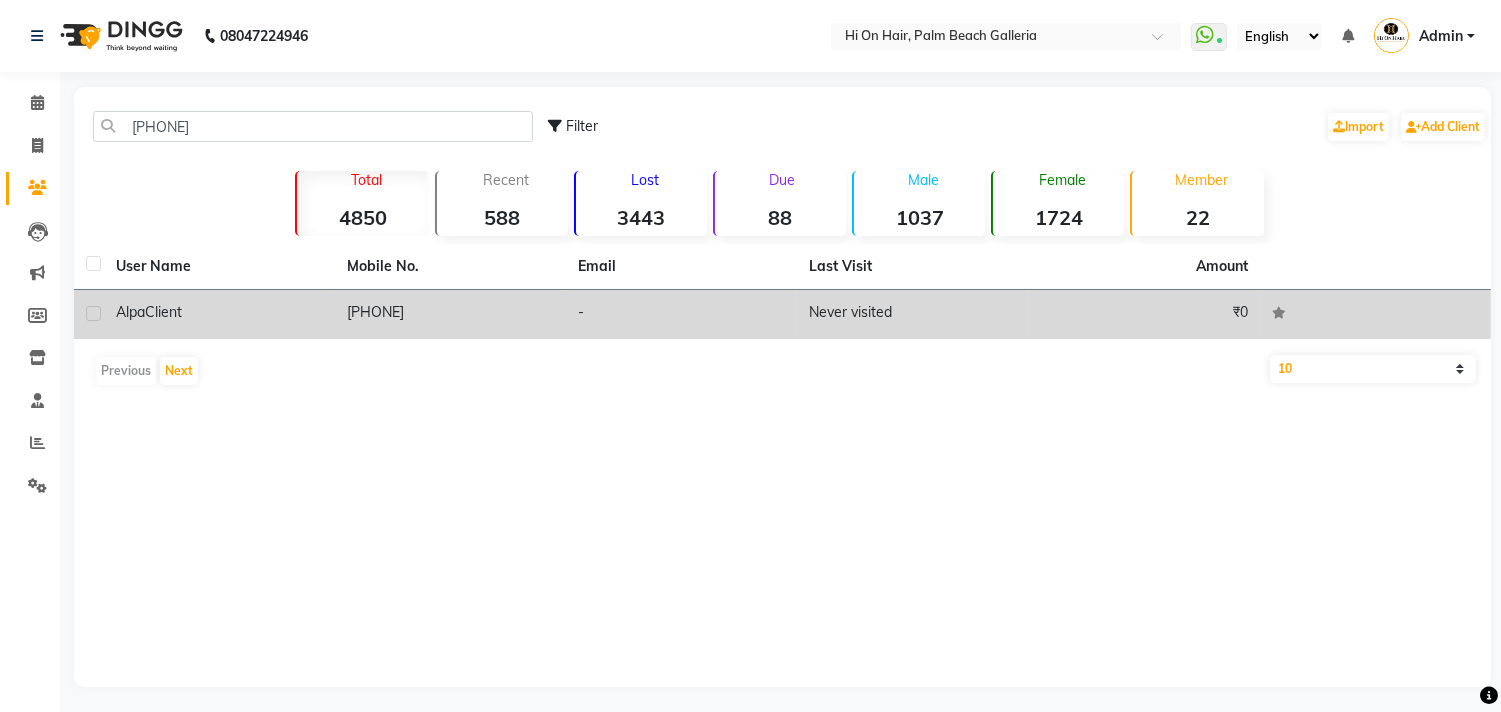 click on "Client" 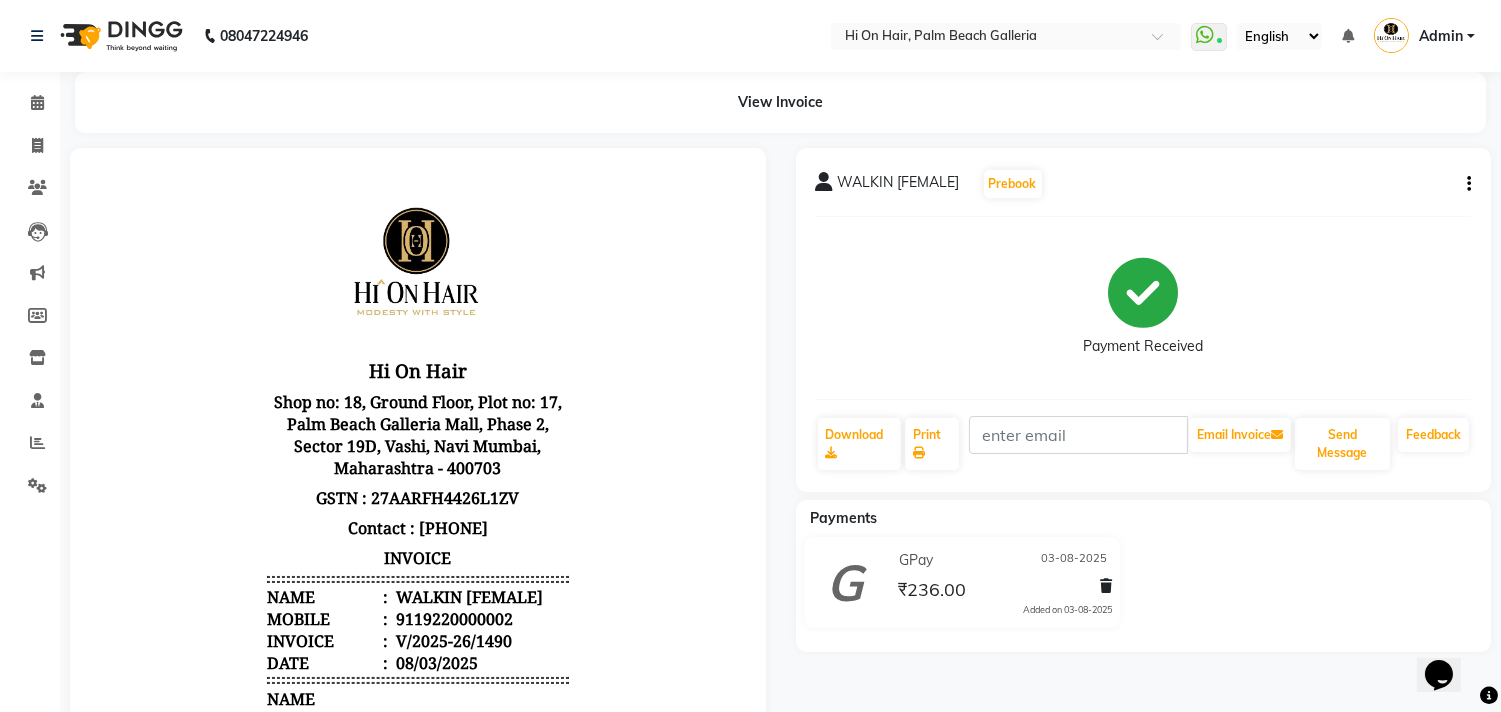 scroll, scrollTop: 0, scrollLeft: 0, axis: both 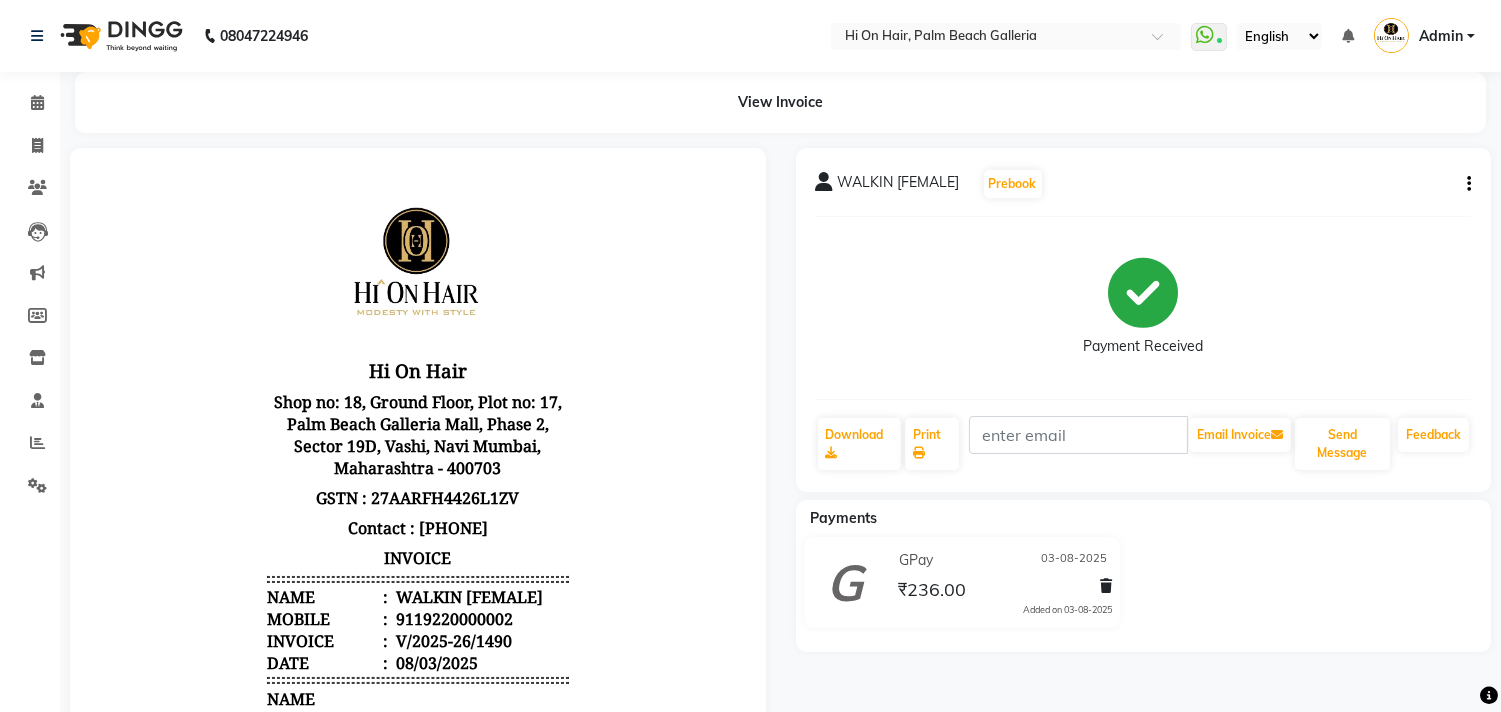 click 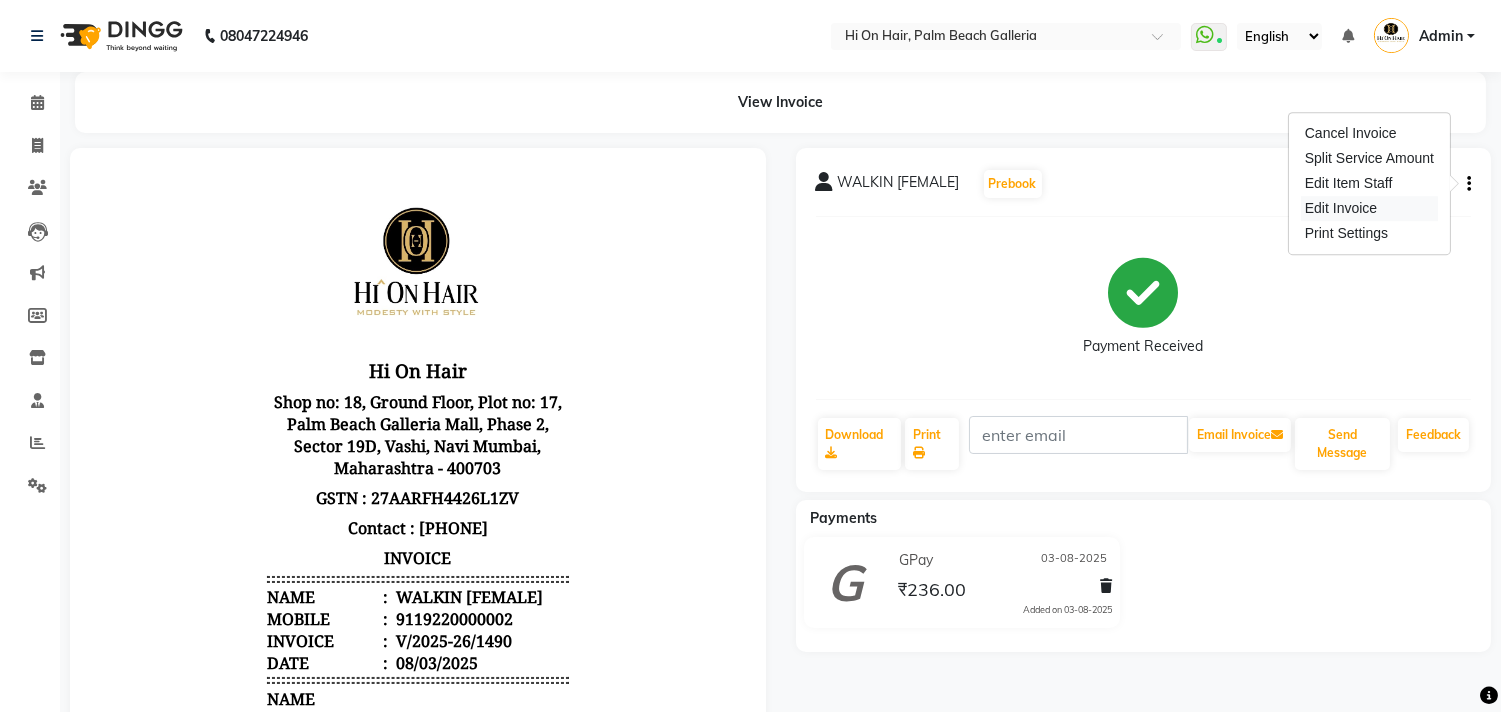 click on "Edit Invoice" at bounding box center [1369, 208] 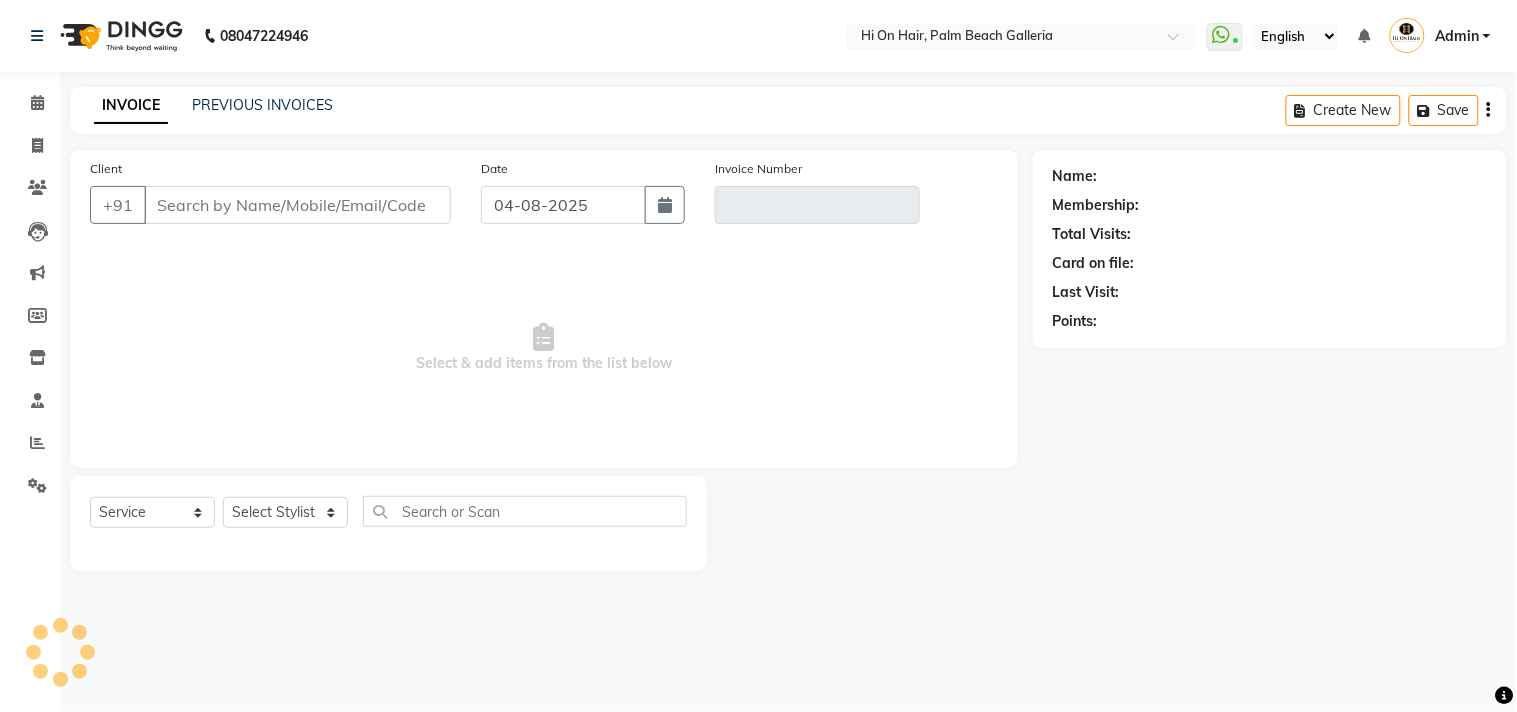 type on "19220000002" 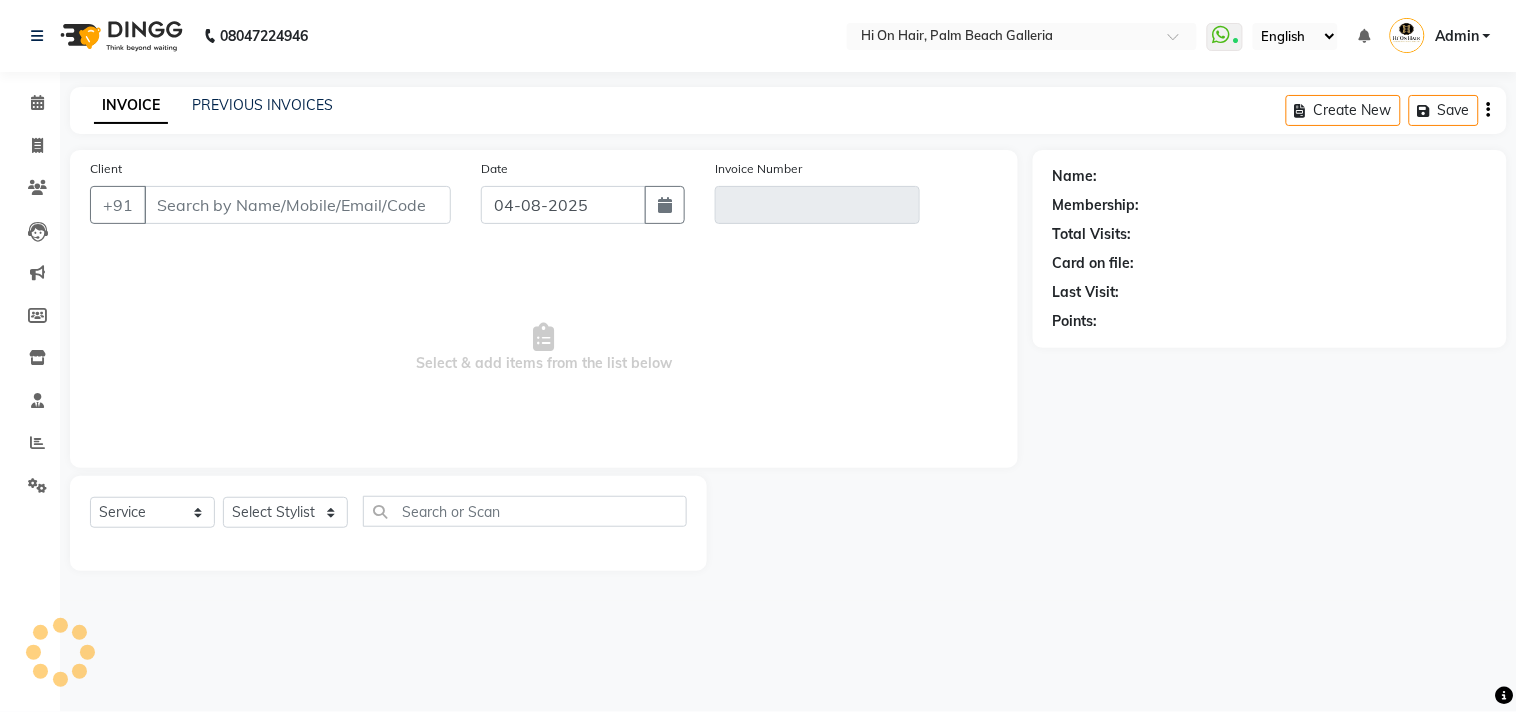 type on "V/2025-26/1490" 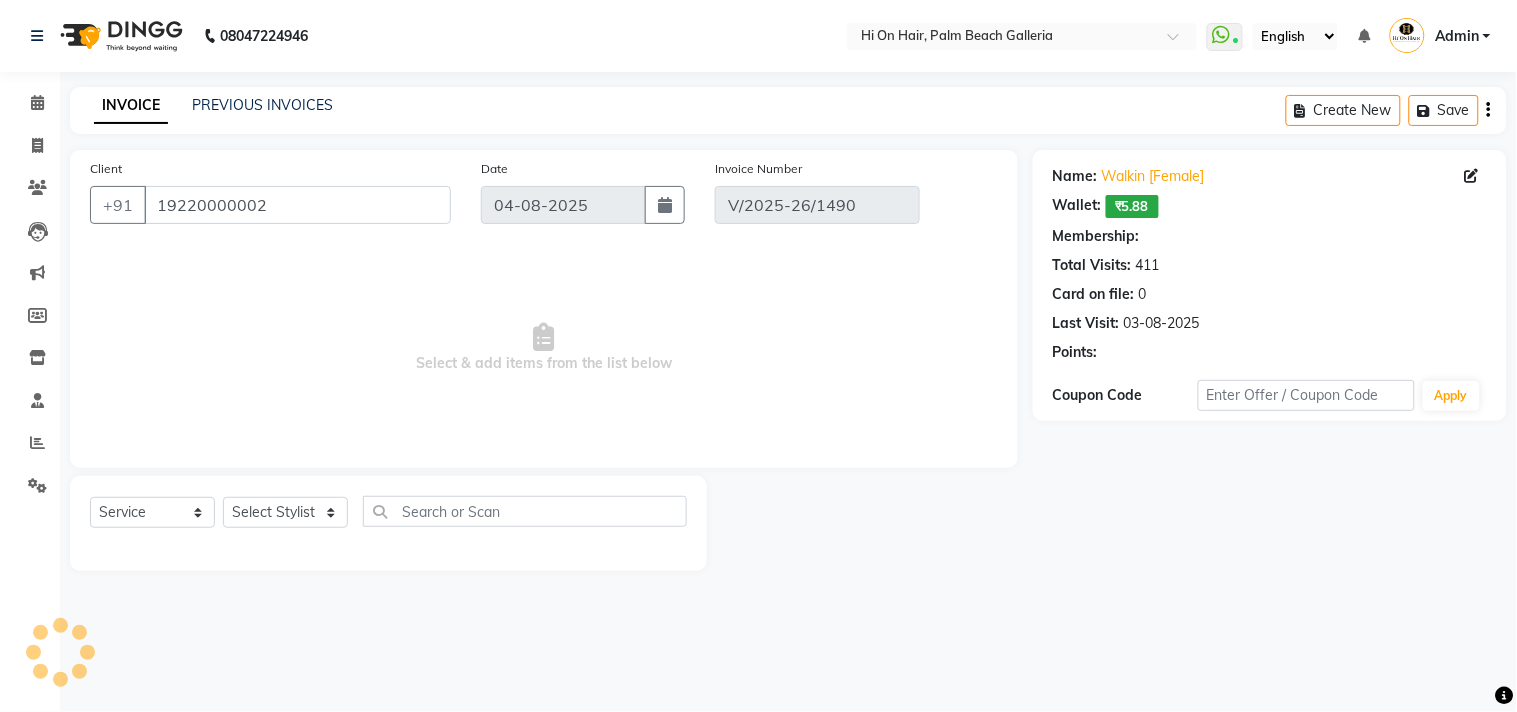 type on "03-08-2025" 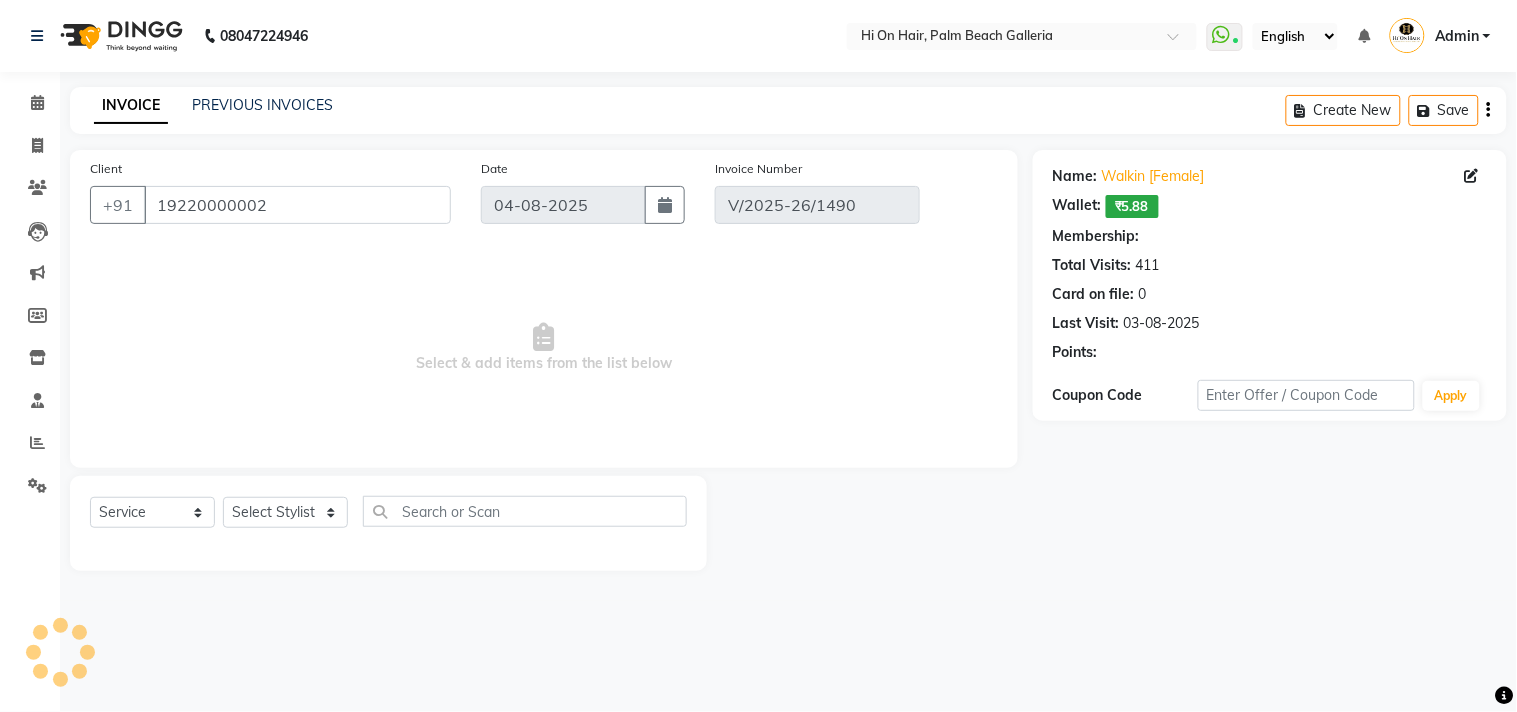 select on "select" 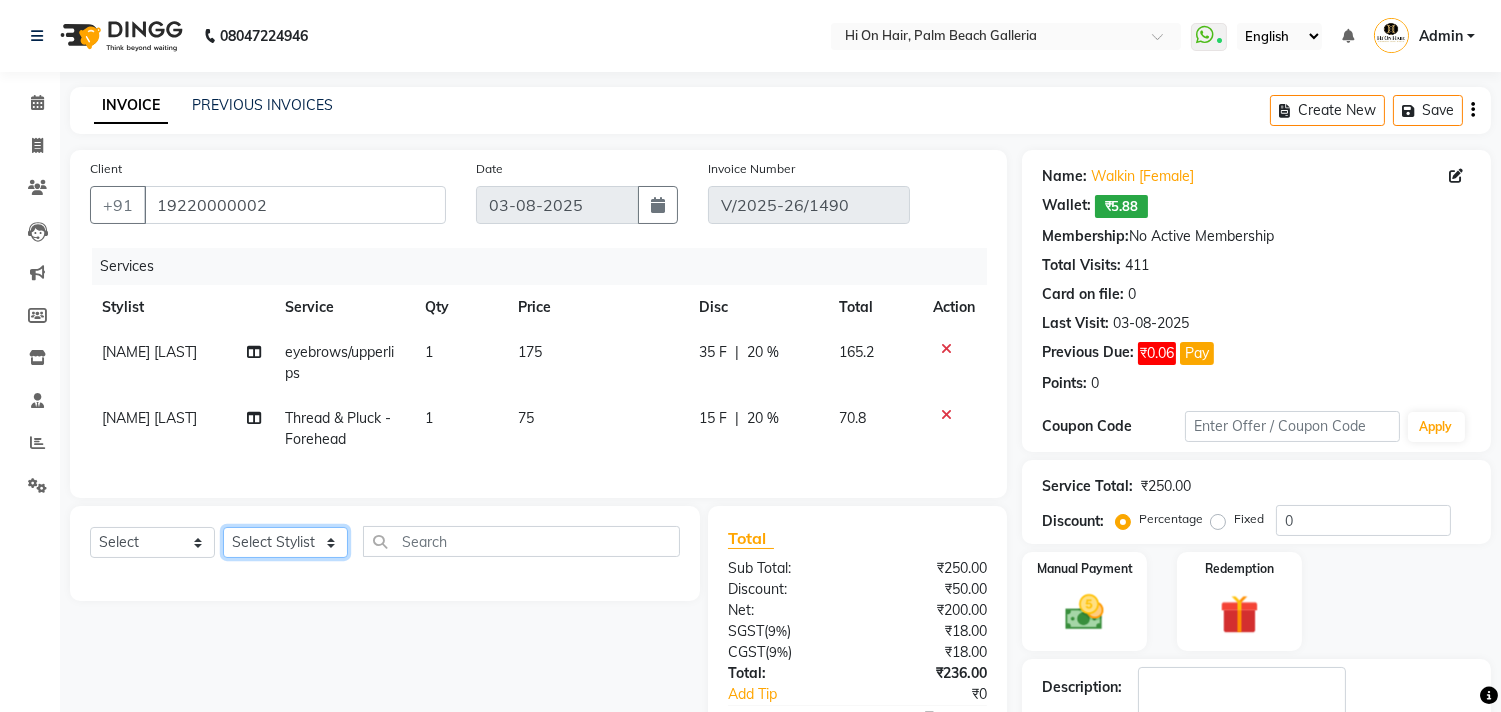 click on "Select Stylist Alim Kaldane Anwar Laskar Hi On Hair MAKYOPHI Pankaj Thakur Poonam Nalawade Raani Rasika  Shelar Rehan Salmani Saba Shaikh Sana Shaikh SOSEM Zeeshan Salmani" 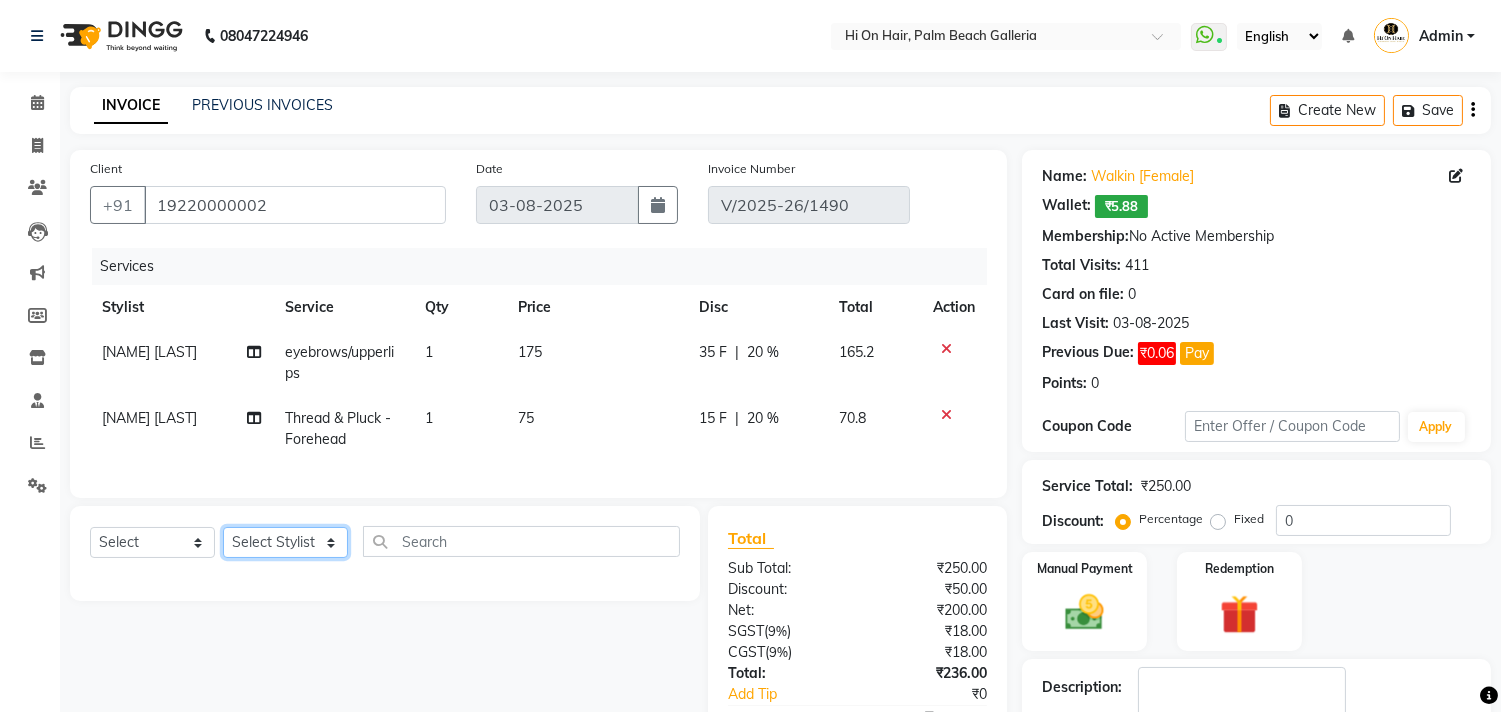 select on "6878" 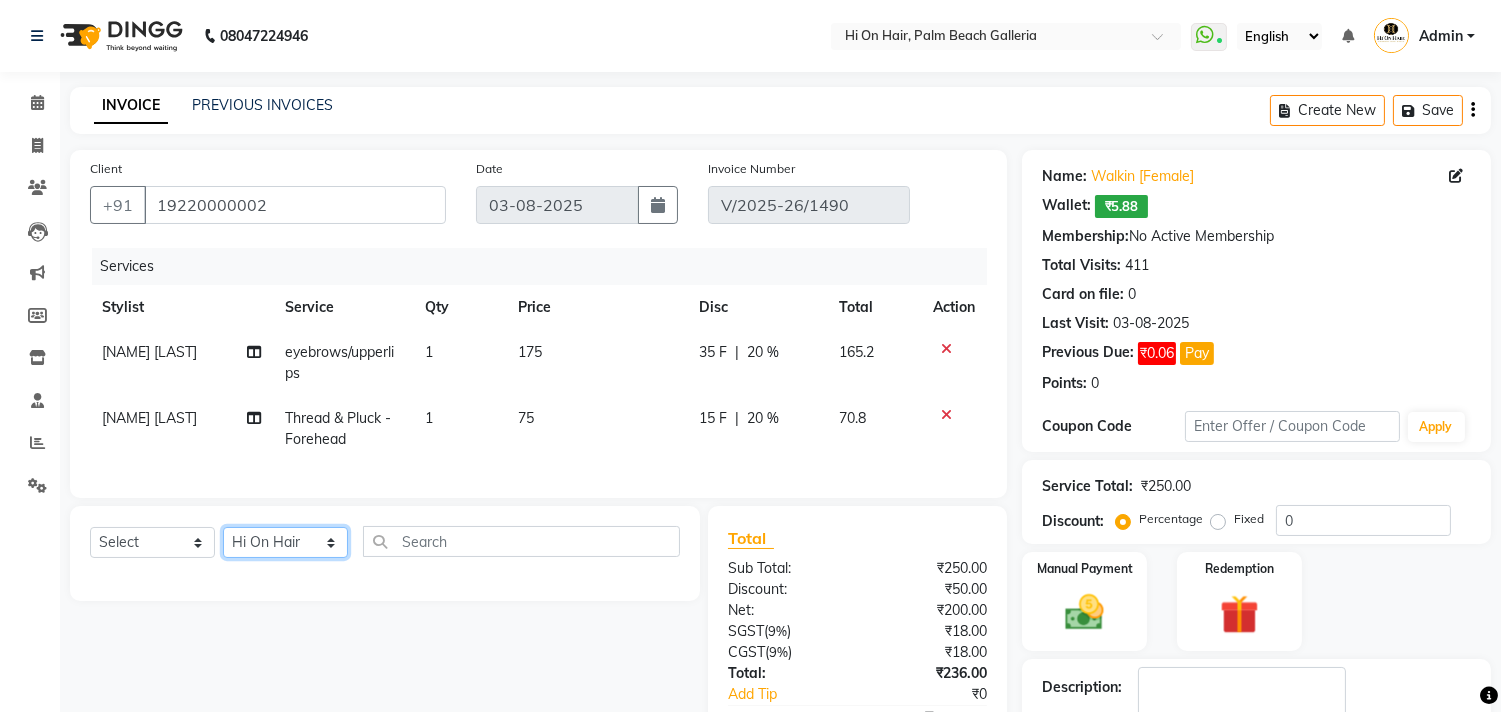 click on "Select Stylist Alim Kaldane Anwar Laskar Hi On Hair MAKYOPHI Pankaj Thakur Poonam Nalawade Raani Rasika  Shelar Rehan Salmani Saba Shaikh Sana Shaikh SOSEM Zeeshan Salmani" 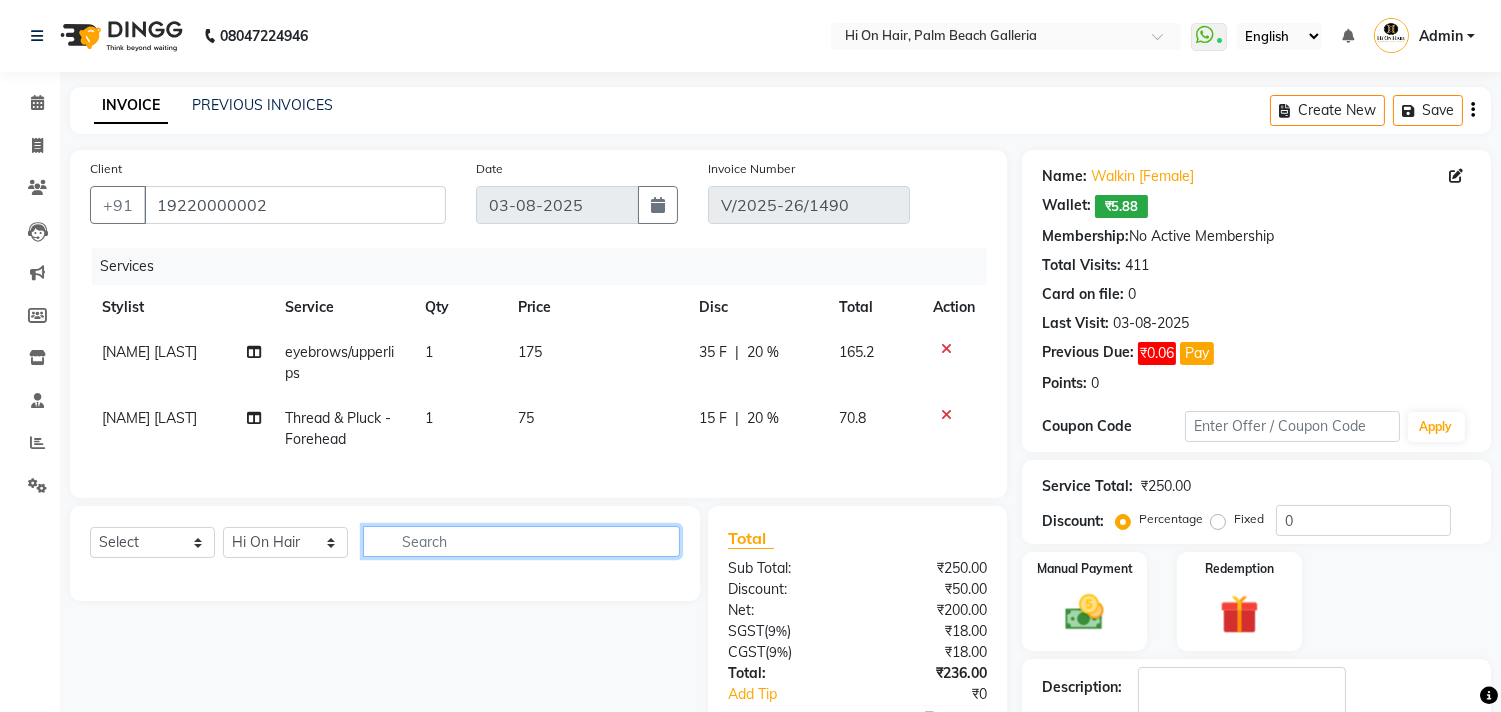 click 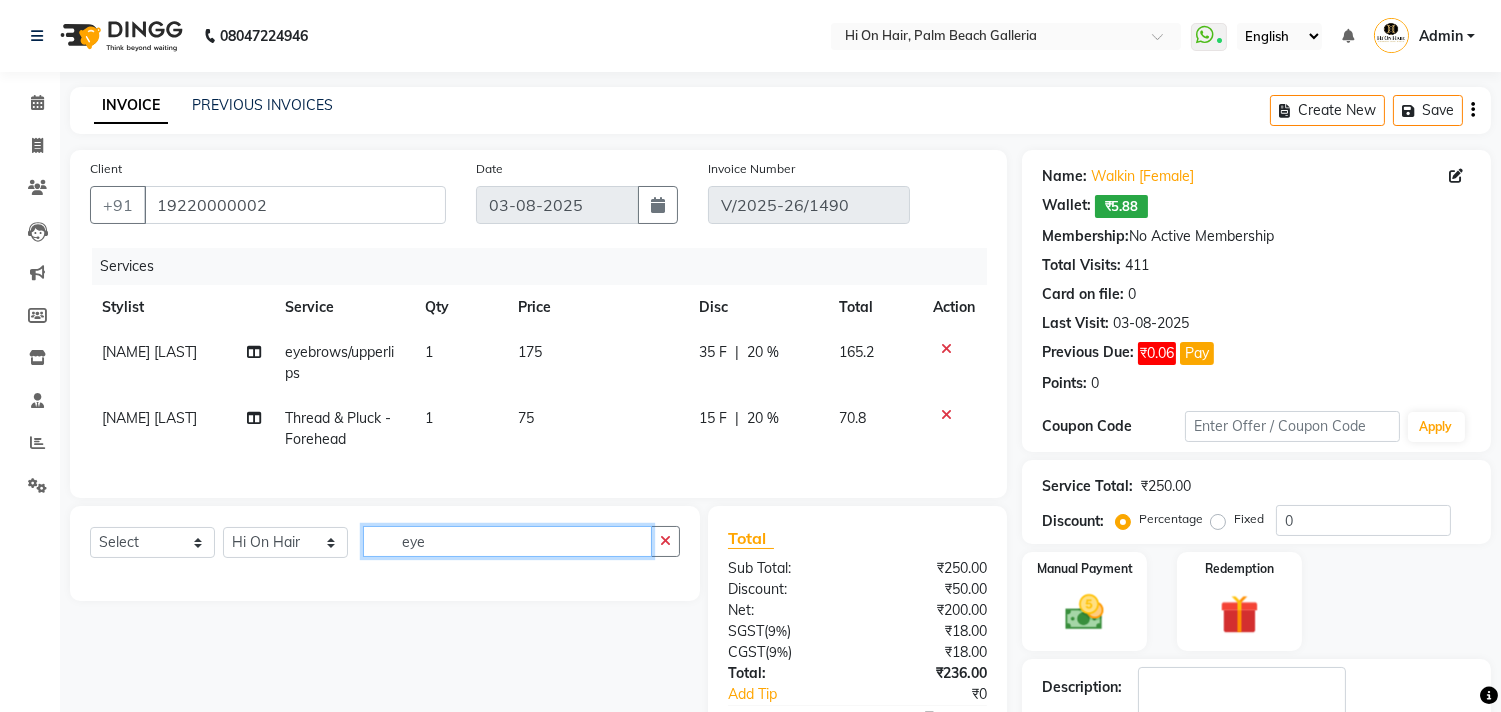 type on "eye" 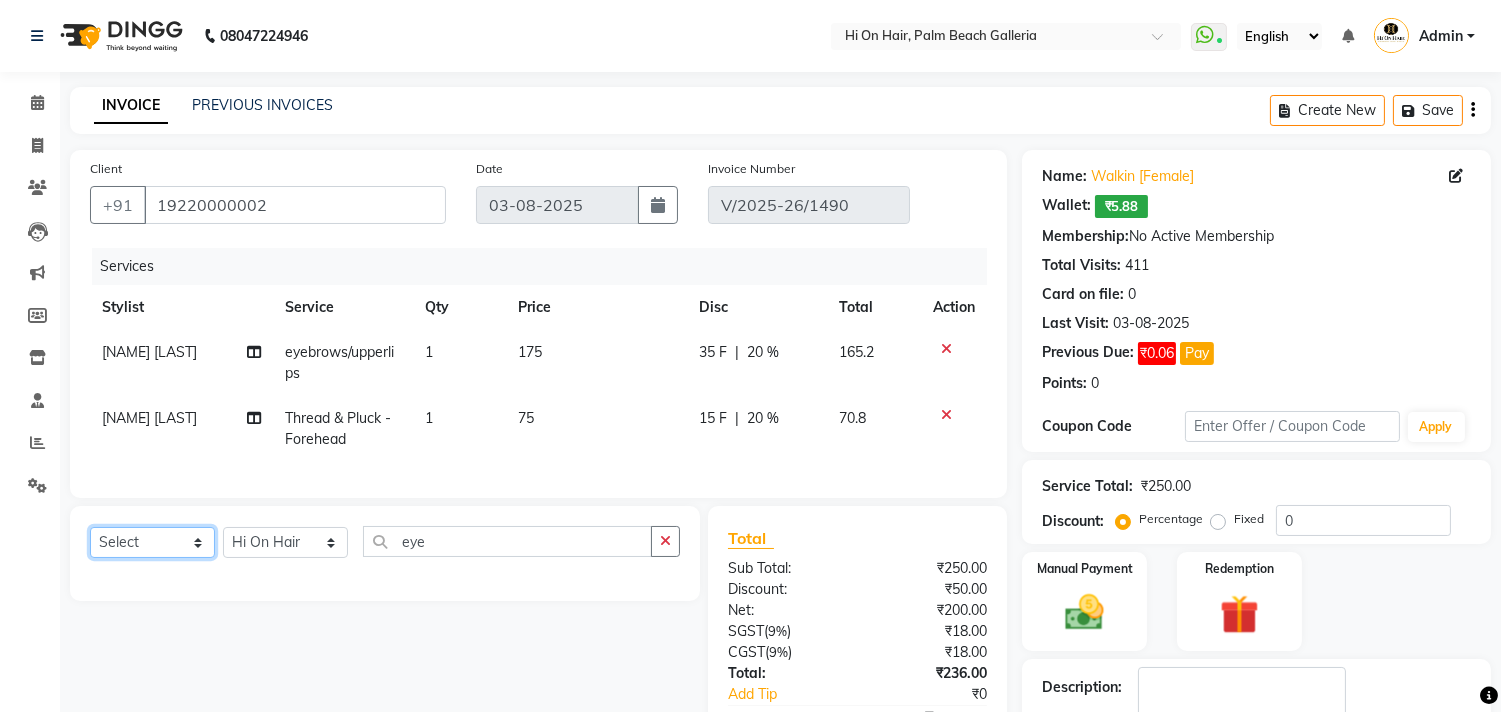 click on "Select  Service  Product  Membership  Package Voucher Prepaid Gift Card" 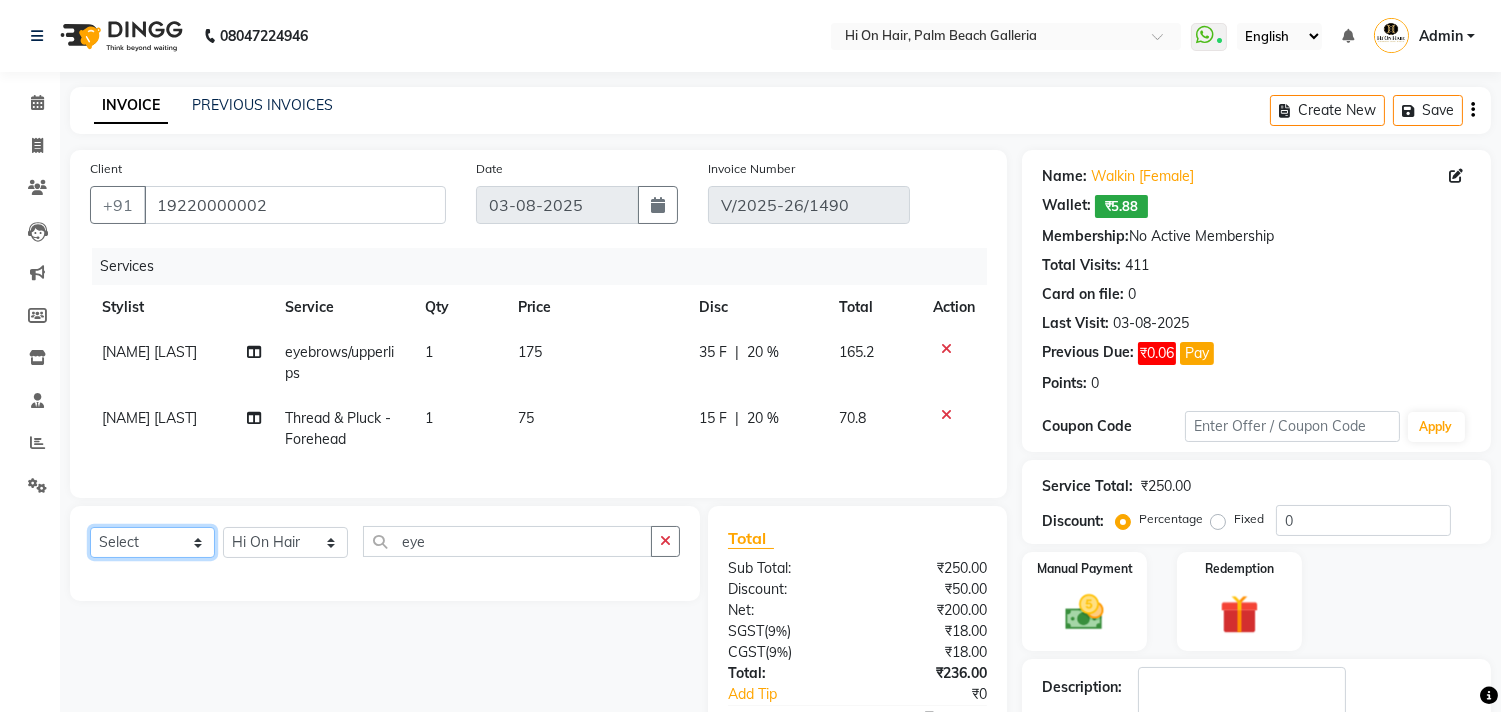 select on "service" 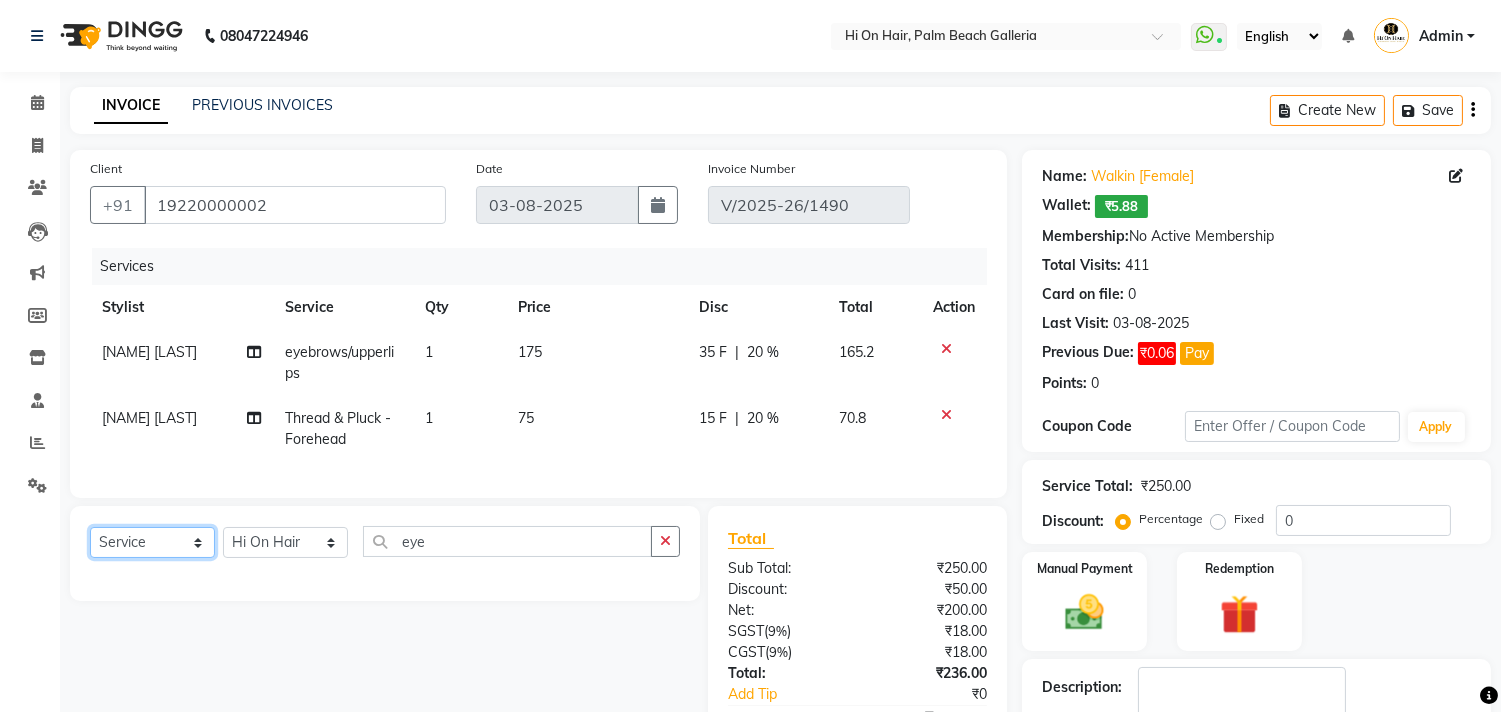 click on "Select  Service  Product  Membership  Package Voucher Prepaid Gift Card" 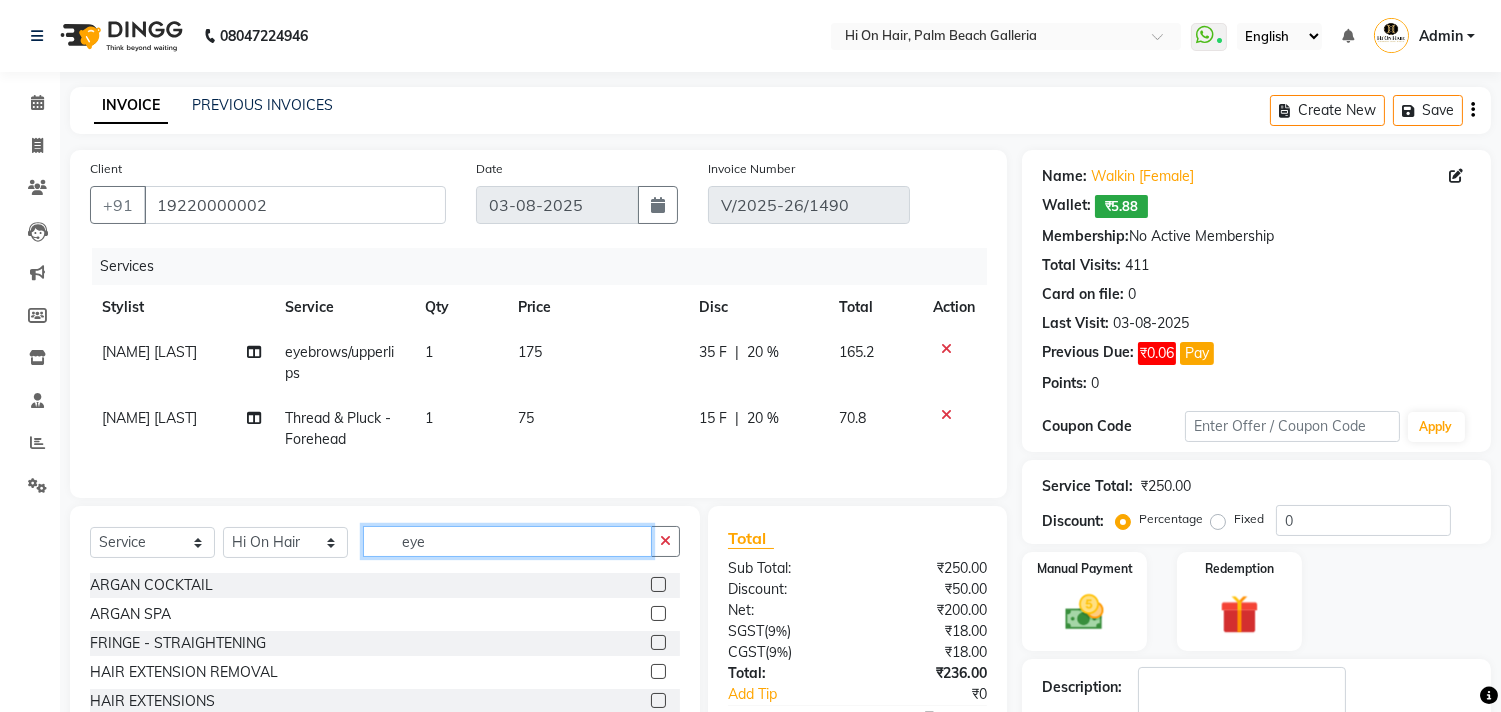 click on "eye" 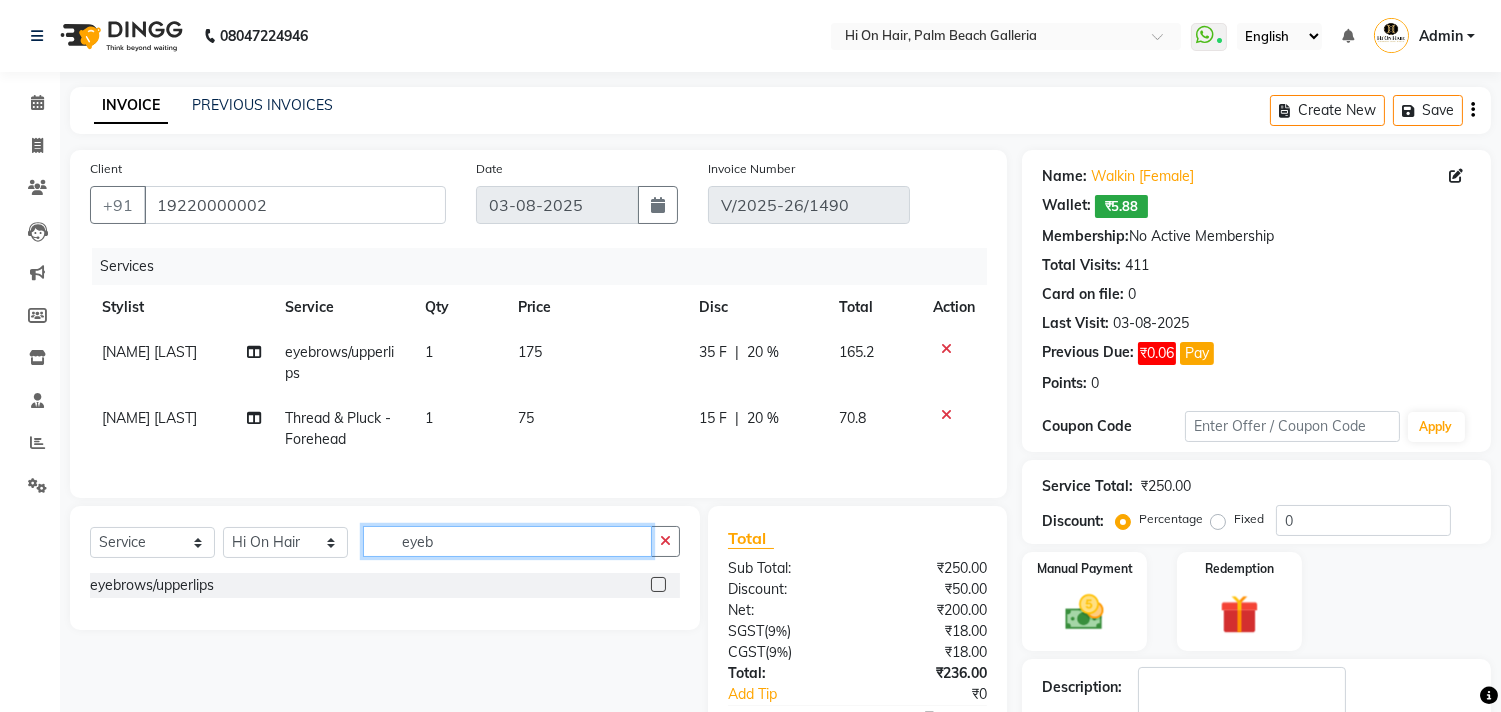 type on "eye" 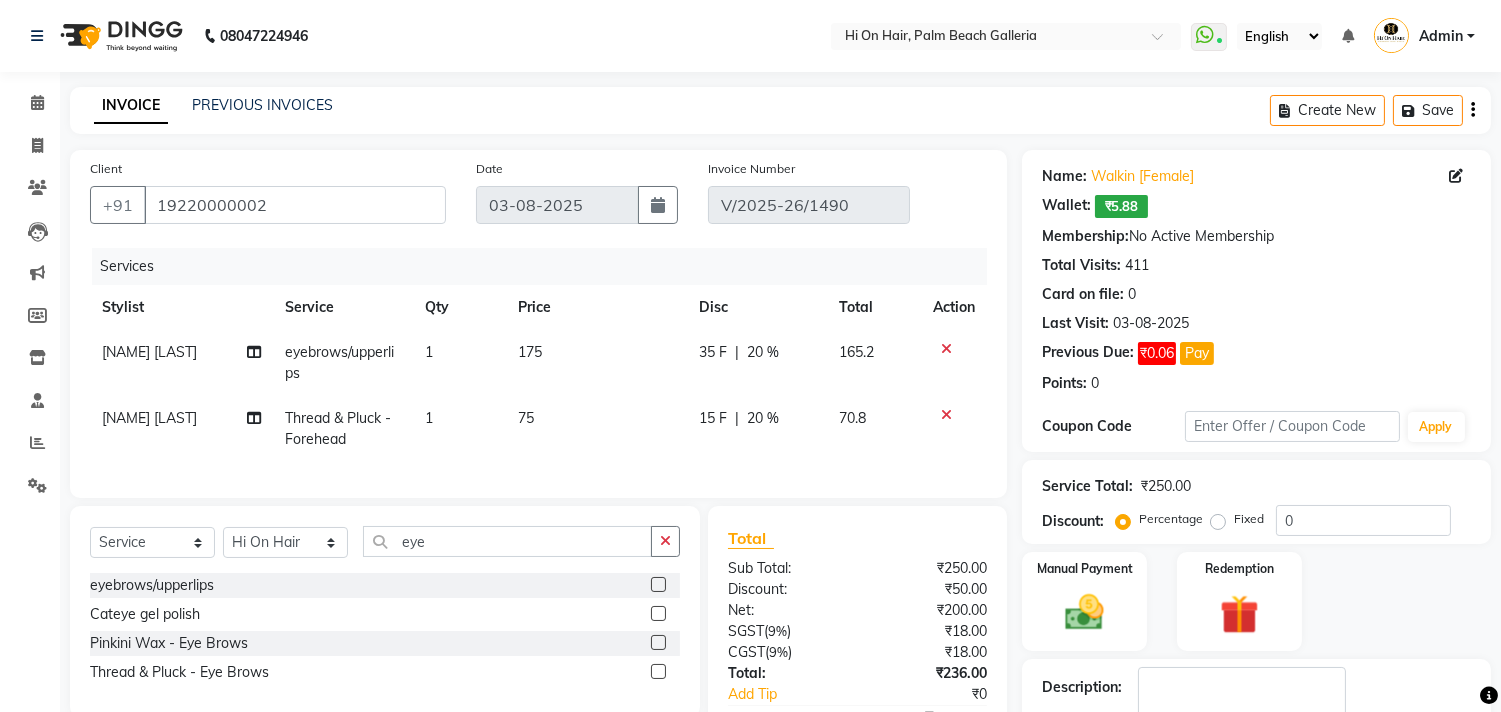 click 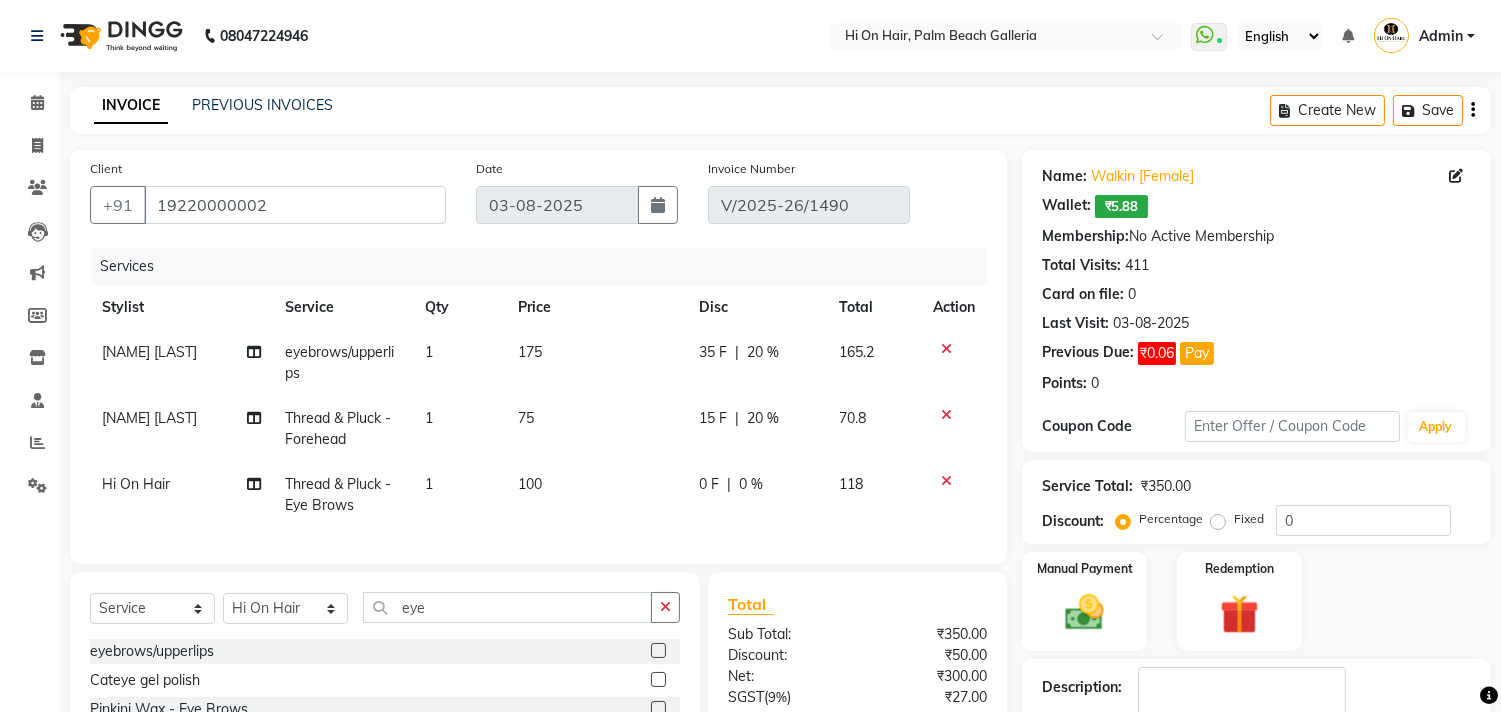 checkbox on "false" 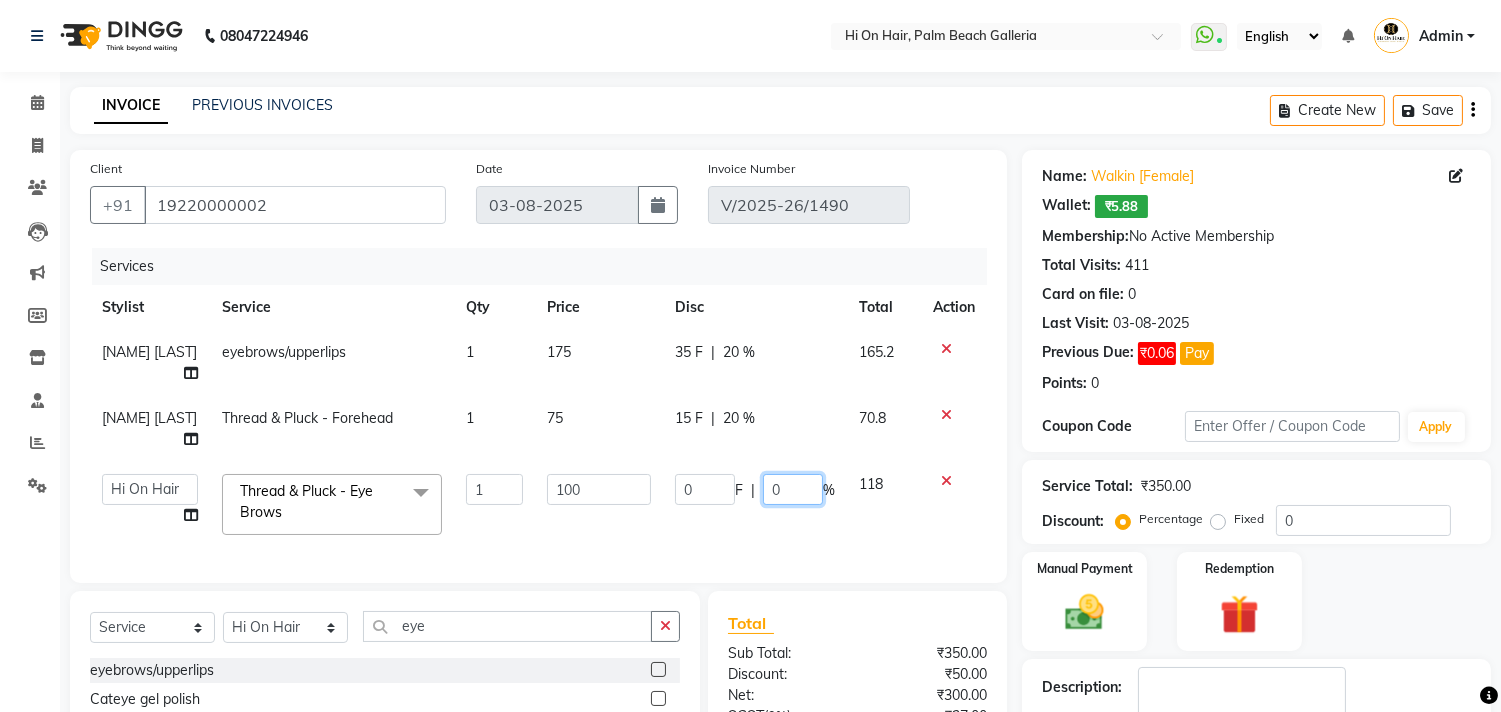 click on "0" 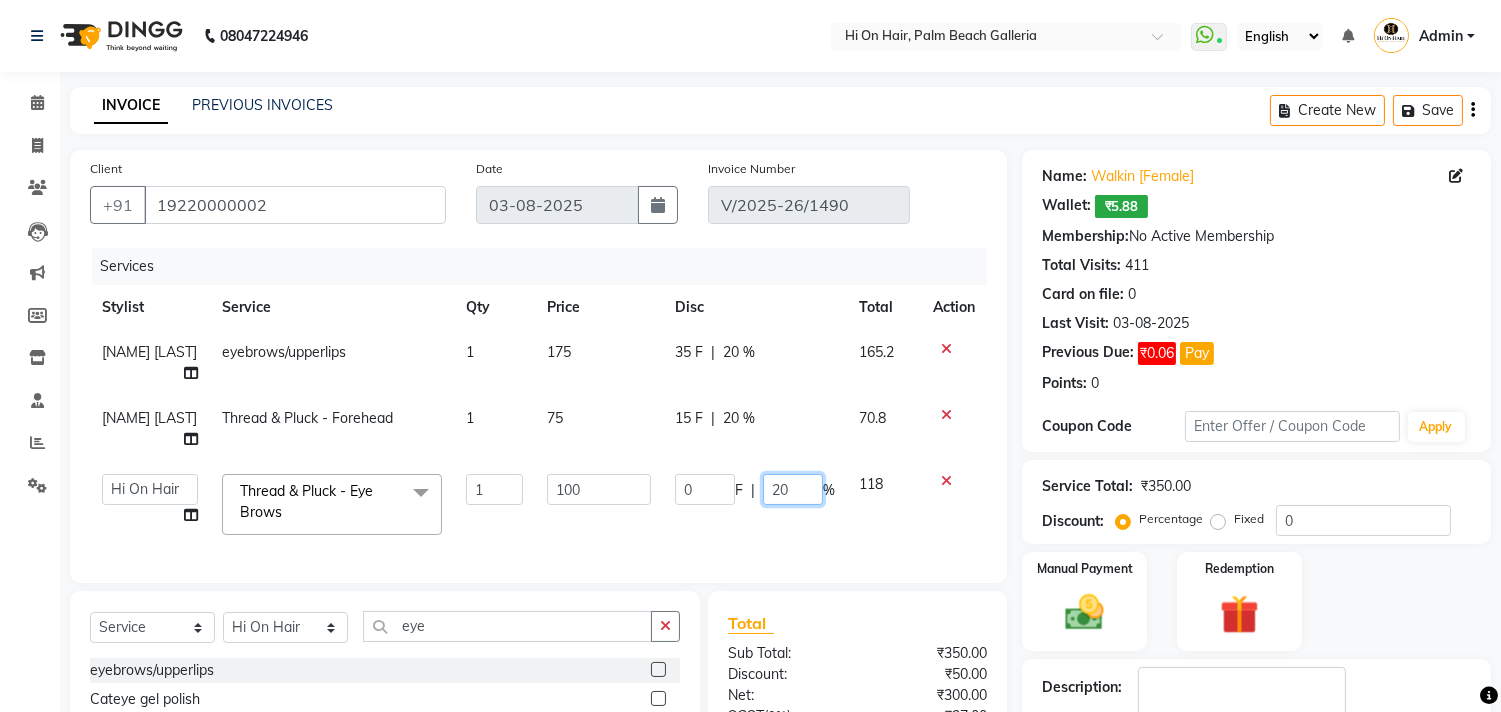 scroll, scrollTop: 0, scrollLeft: 1, axis: horizontal 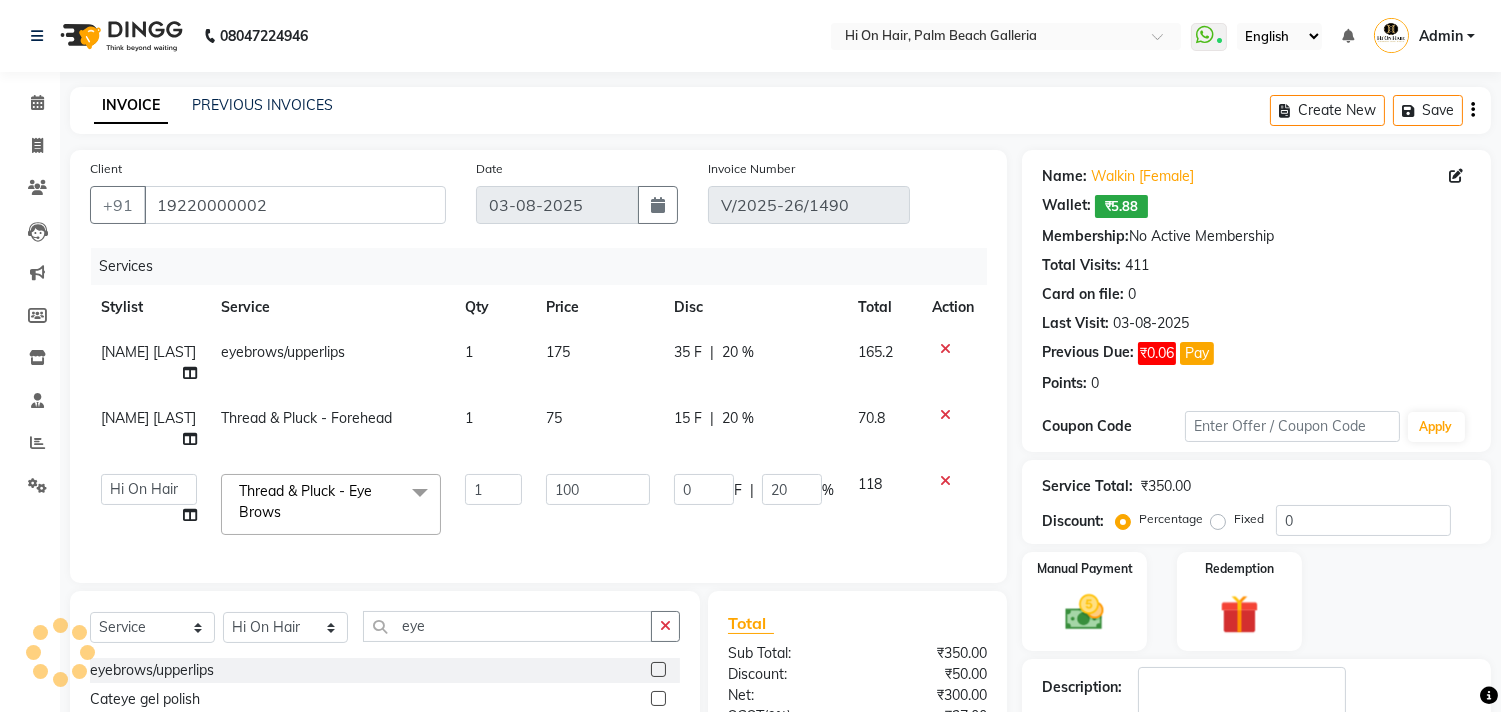 click on "118" 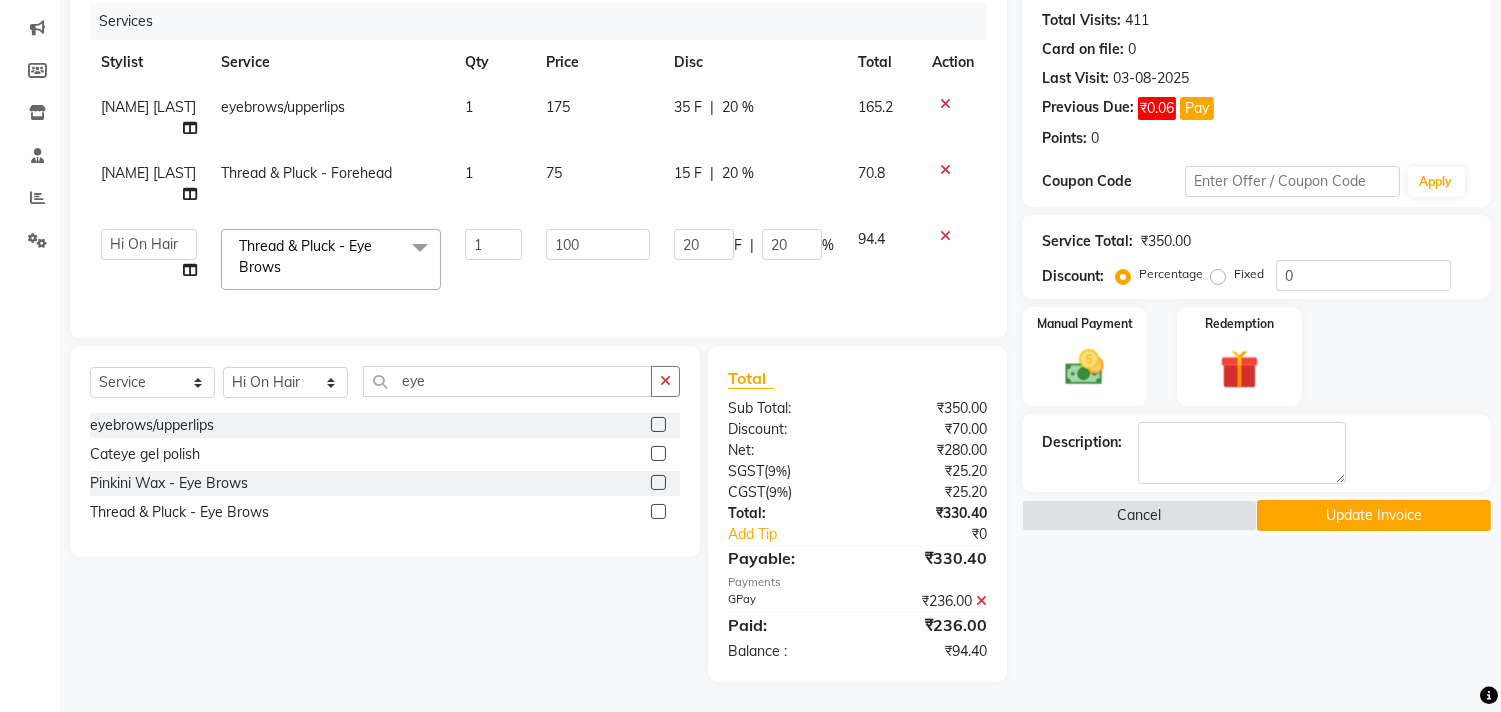 scroll, scrollTop: 261, scrollLeft: 0, axis: vertical 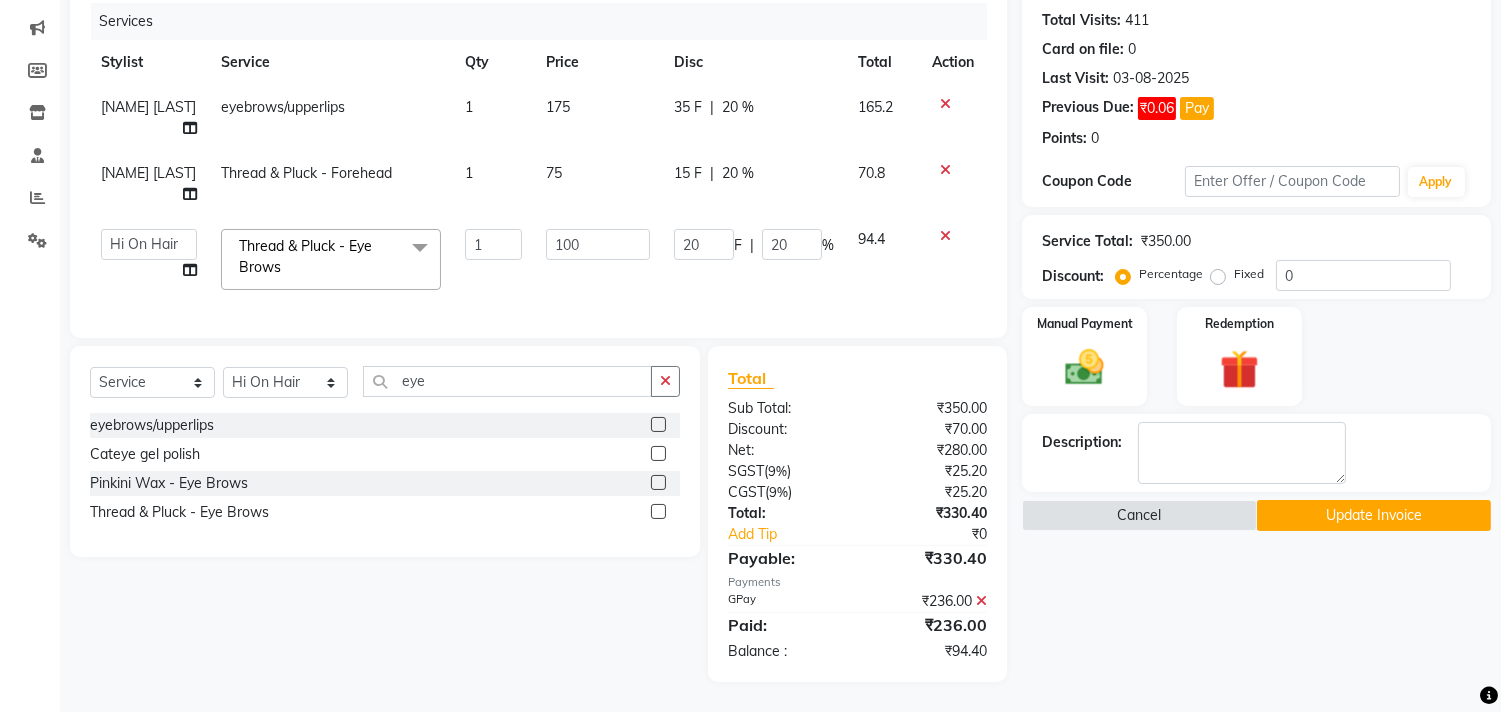 click 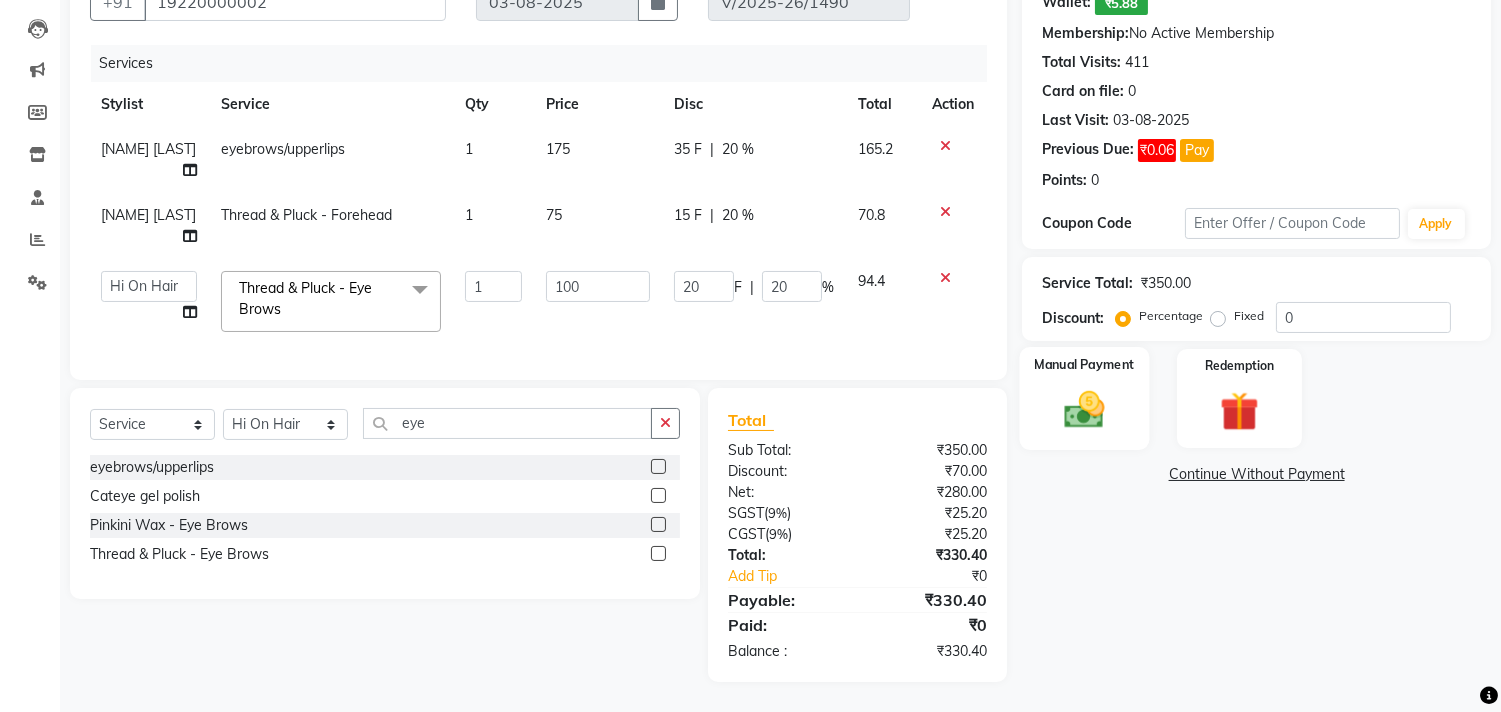 click 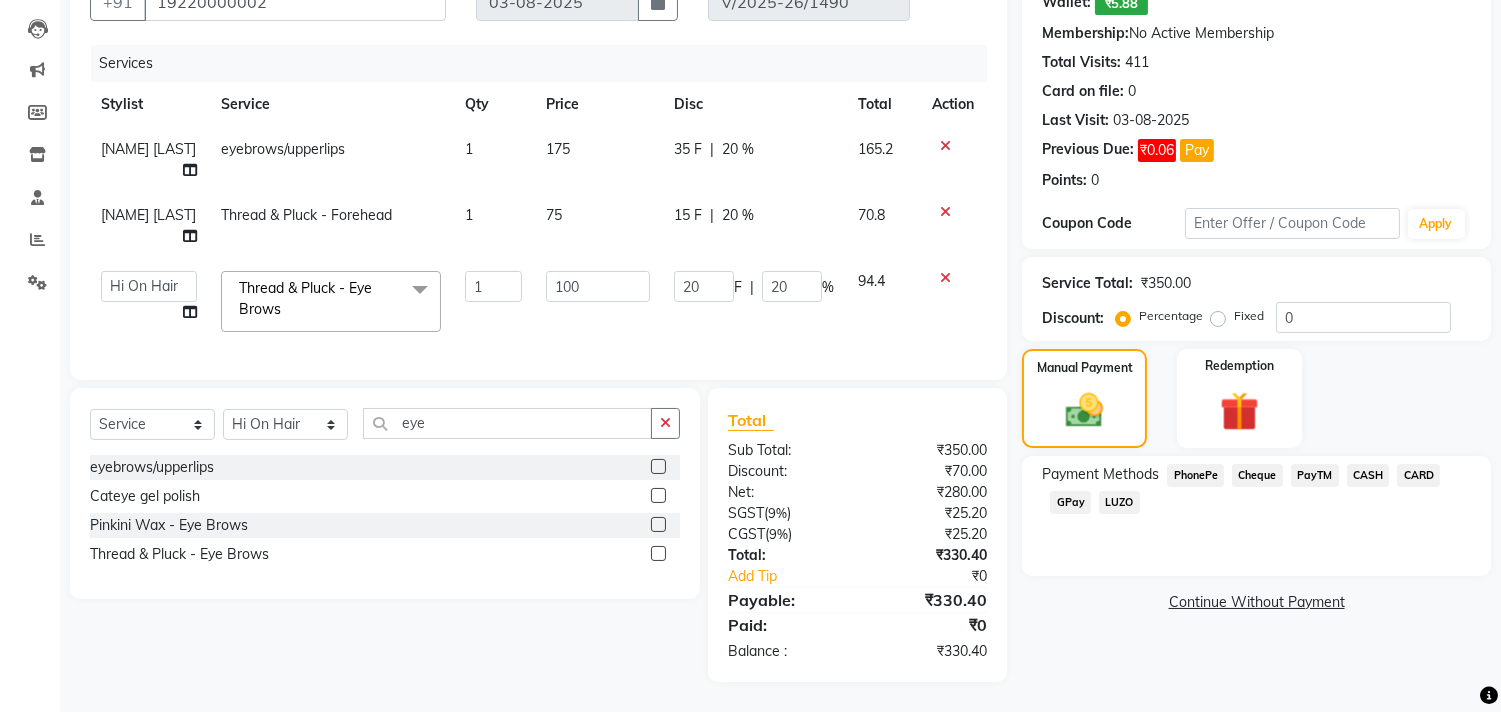 click on "GPay" 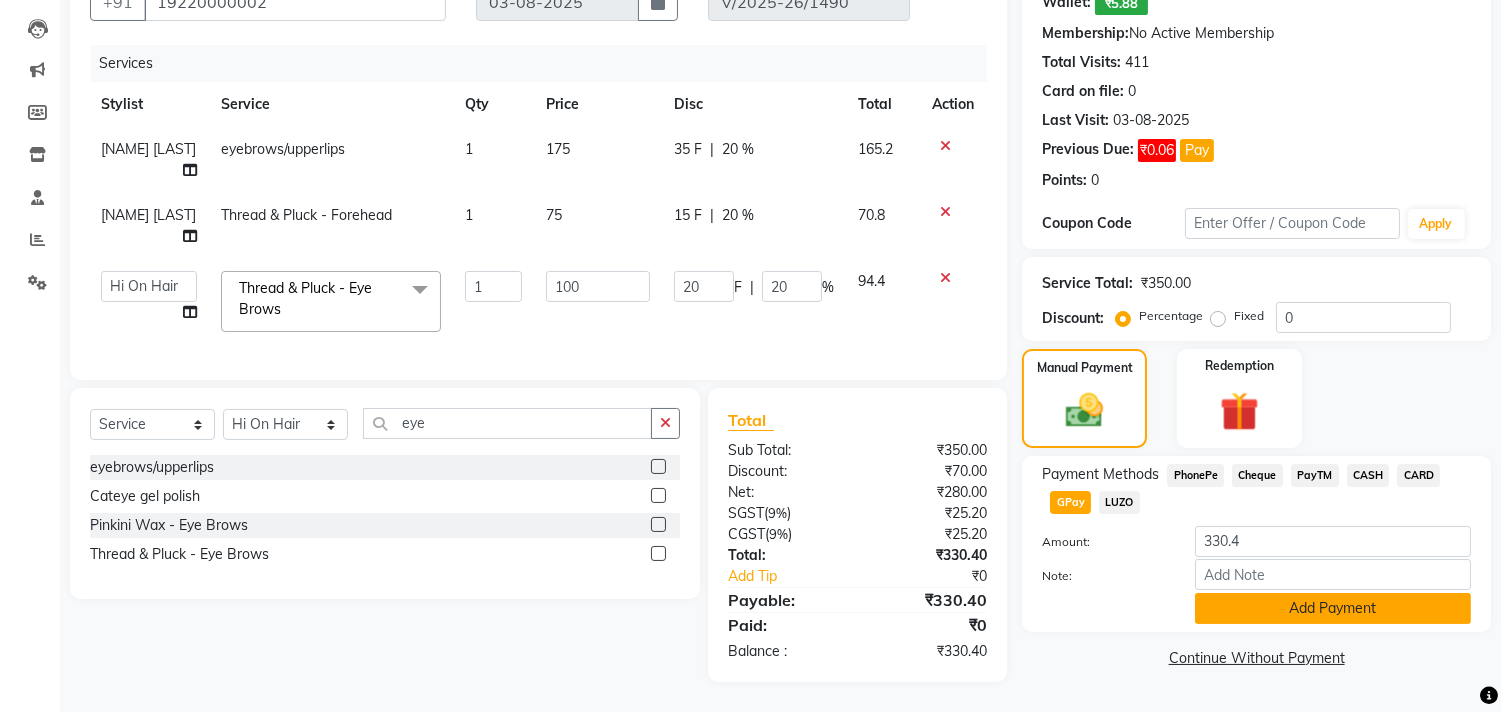 click on "Add Payment" 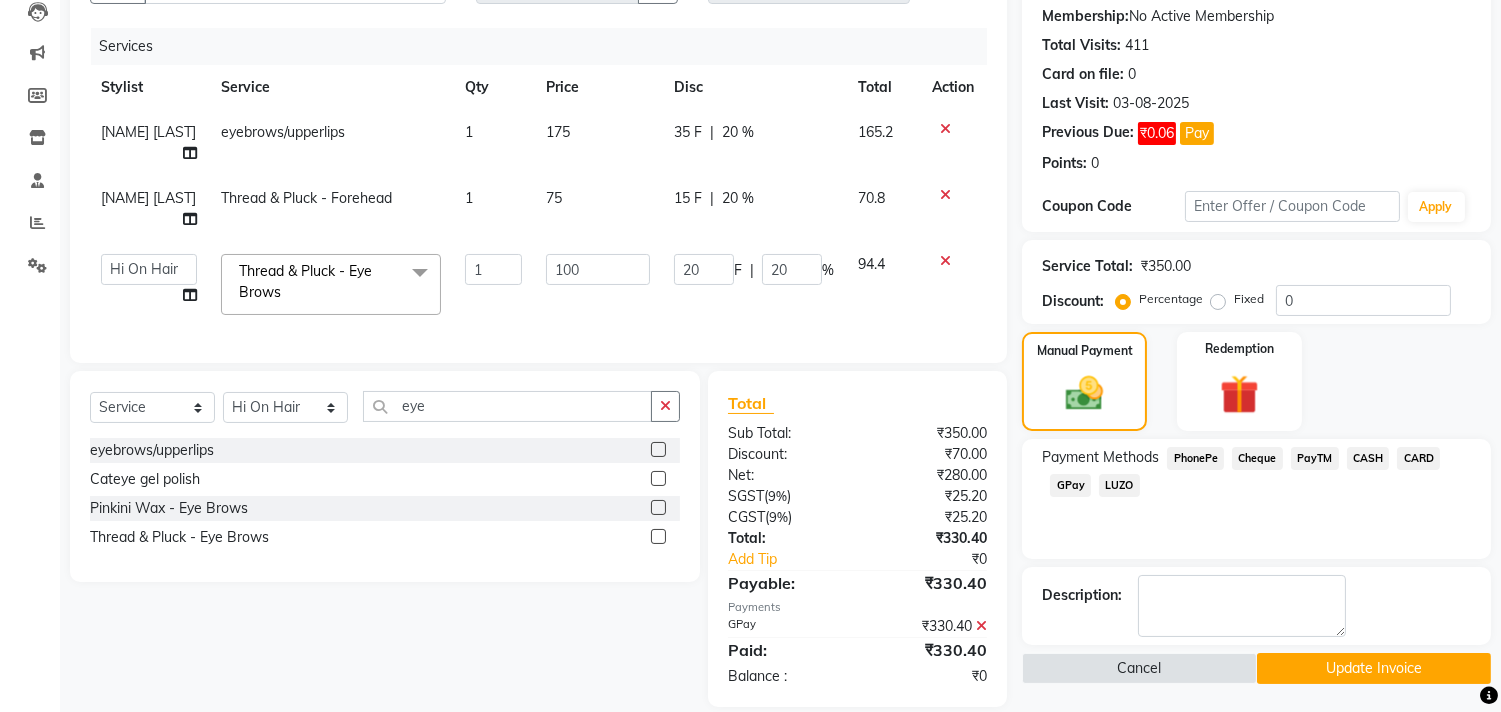 click on "Update Invoice" 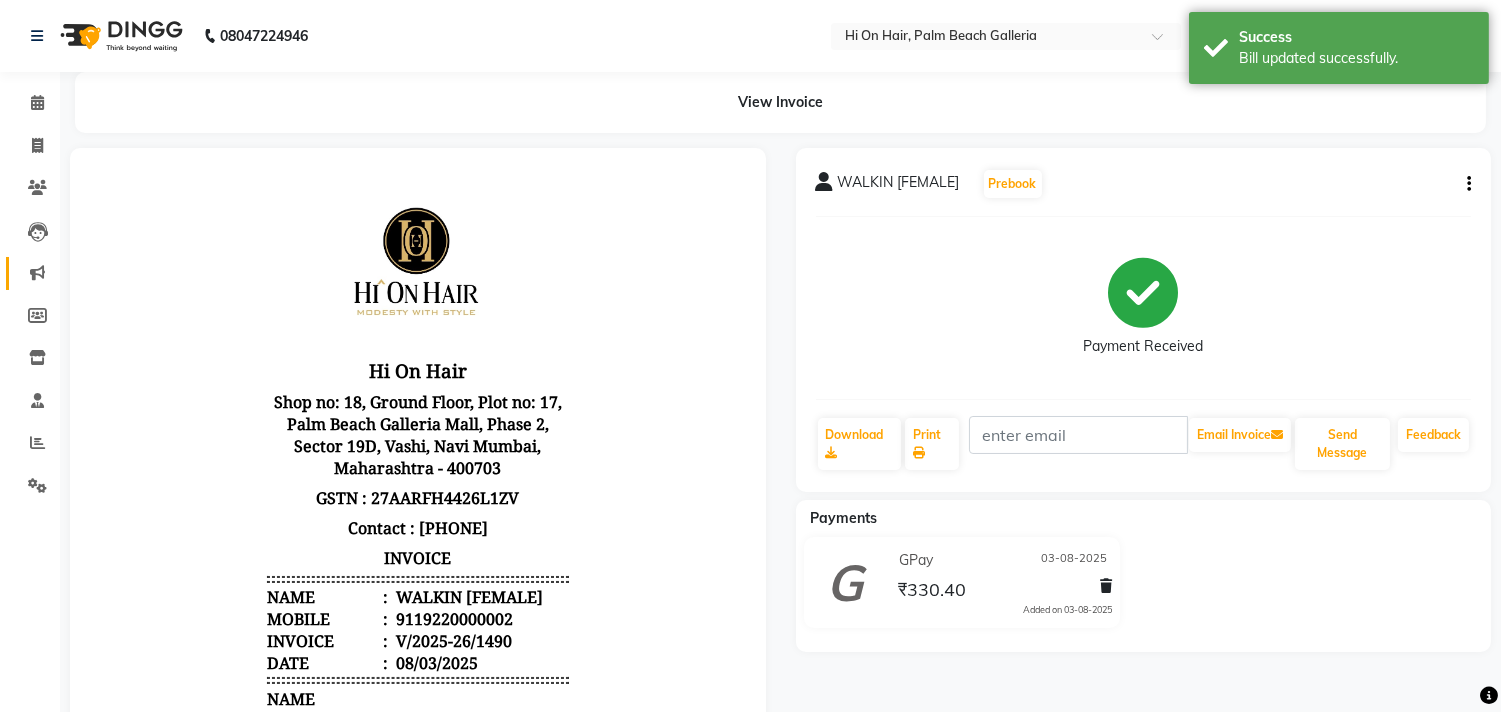 scroll, scrollTop: 0, scrollLeft: 0, axis: both 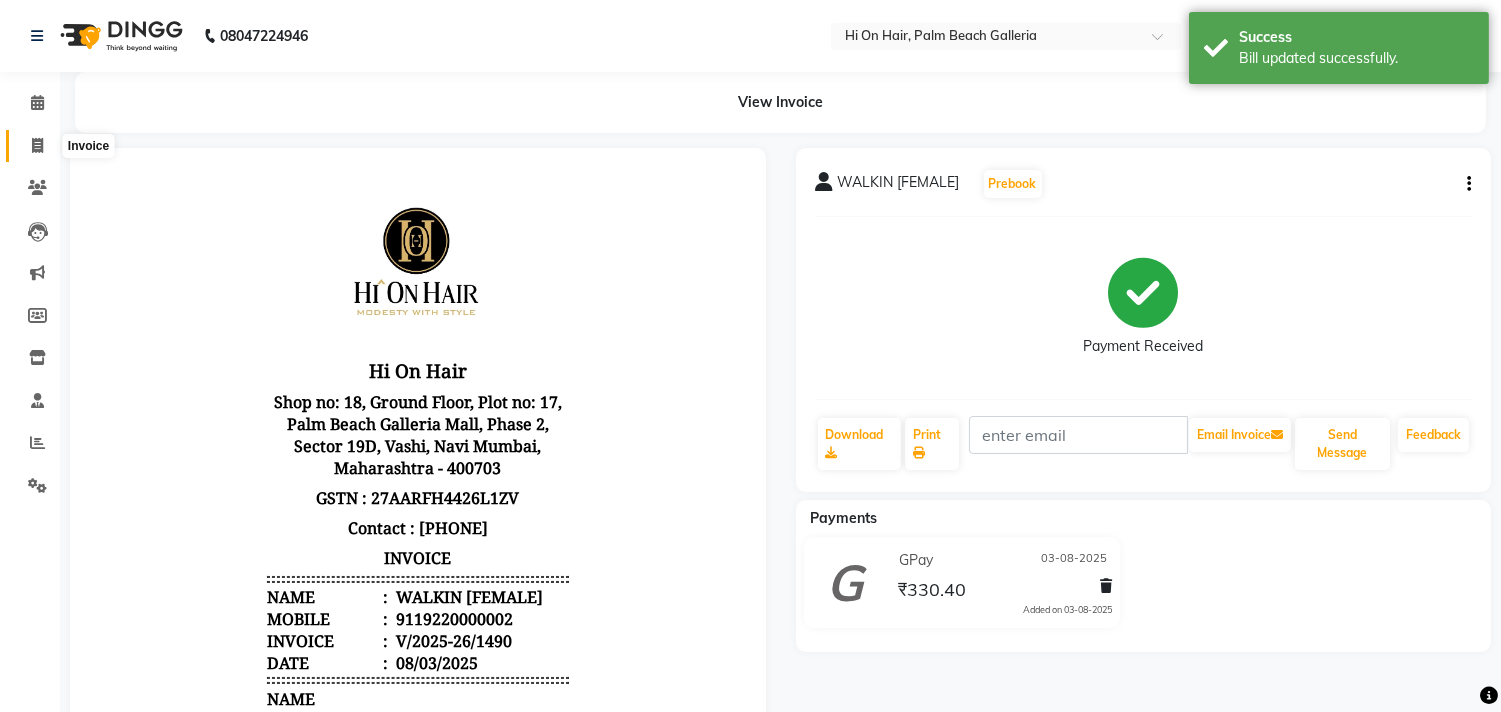 click 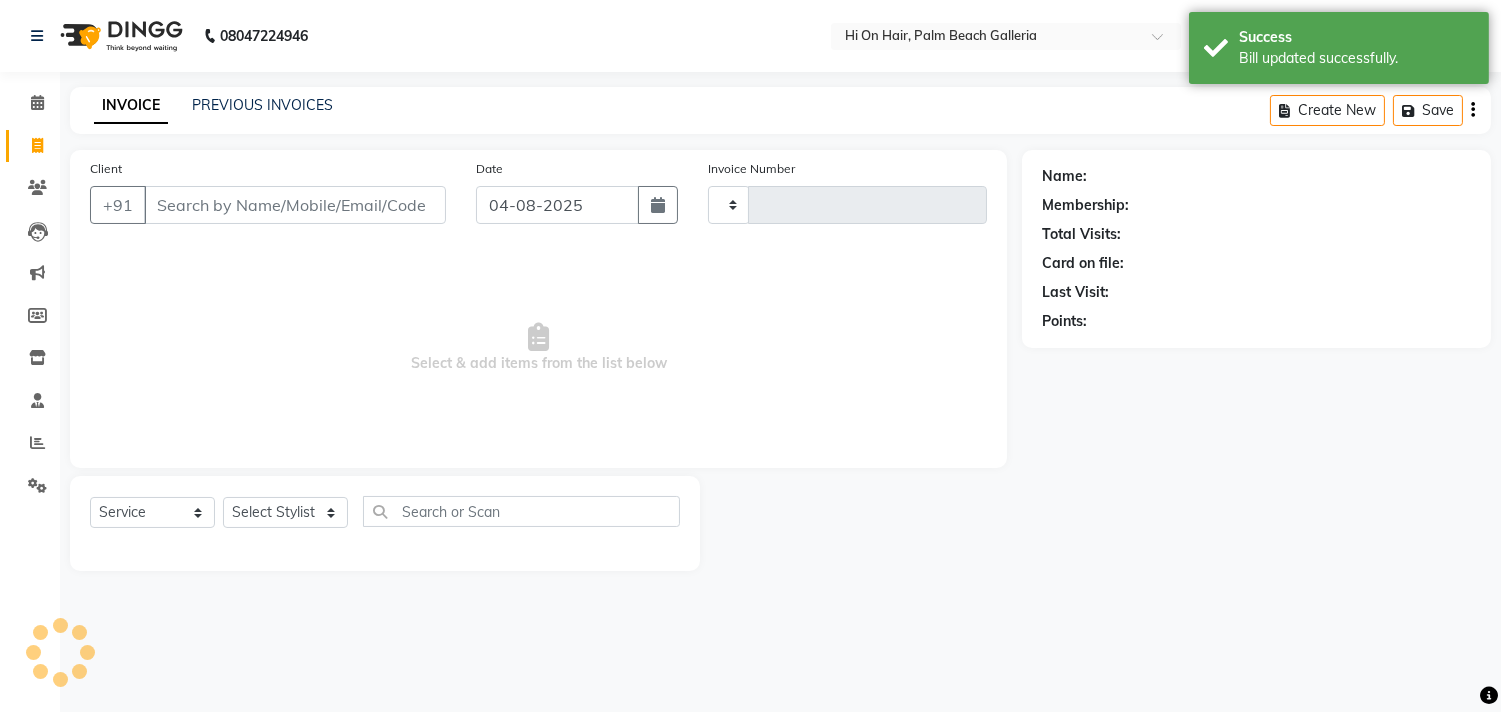 type on "1500" 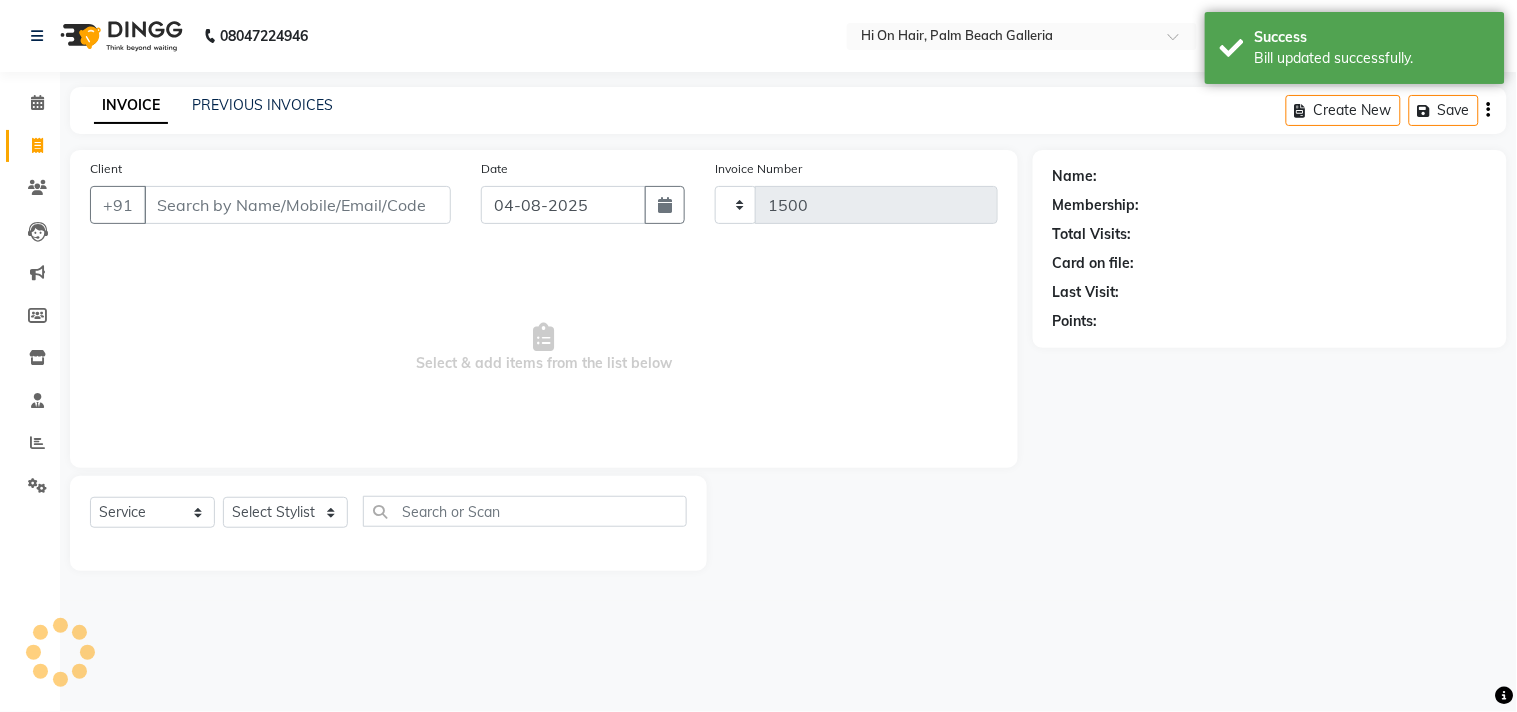 select on "535" 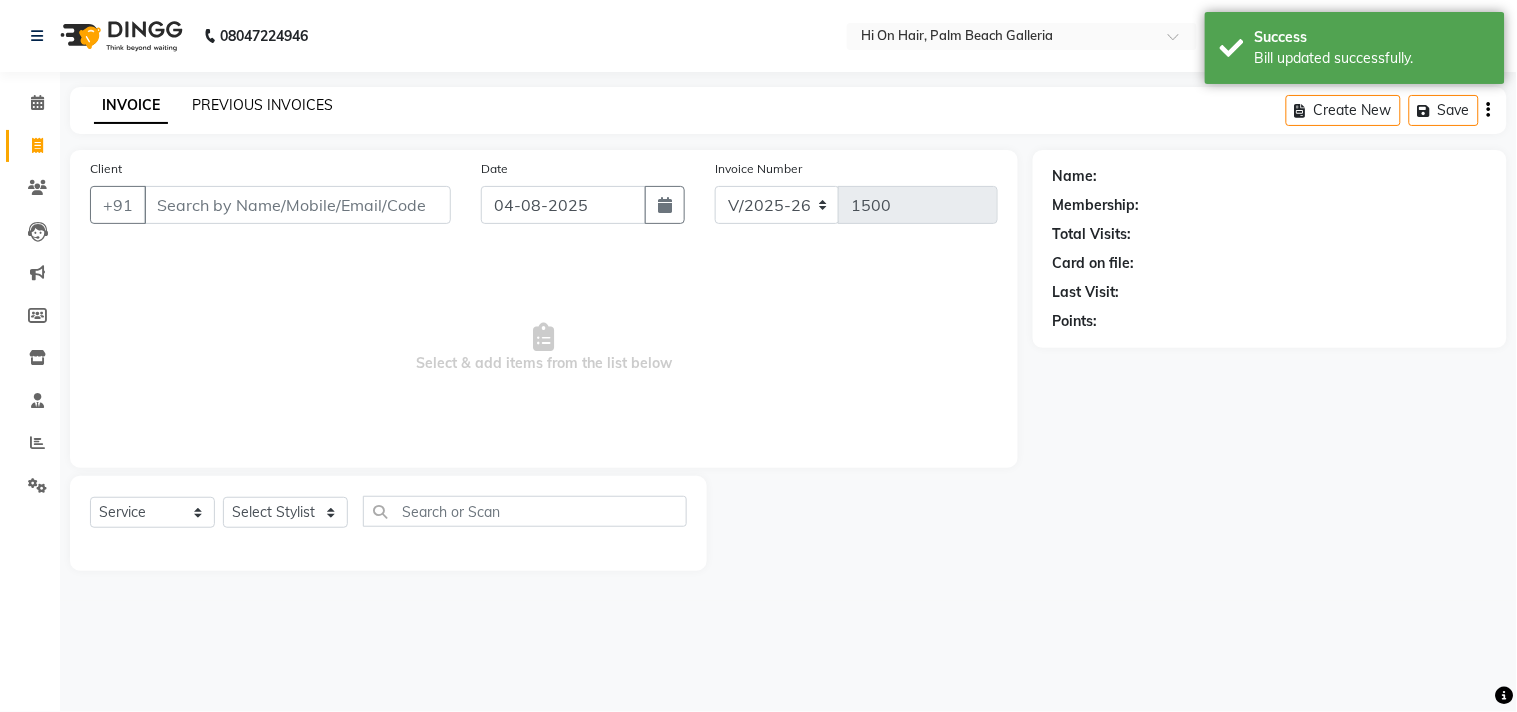 click on "PREVIOUS INVOICES" 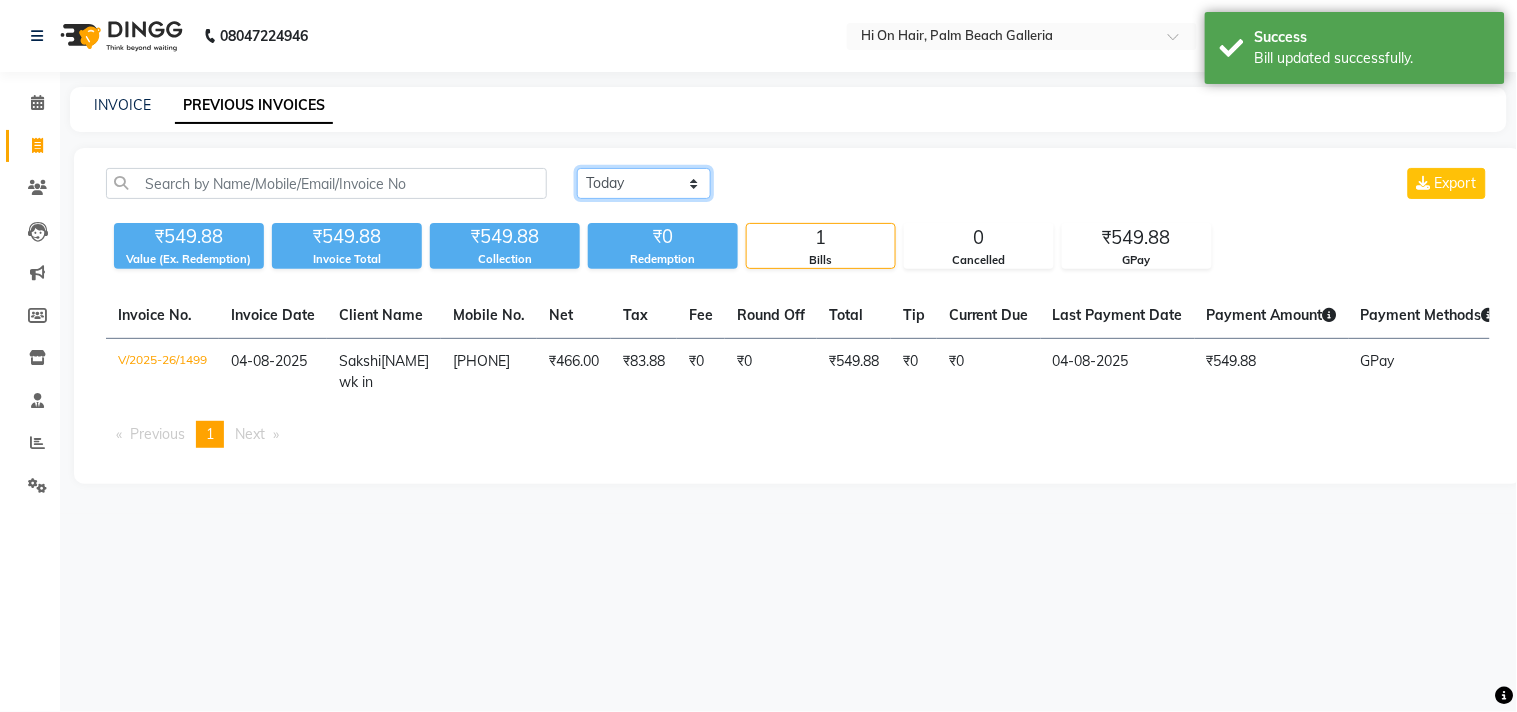 click on "Today Yesterday Custom Range" 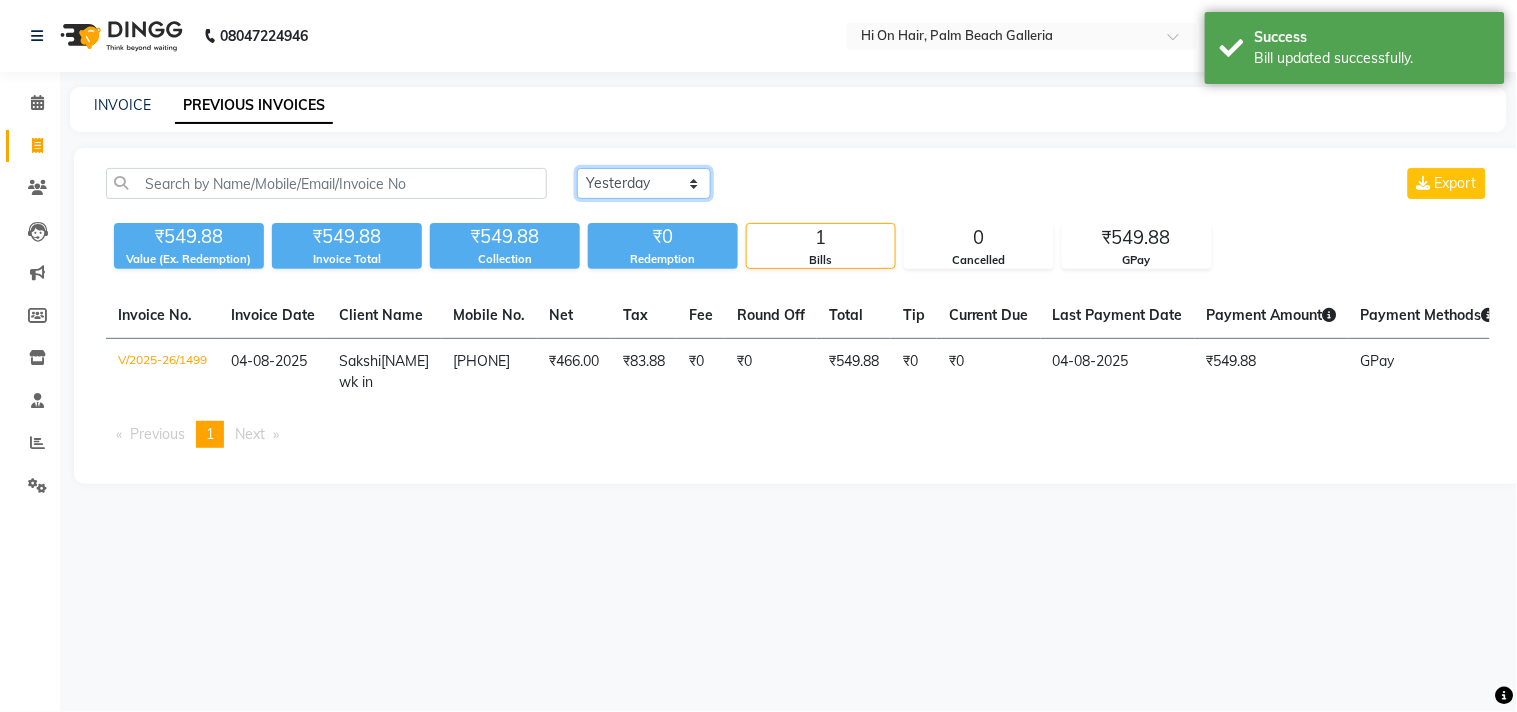 click on "Today Yesterday Custom Range" 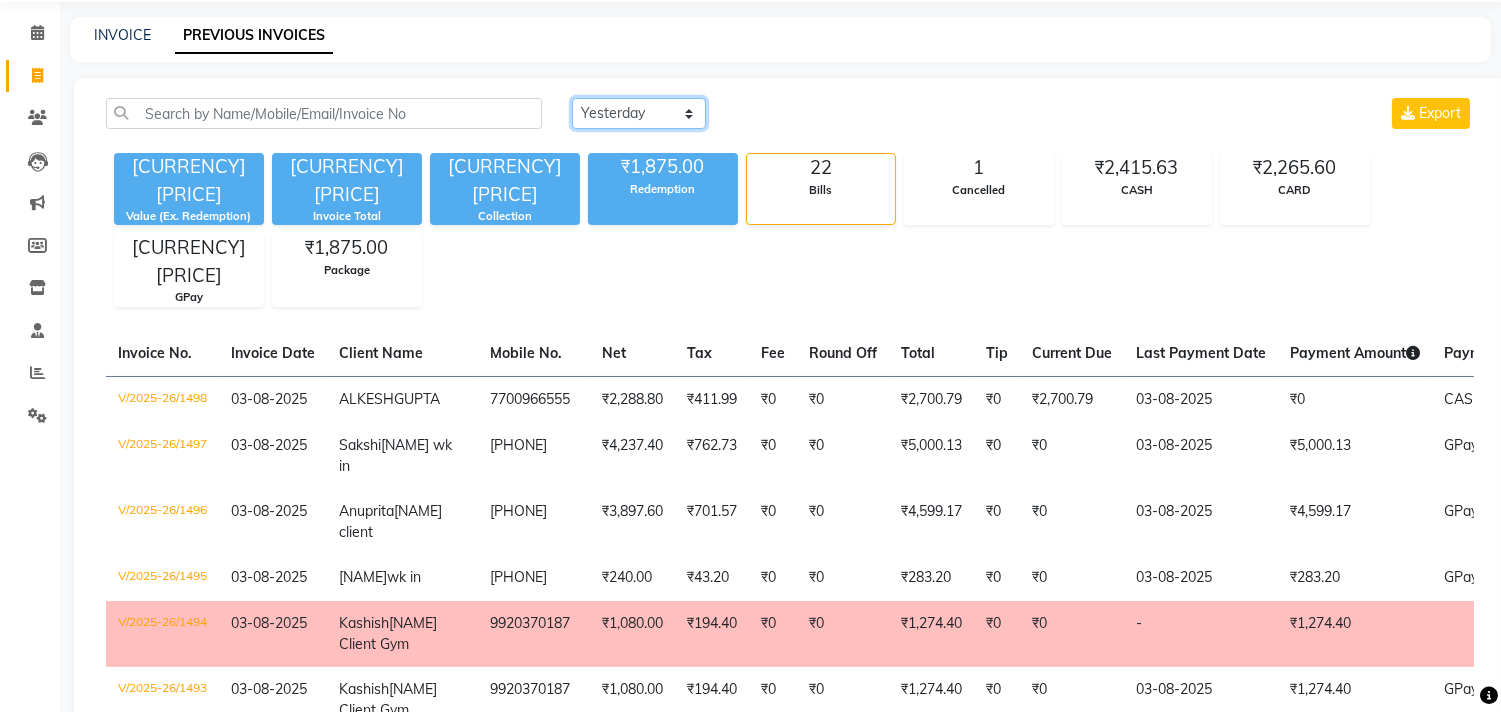 scroll, scrollTop: 0, scrollLeft: 0, axis: both 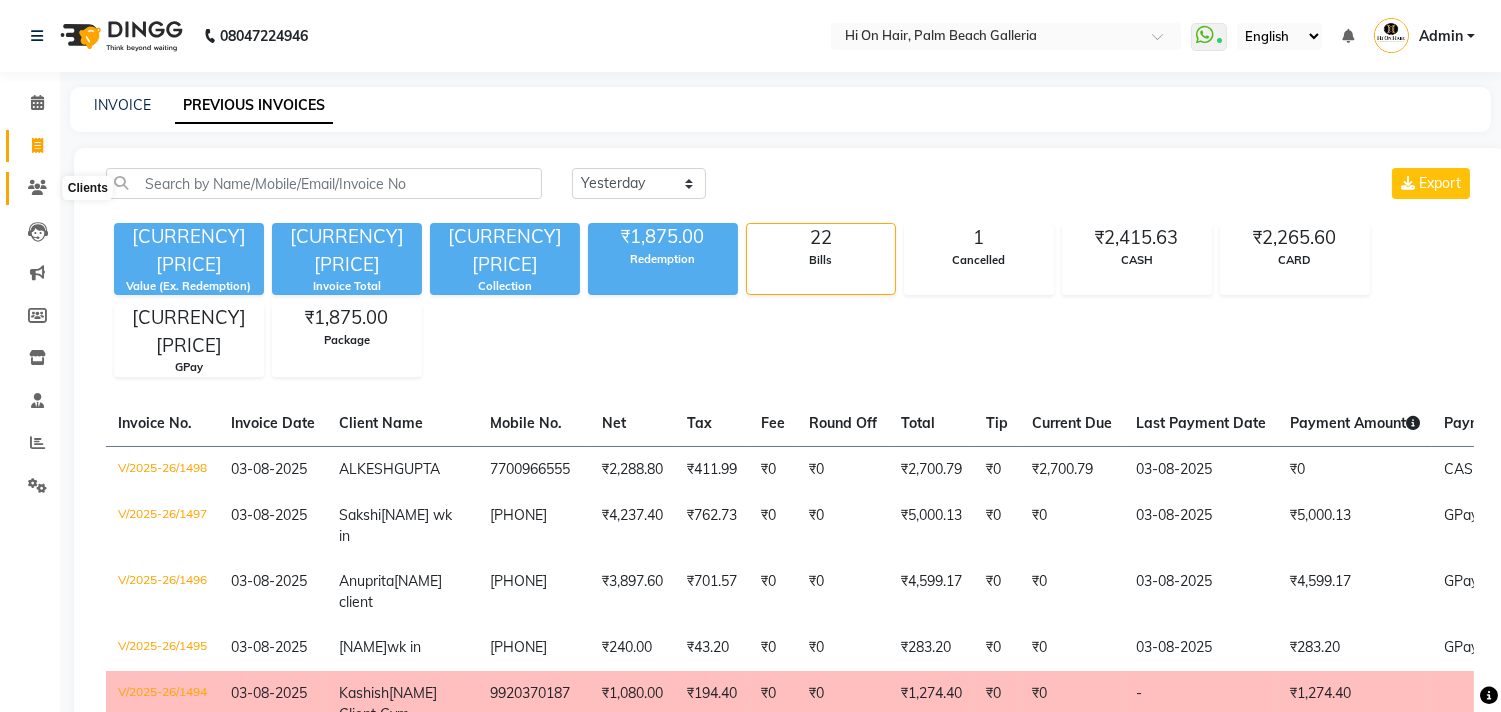 click 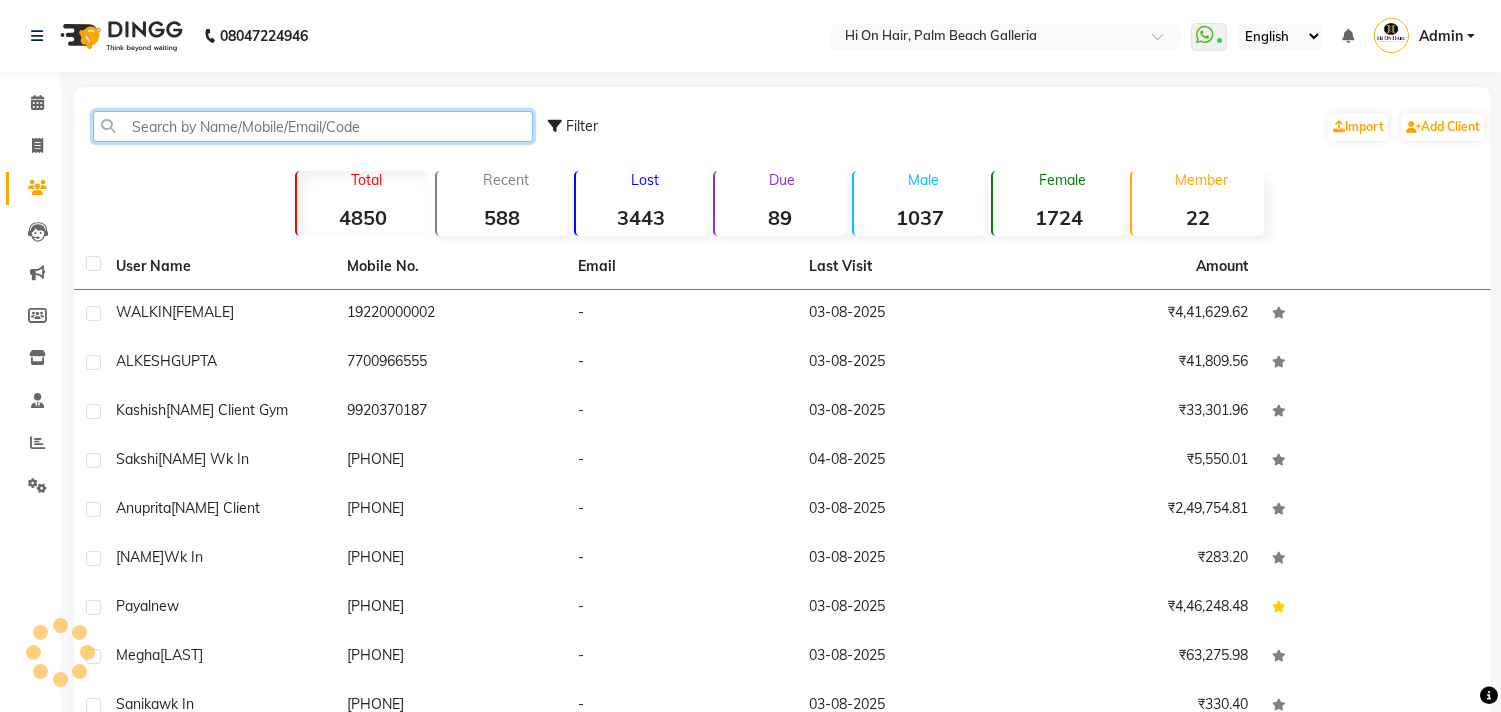 click 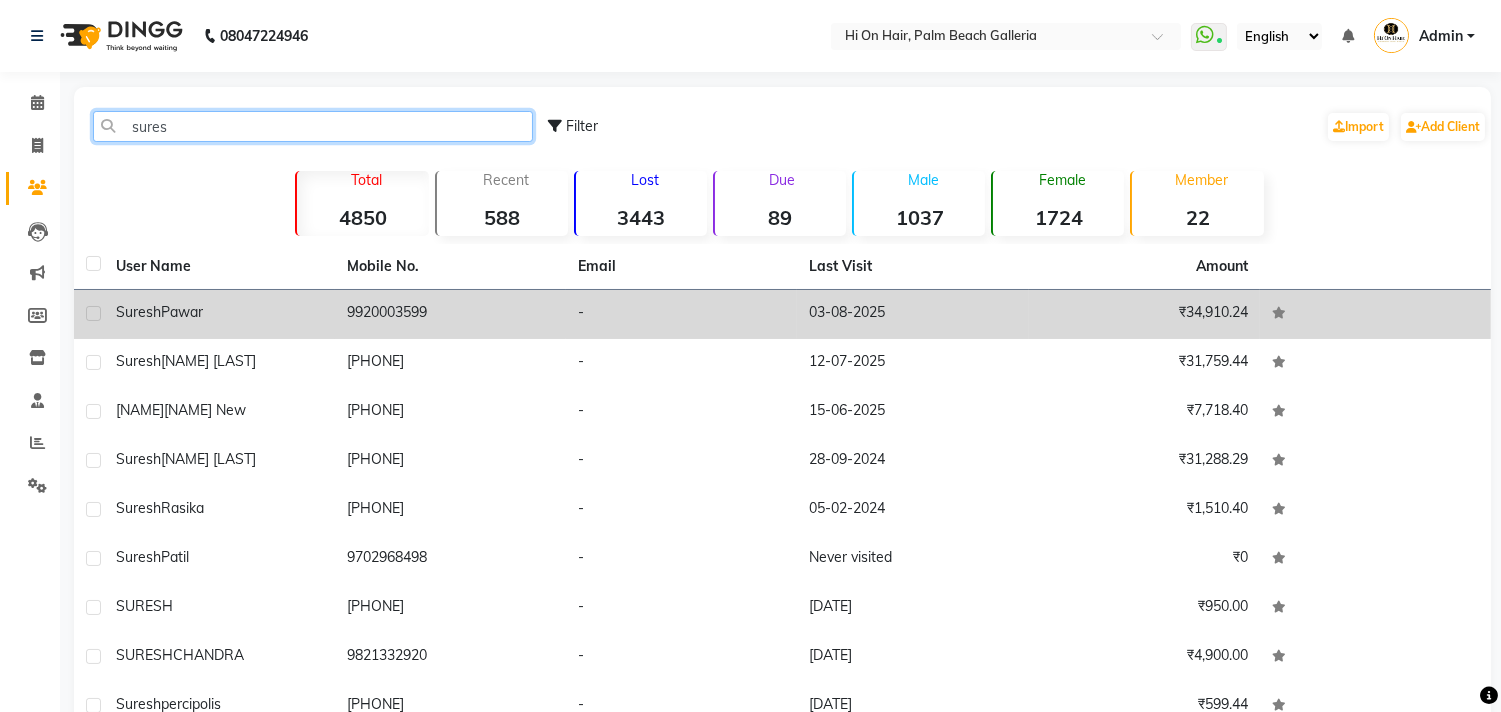 type on "sures" 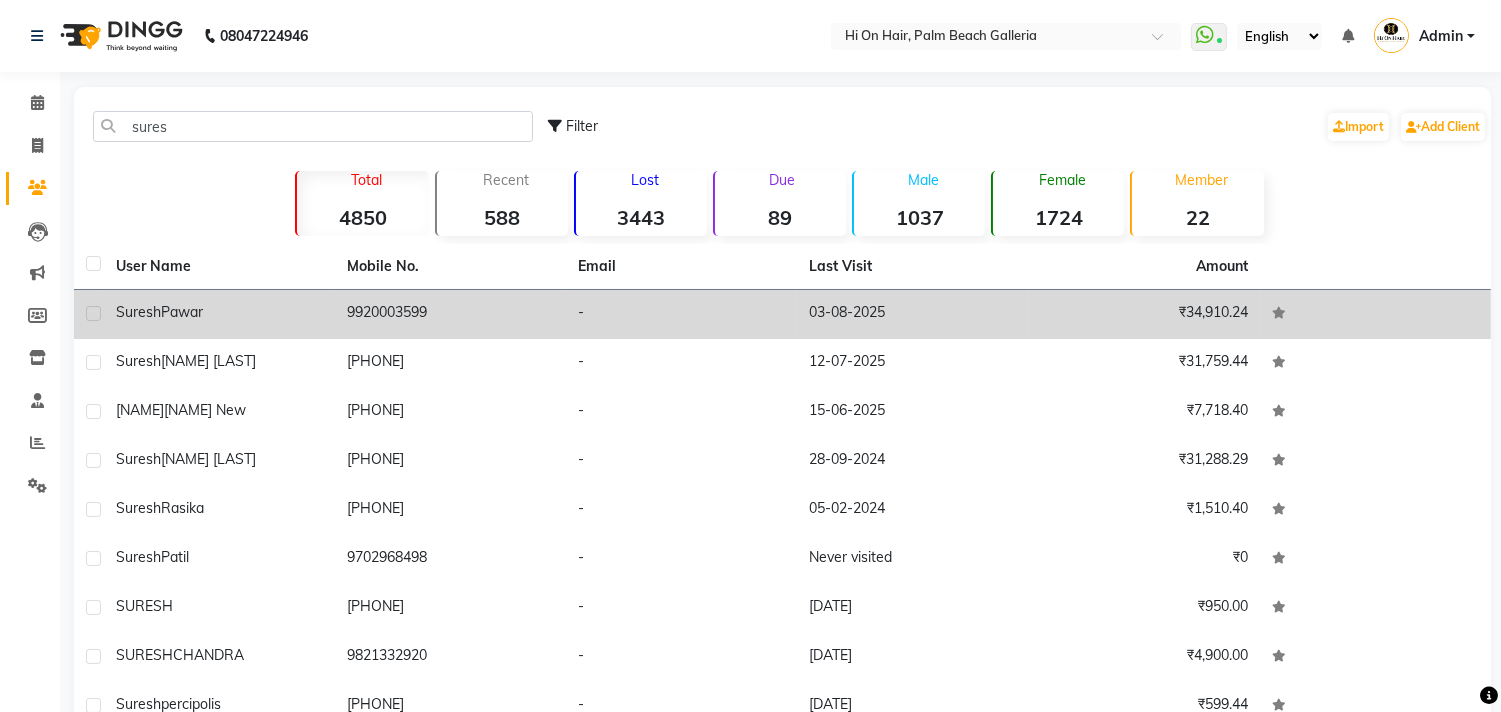 click on "Pawar" 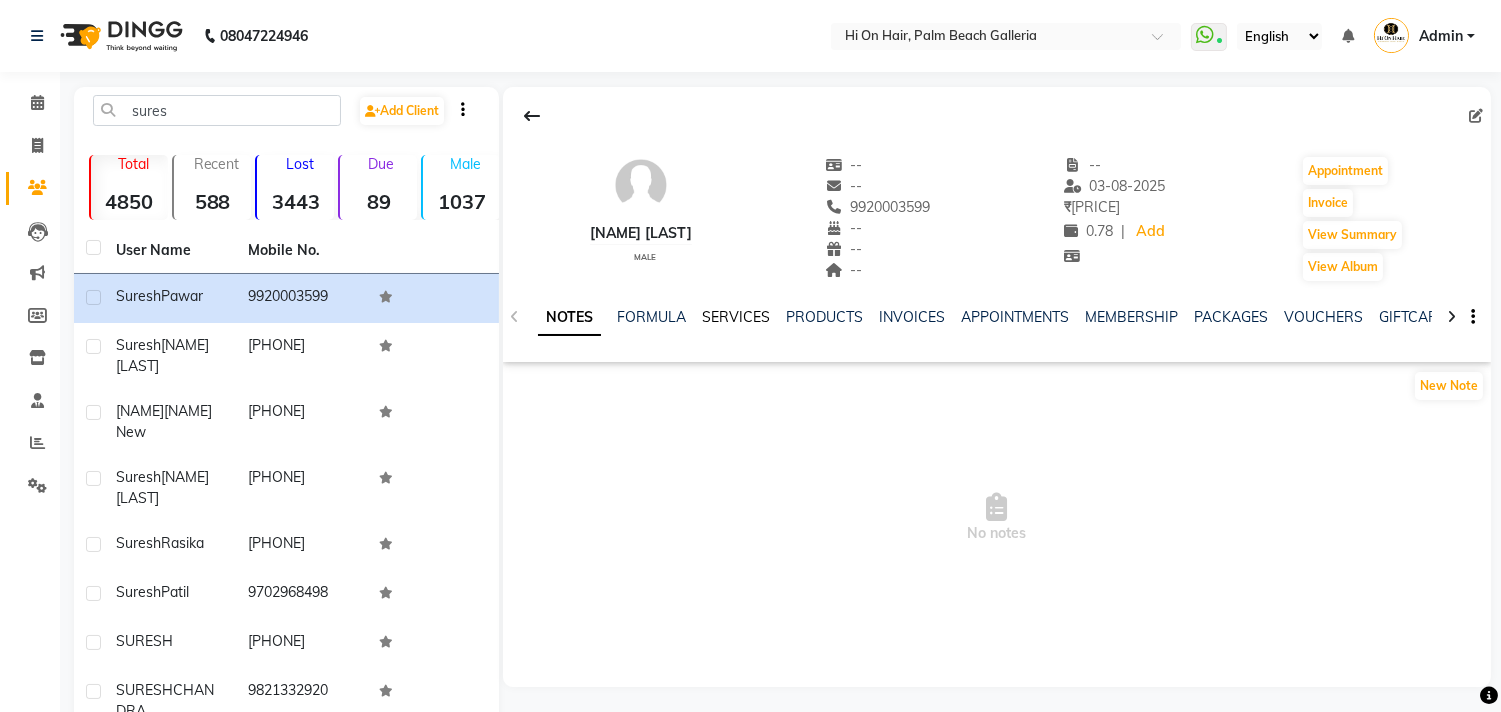 click on "SERVICES" 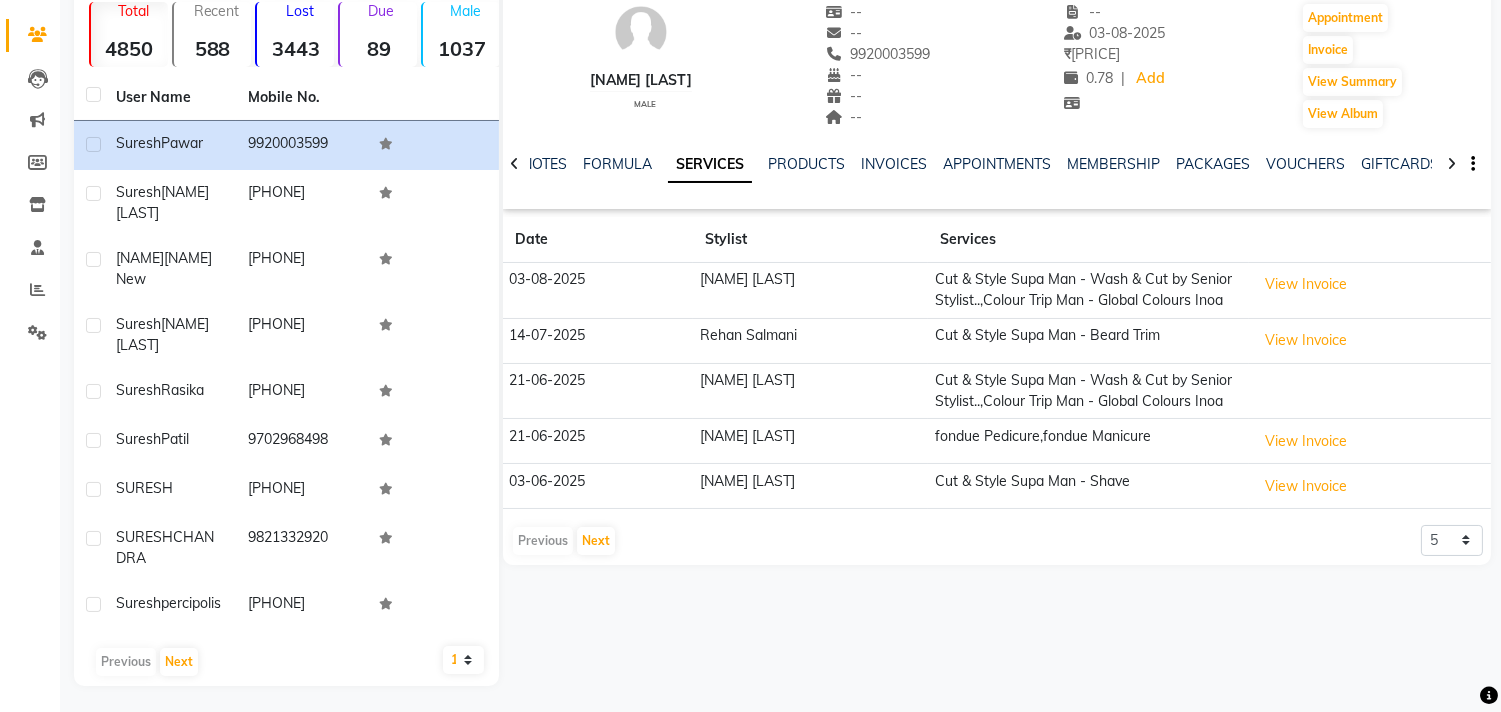 scroll, scrollTop: 194, scrollLeft: 0, axis: vertical 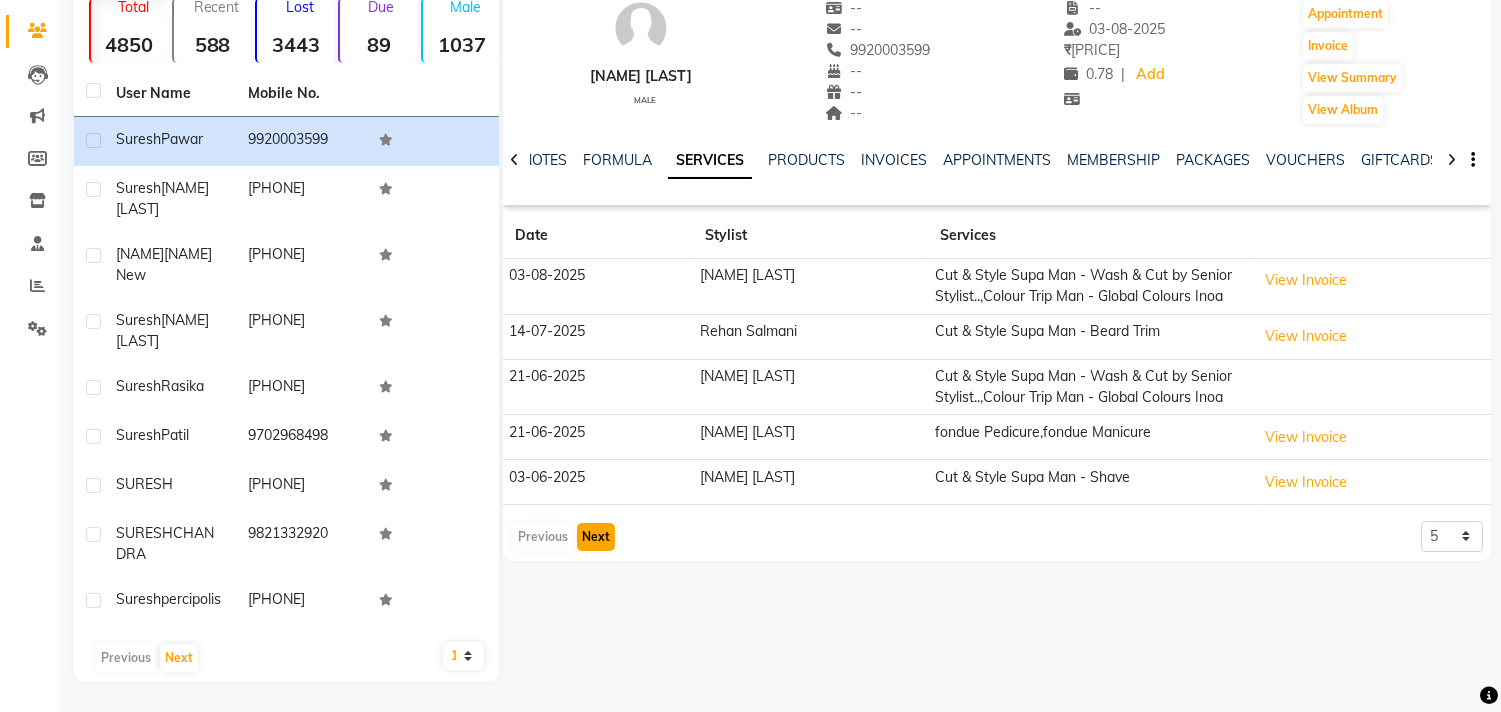 click on "Next" 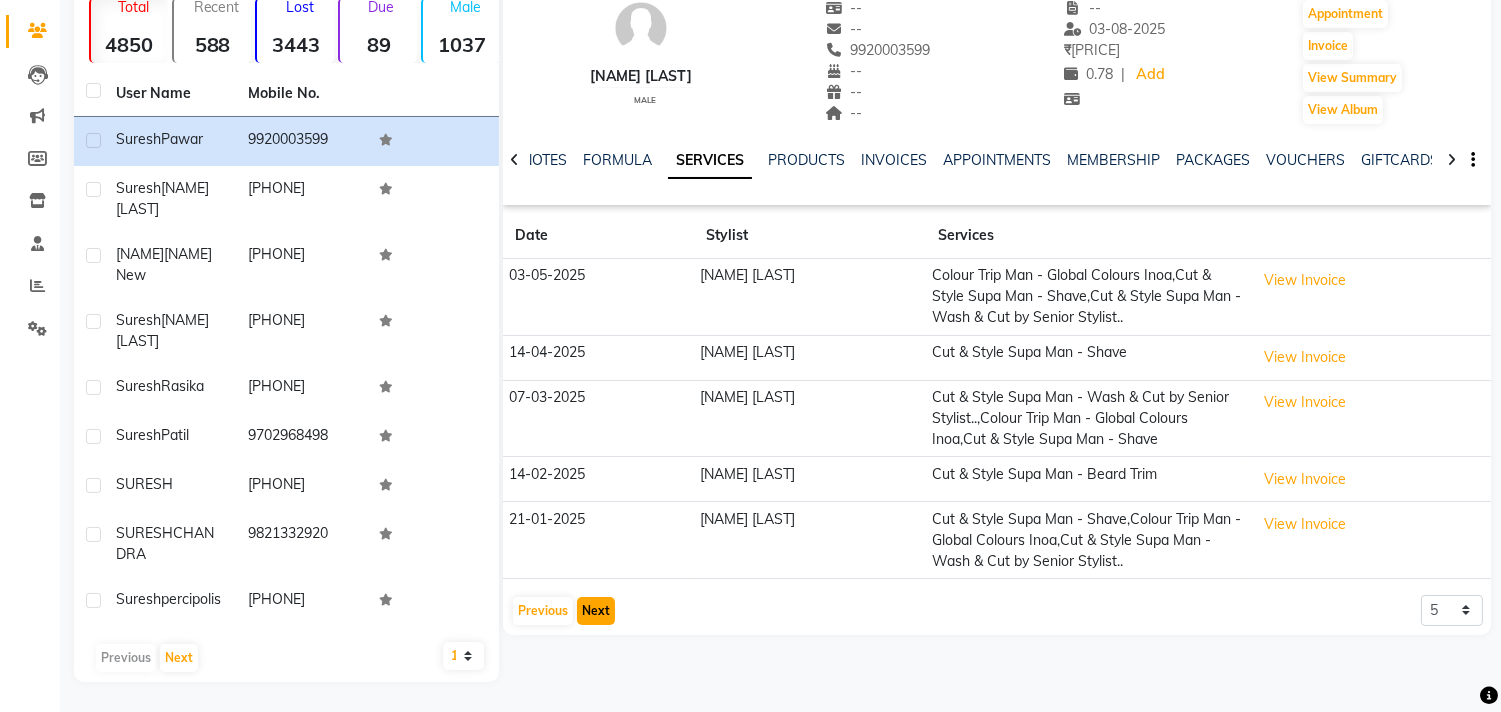 click on "Next" 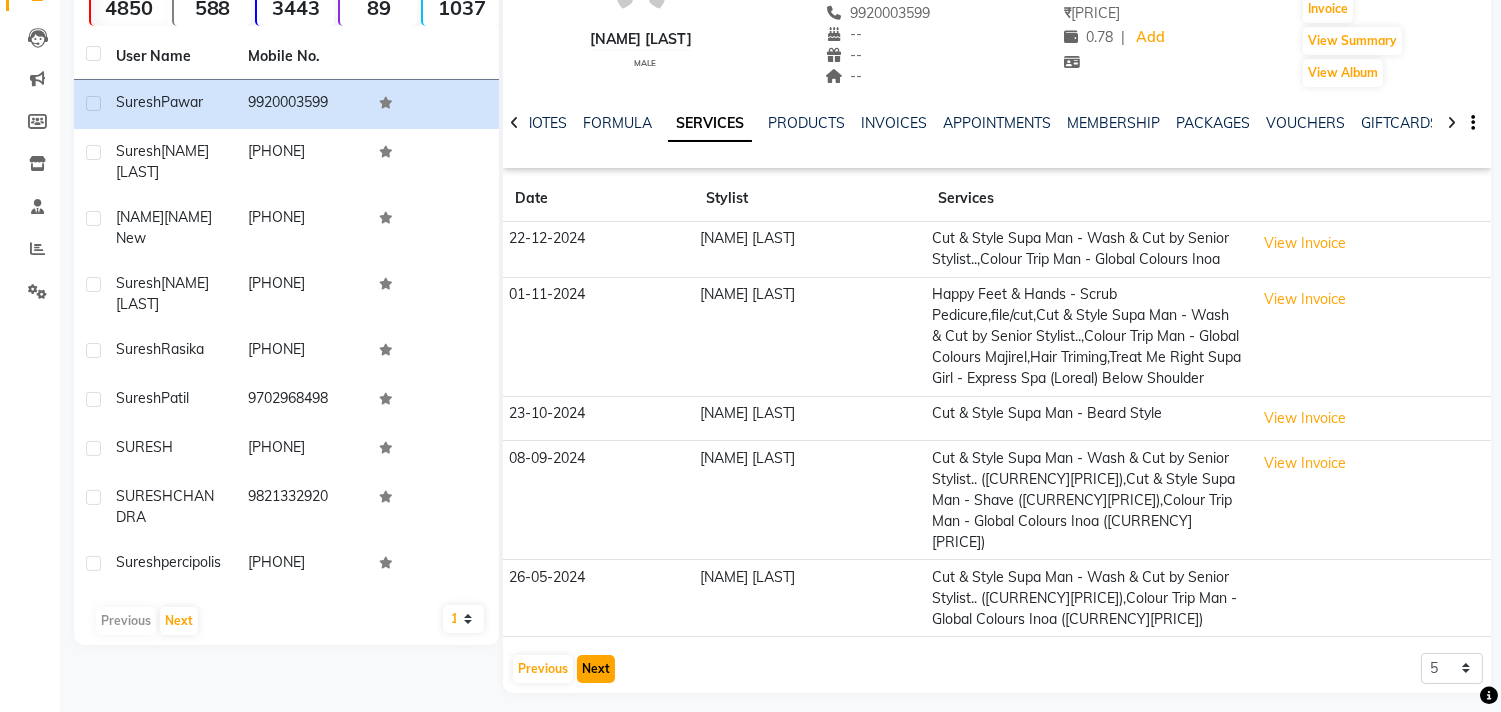 click on "Next" 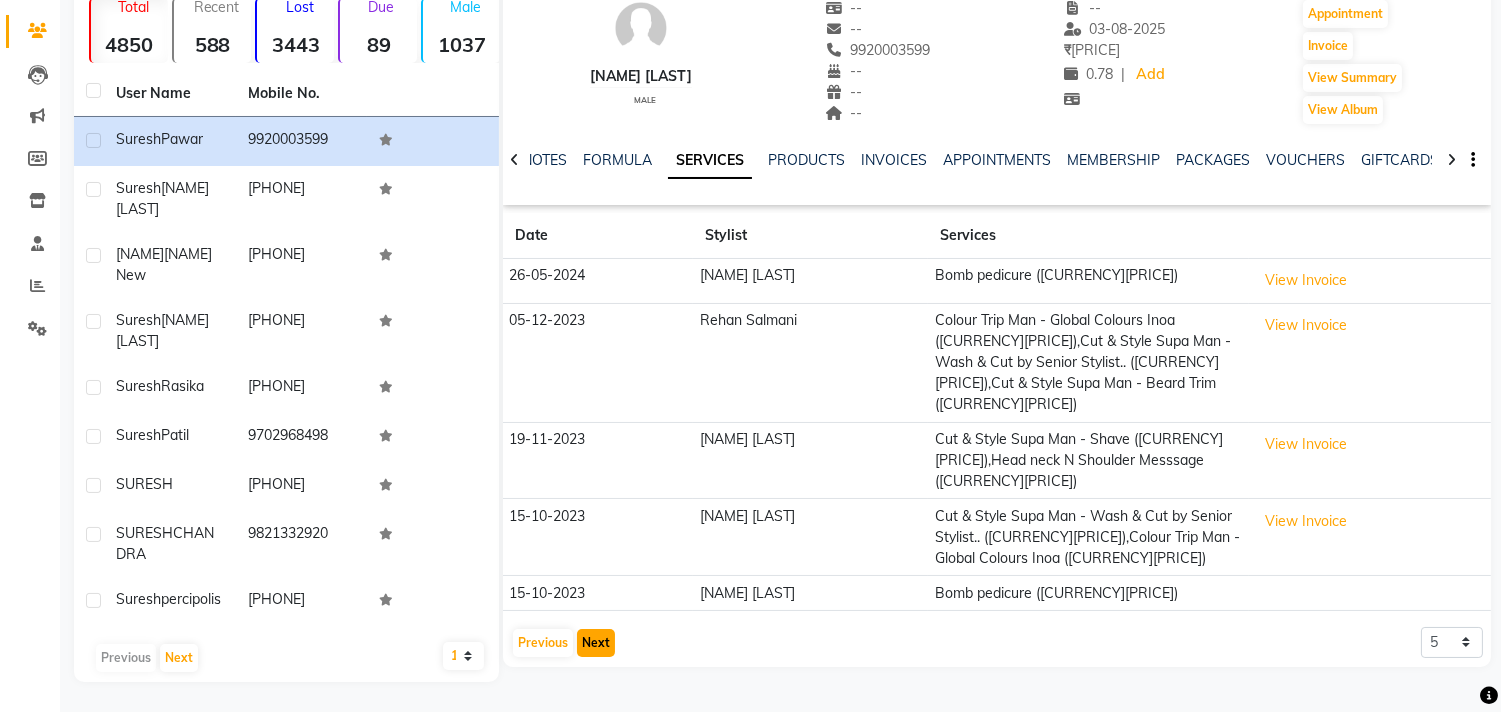 click on "Next" 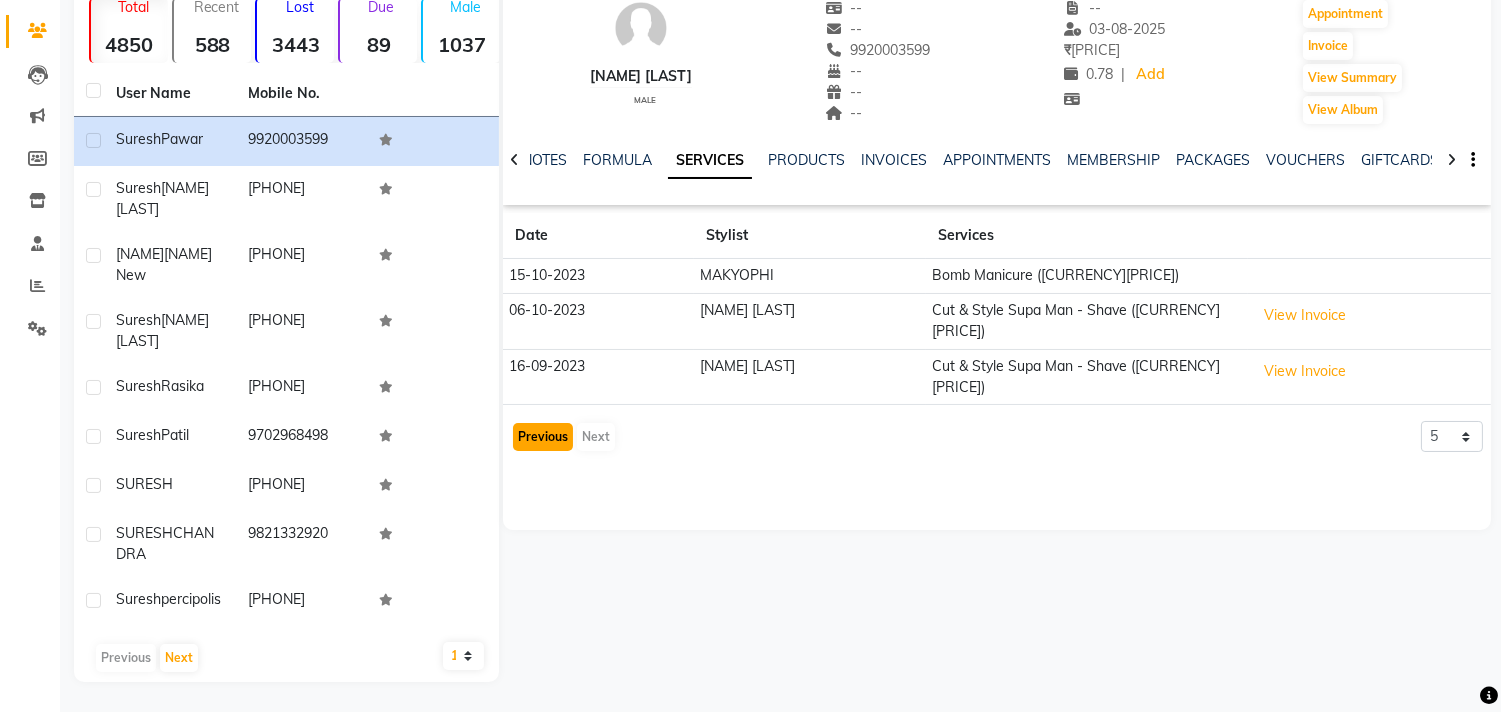click on "Previous" 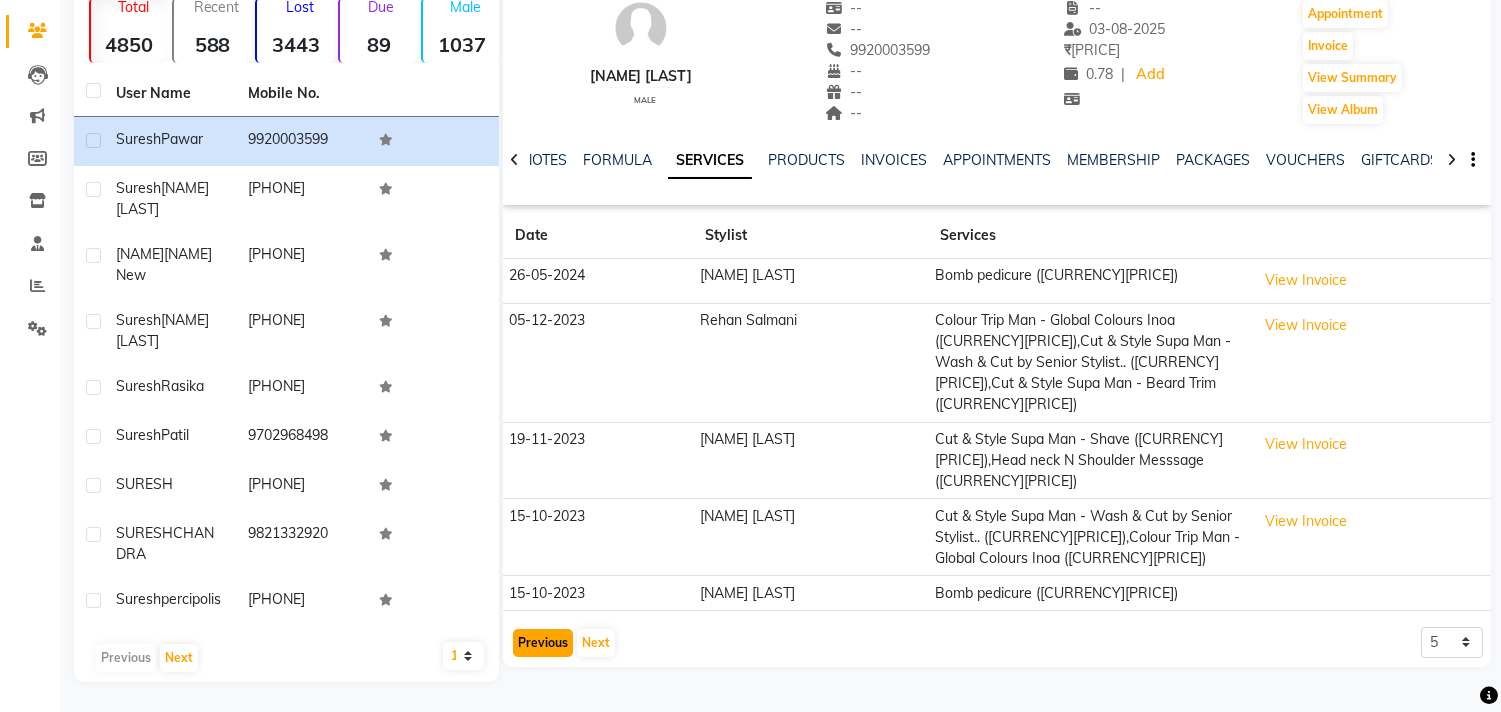 click on "Previous" 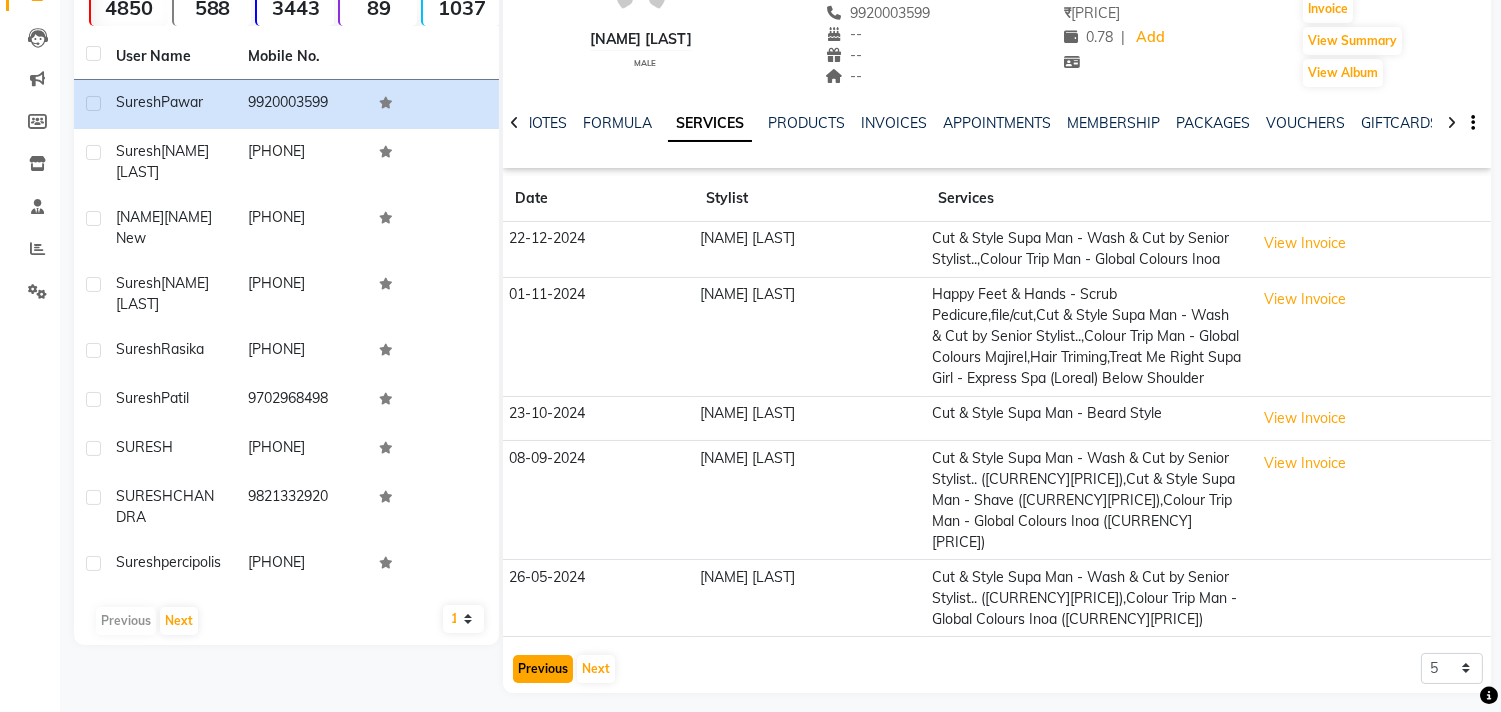 click on "Previous" 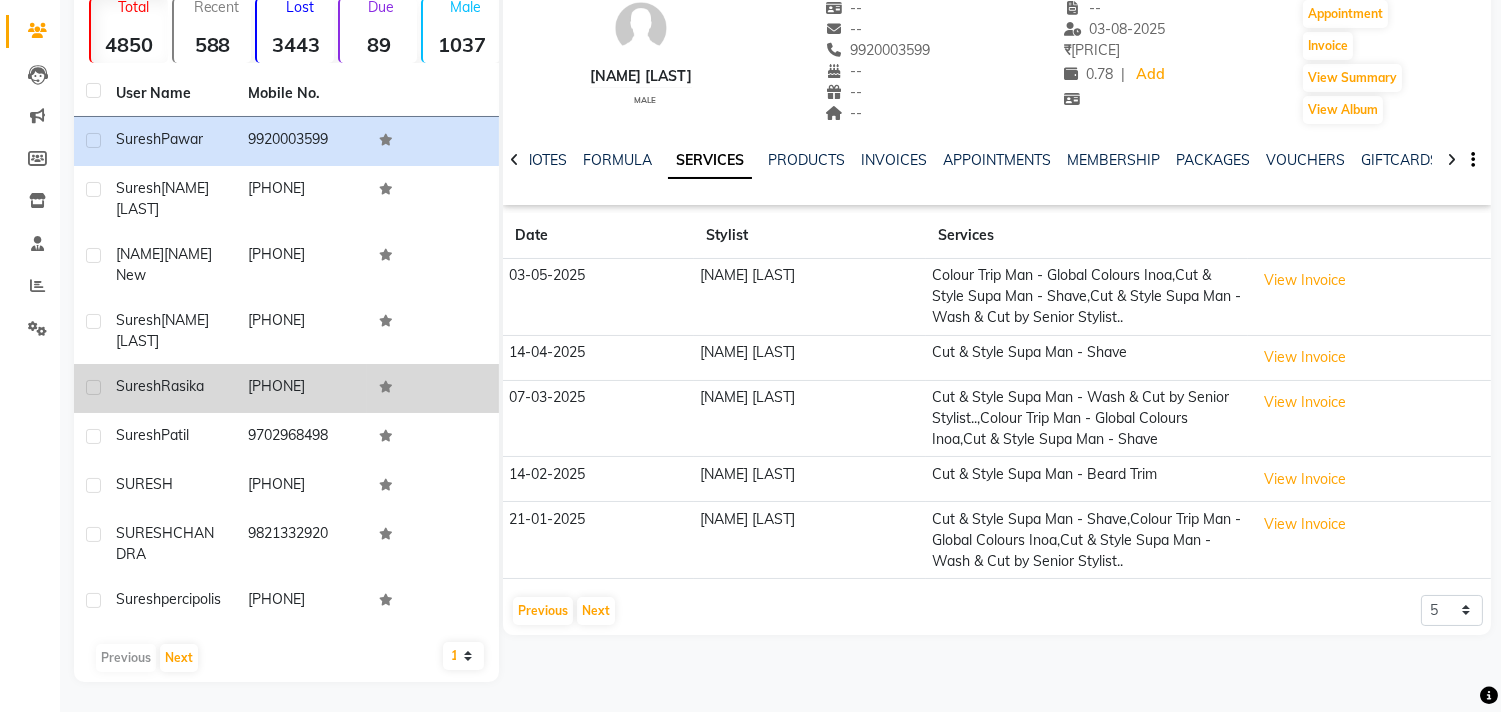 click on "[PHONE]" 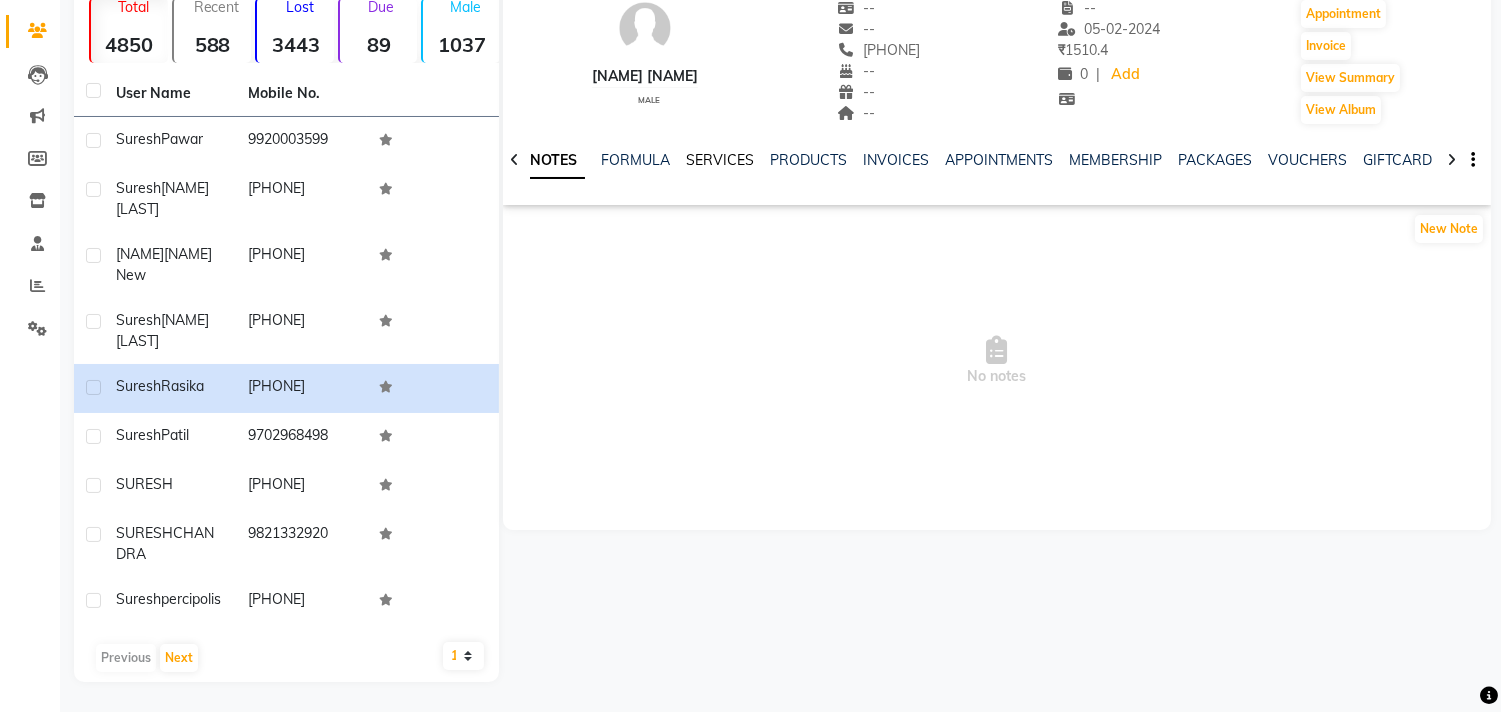 click on "SERVICES" 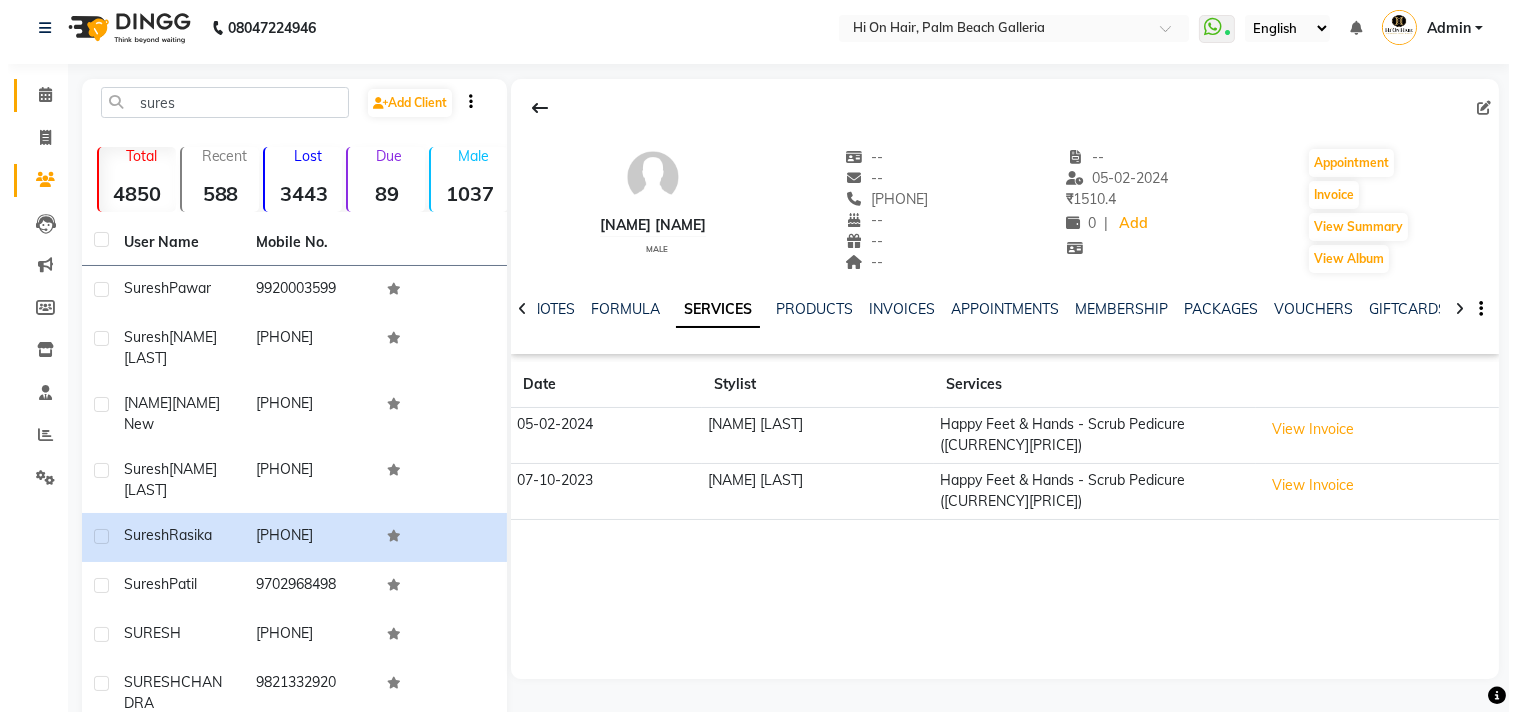 scroll, scrollTop: 0, scrollLeft: 0, axis: both 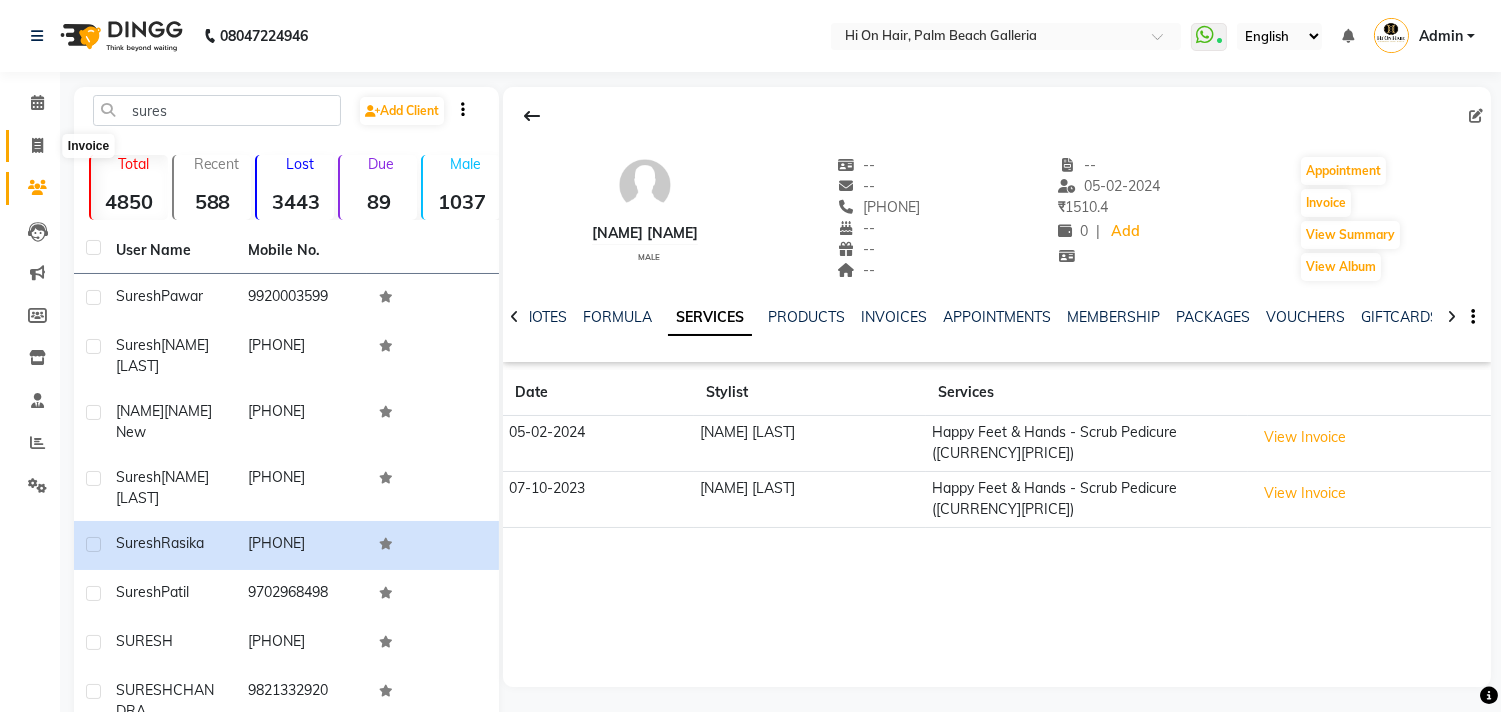 click 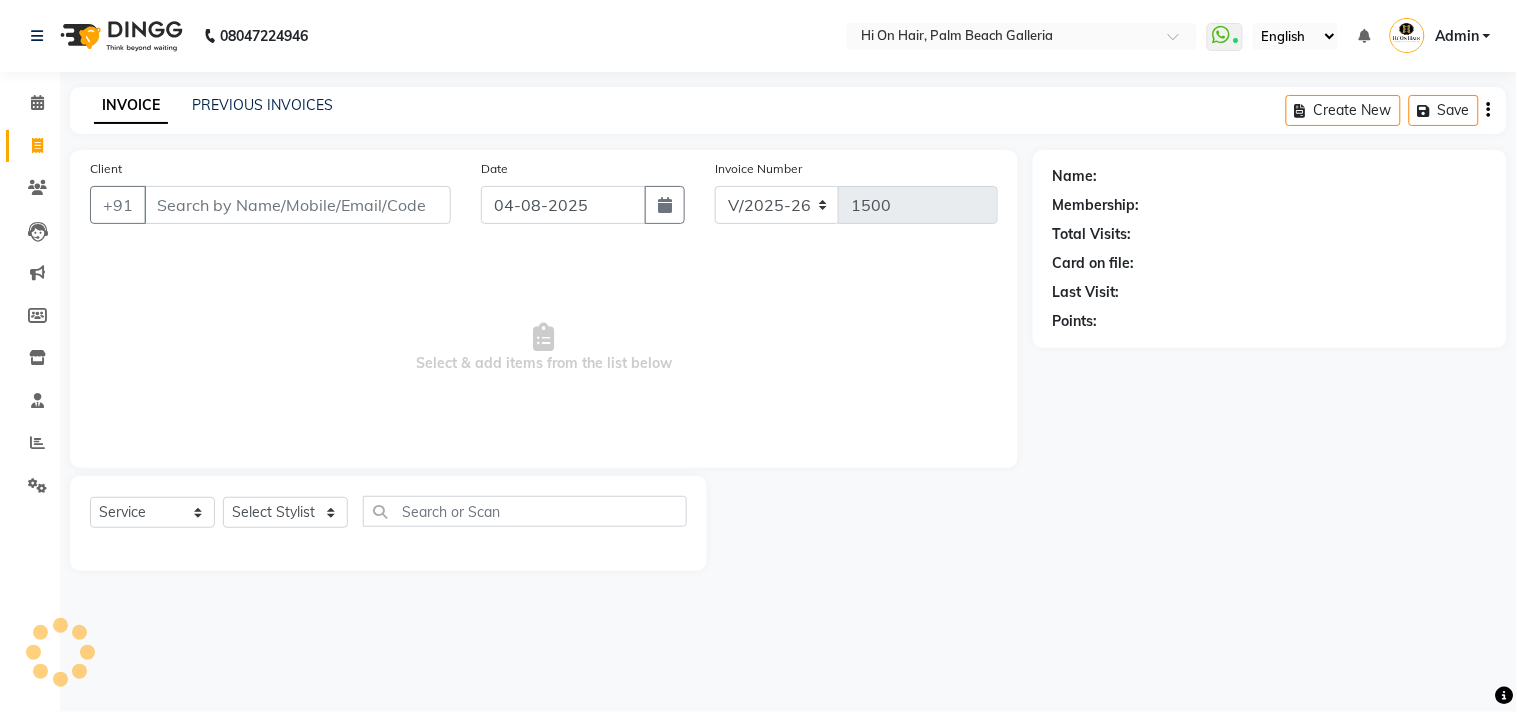 click on "PREVIOUS INVOICES" 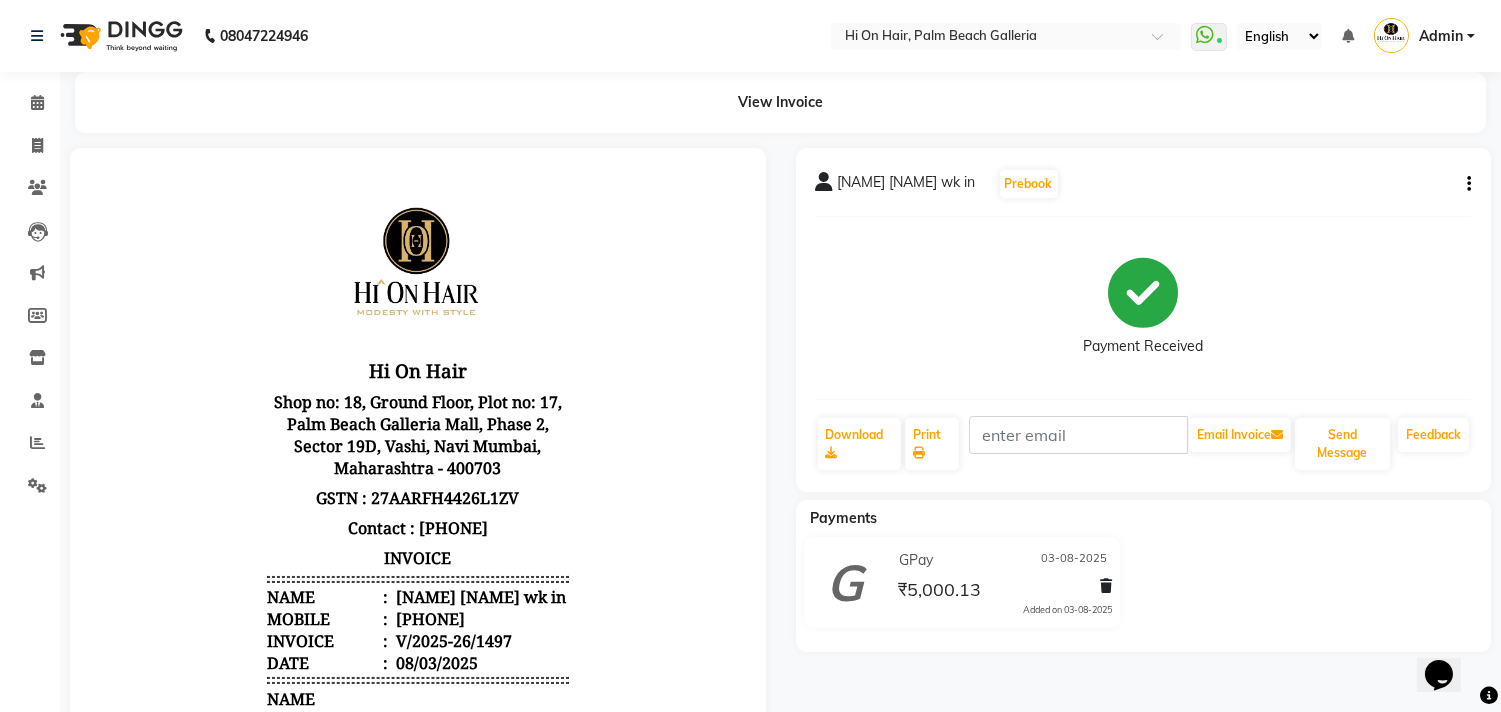 scroll, scrollTop: 45, scrollLeft: 0, axis: vertical 